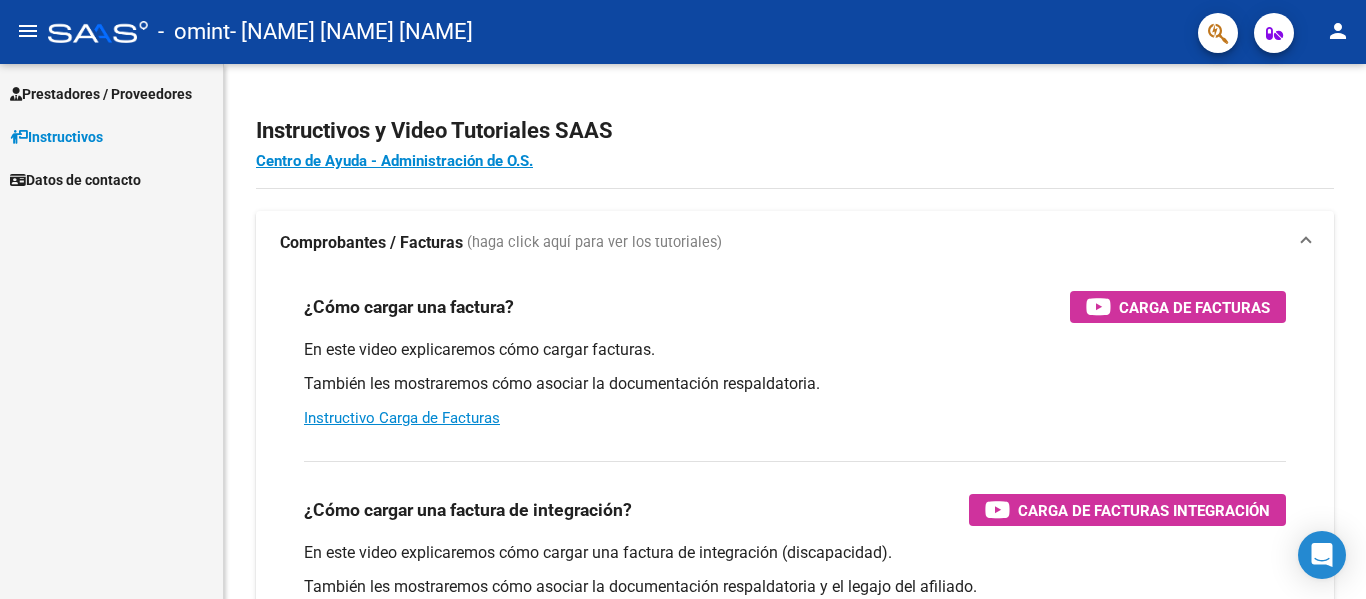 scroll, scrollTop: 0, scrollLeft: 0, axis: both 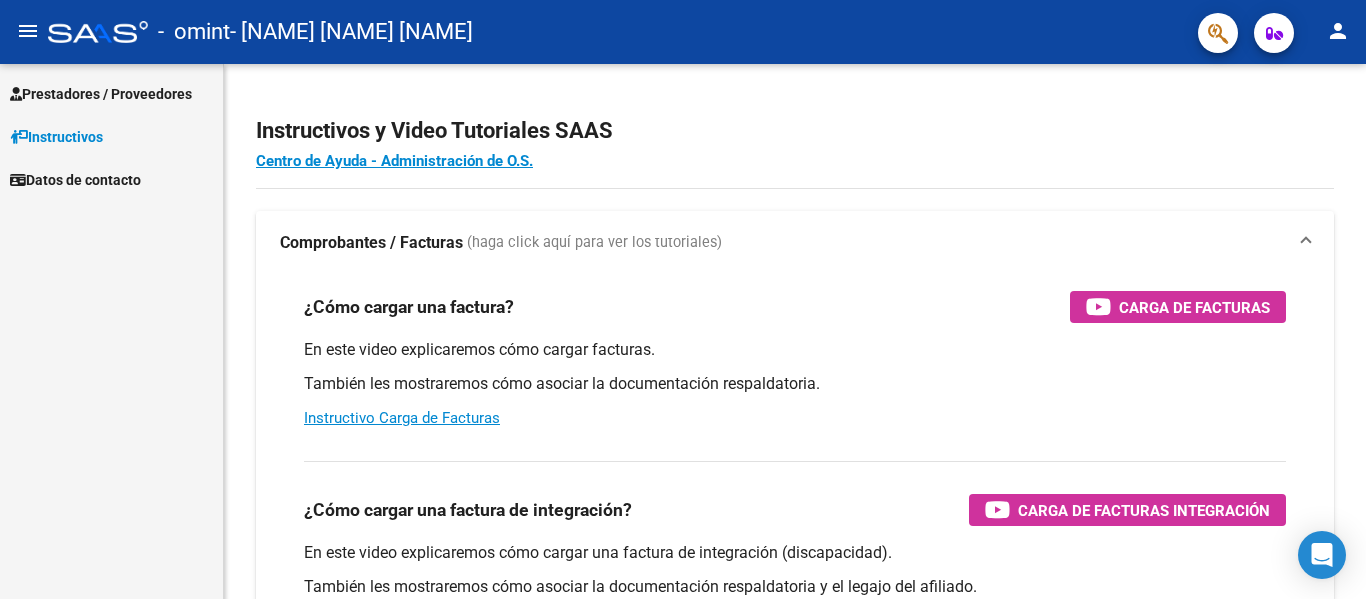click on "Prestadores / Proveedores" at bounding box center (101, 94) 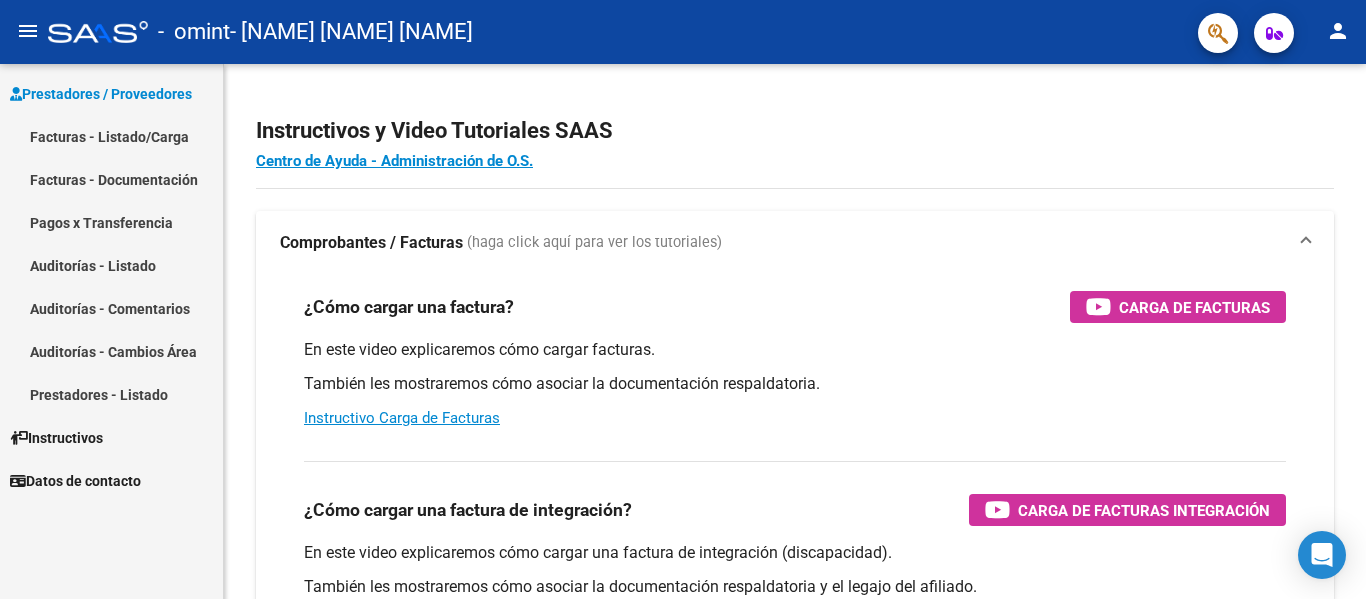 click on "Facturas - Listado/Carga" at bounding box center [111, 136] 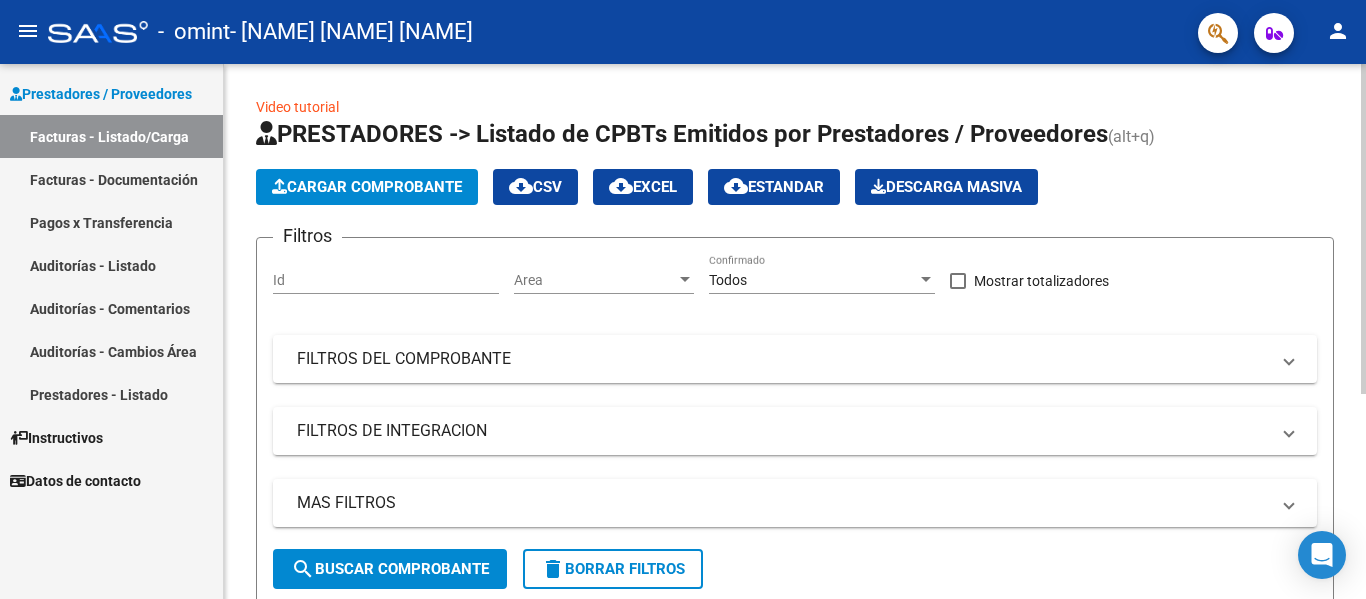 click on "Cargar Comprobante" 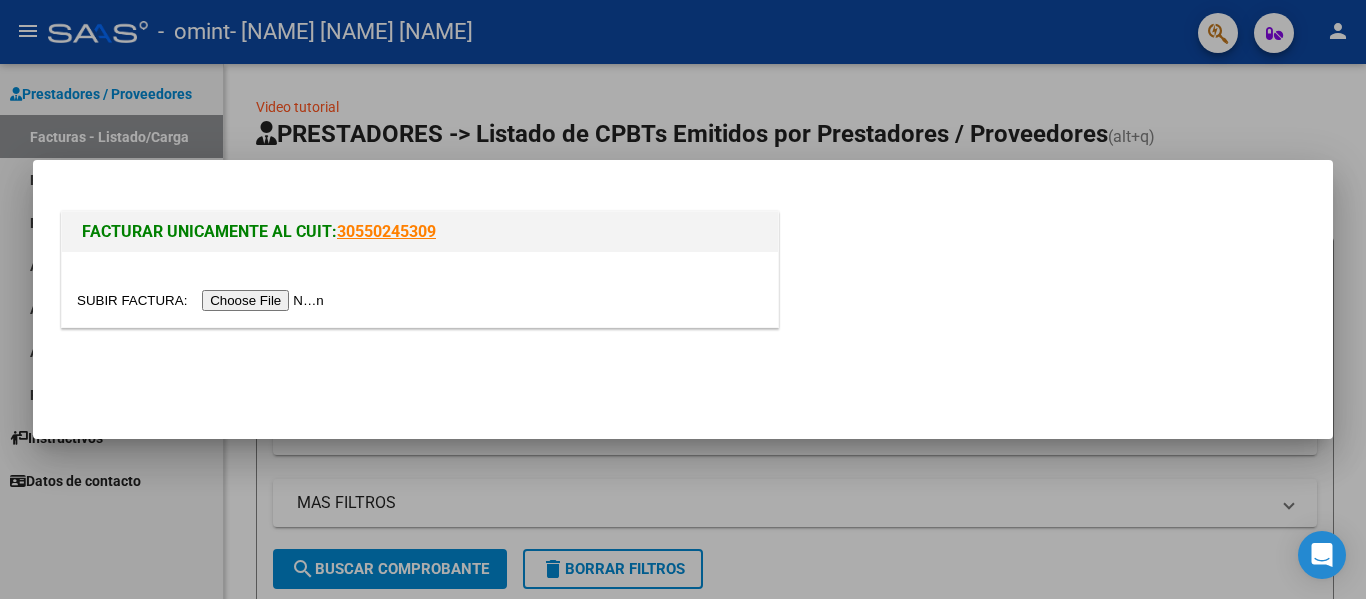 click at bounding box center (203, 300) 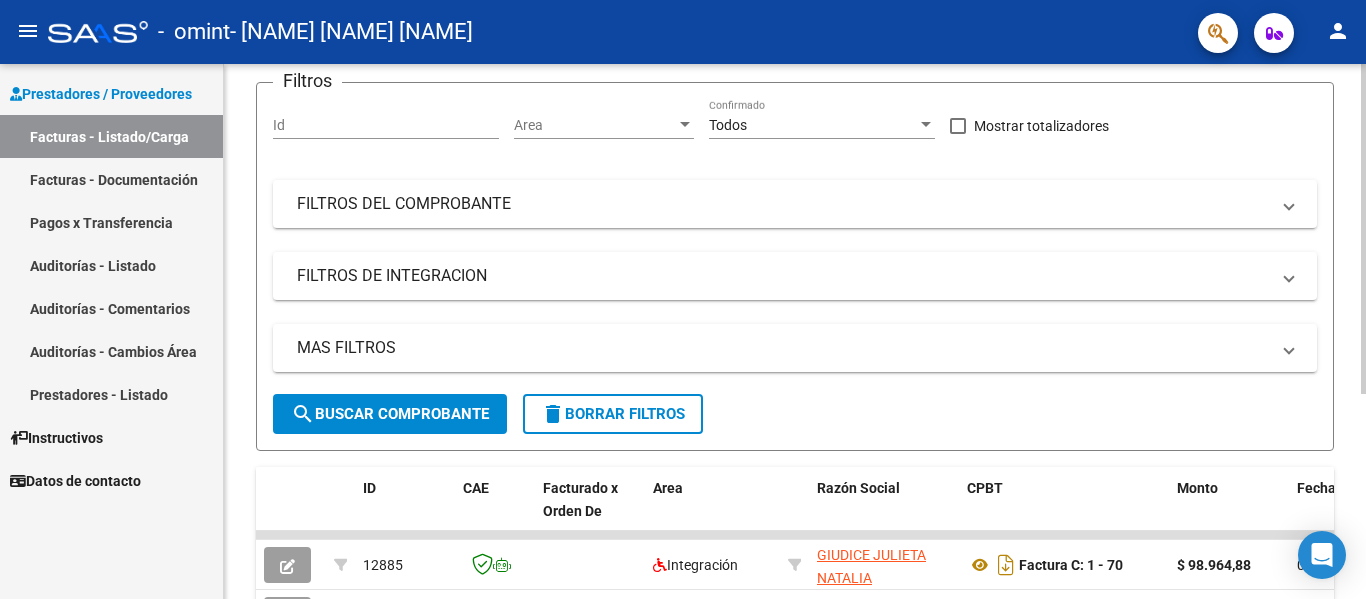 scroll, scrollTop: 333, scrollLeft: 0, axis: vertical 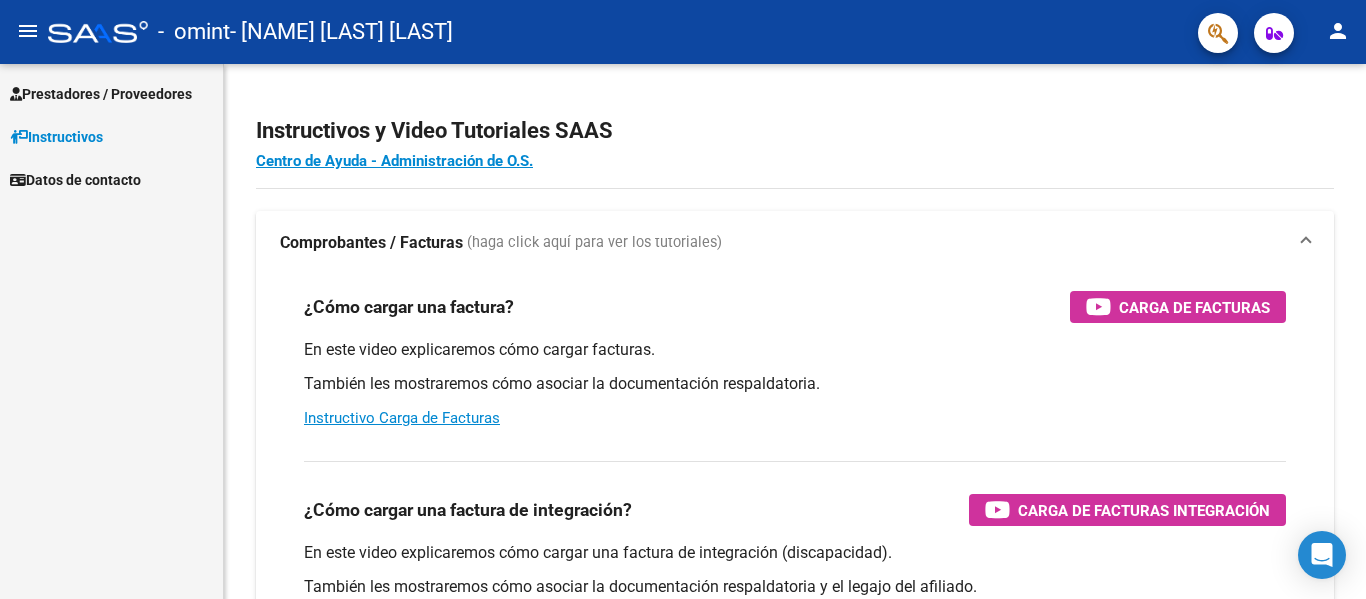 click on "person" 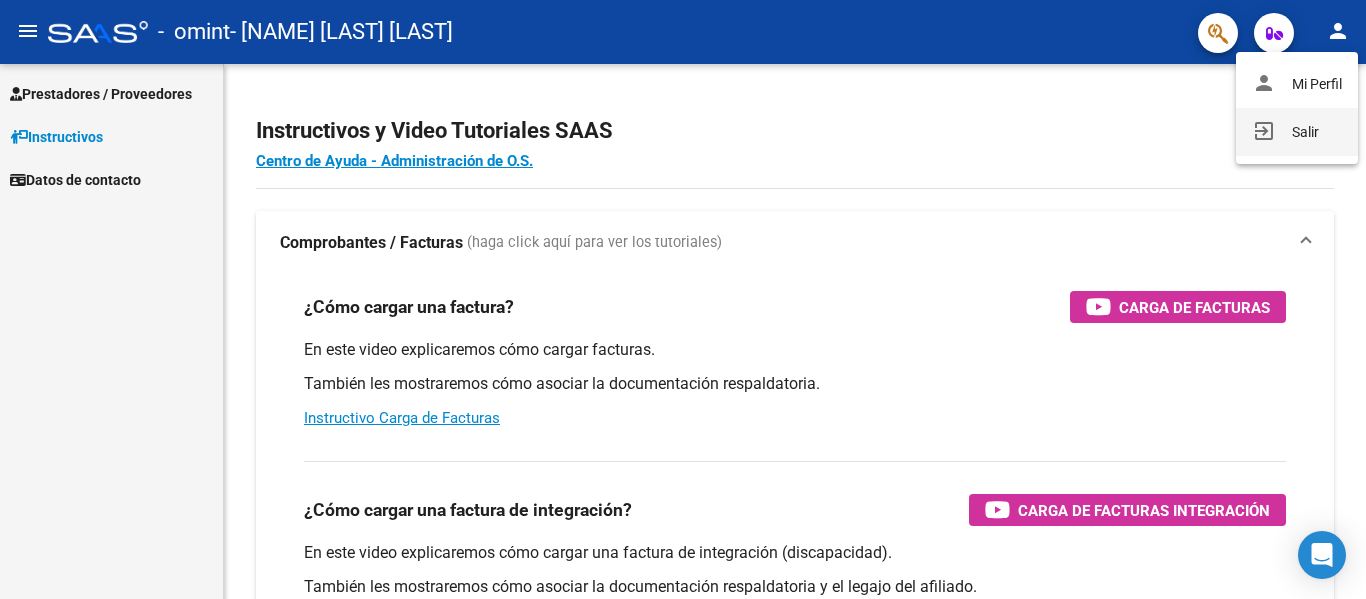 click on "exit_to_app  Salir" at bounding box center (1297, 132) 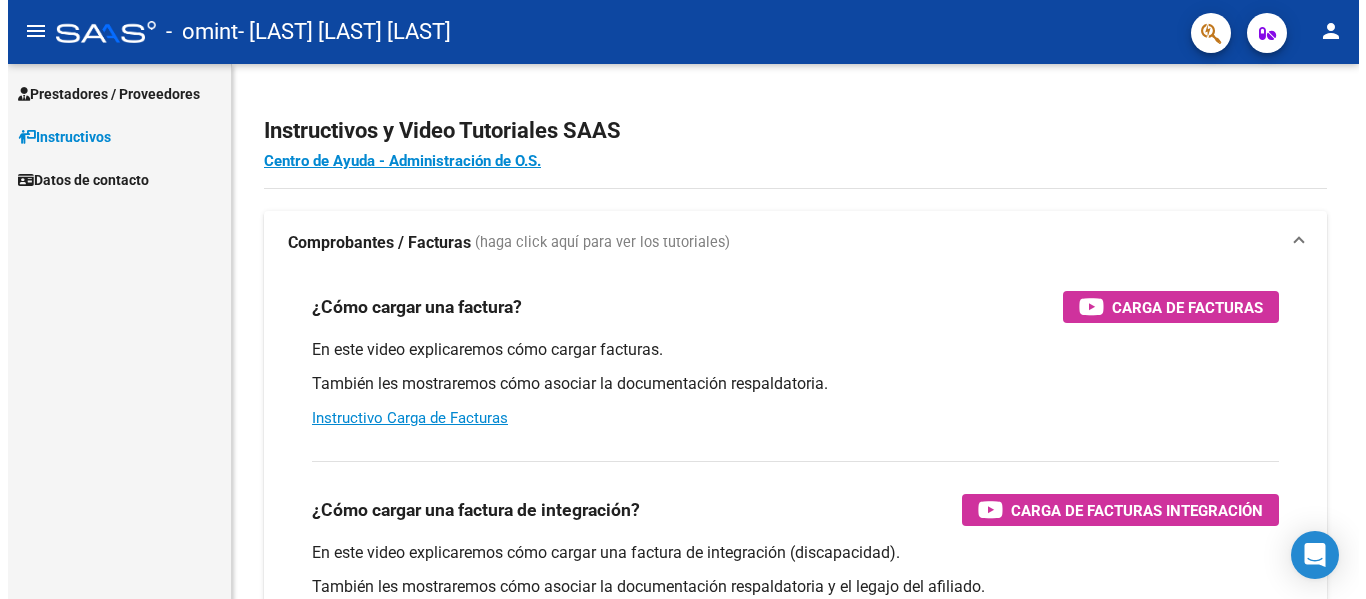 scroll, scrollTop: 0, scrollLeft: 0, axis: both 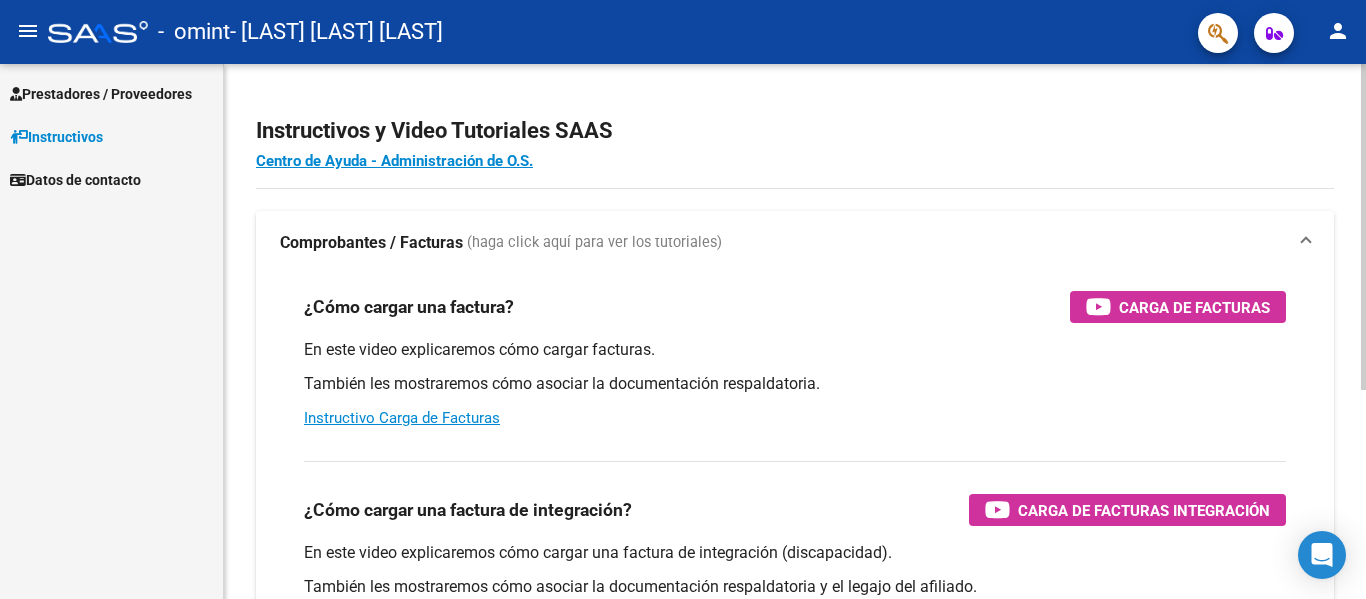 click on "Instructivos y Video Tutoriales SAAS Centro de Ayuda - Administración de O.S. Comprobantes / Facturas     (haga click aquí para ver los tutoriales) ¿Cómo cargar una factura?    Carga de Facturas En este video explicaremos cómo cargar facturas. También les mostraremos cómo asociar la documentación respaldatoria. Instructivo Carga de Facturas ¿Cómo cargar una factura de integración?    Carga de Facturas Integración En este video explicaremos cómo cargar una factura de integración (discapacidad). También les mostraremos cómo asociar la documentación respaldatoria y el legajo del afiliado. Instructivo Carga de Facturas con Recupero x Integración ¿Cómo editar una factura de integración?    Edición de Facturas de integración En este video explicaremos cómo editar una factura que ya habíamos cargado. Les mostraremos cómo asociar la documentación respaldatoria y la trazabilidad." 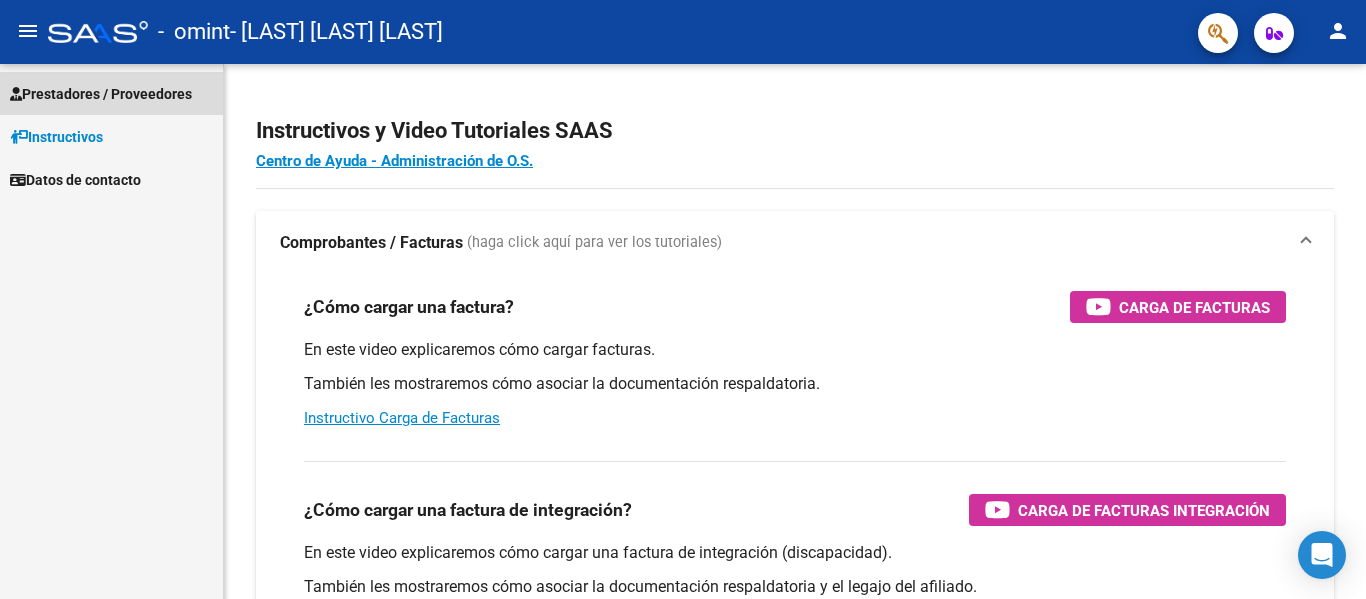 click on "Prestadores / Proveedores" at bounding box center (101, 94) 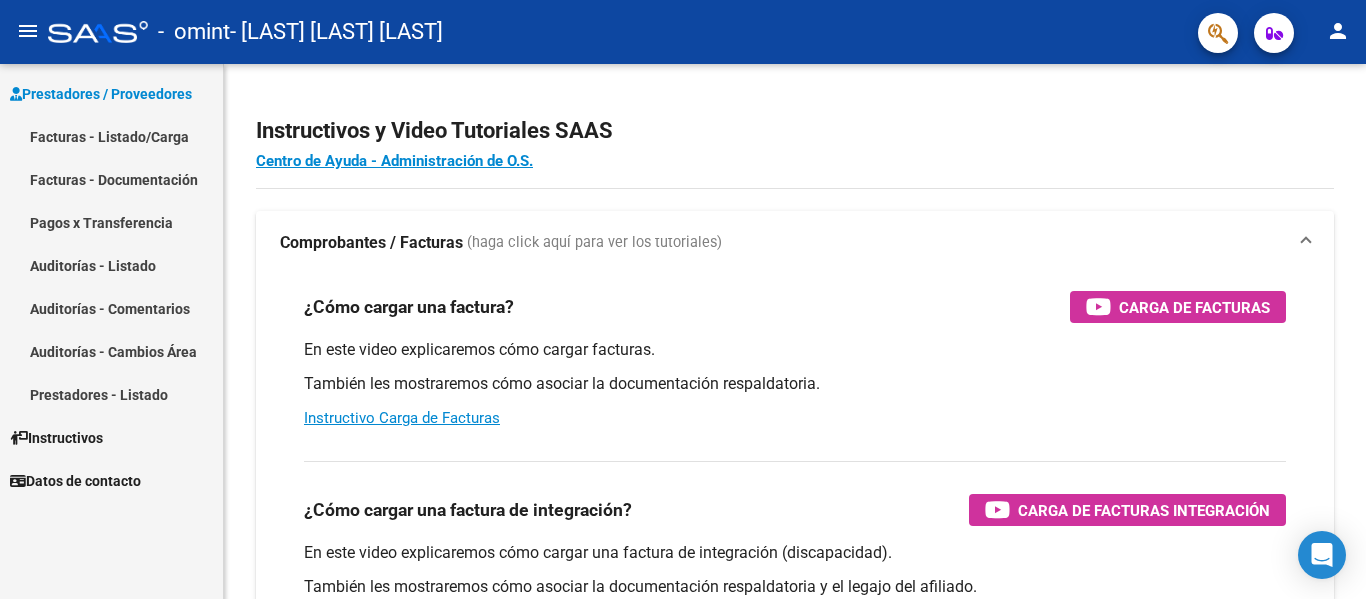 click on "Facturas - Listado/Carga" at bounding box center [111, 136] 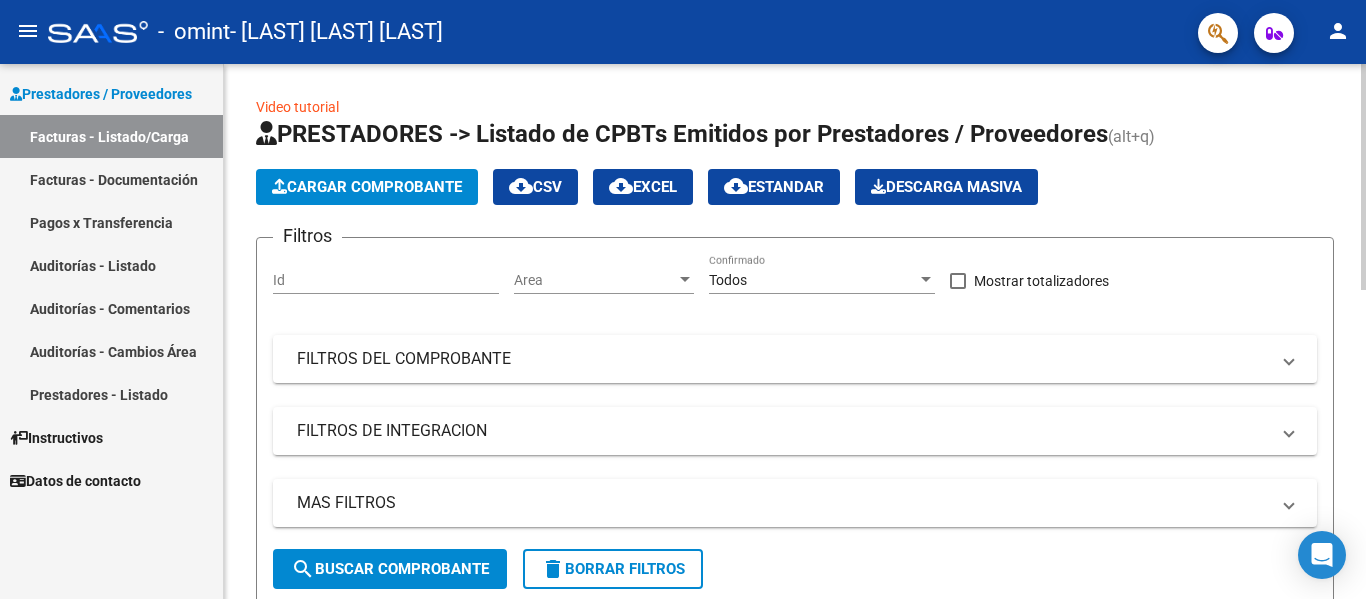 click on "PRESTADORES -> Listado de CPBTs Emitidos por Prestadores / Proveedores (alt+q)   Cargar Comprobante
cloud_download  CSV  cloud_download  EXCEL  cloud_download  Estandar   Descarga Masiva
Filtros Id Area Area Todos Confirmado   Mostrar totalizadores   FILTROS DEL COMPROBANTE  Comprobante Tipo Comprobante Tipo Start date – End date Fec. Comprobante Desde / Hasta Días Emisión Desde(cant. días) Días Emisión Hasta(cant. días) CUIT / Razón Social Pto. Venta Nro. Comprobante Código SSS CAE Válido CAE Válido Todos Cargado Módulo Hosp. Todos Tiene facturacion Apócrifa Hospital Refes  FILTROS DE INTEGRACION  Período De Prestación Campos del Archivo de Rendición Devuelto x SSS (dr_envio) Todos Rendido x SSS (dr_envio) Tipo de Registro Tipo de Registro Período Presentación Período Presentación Campos del Legajo Asociado (preaprobación) Afiliado Legajo (cuil/nombre) Todos Solo facturas preaprobadas  MAS FILTROS  Todos Con Doc. Respaldatoria Todos Con Trazabilidad Todos Asociado a Expediente Sur" 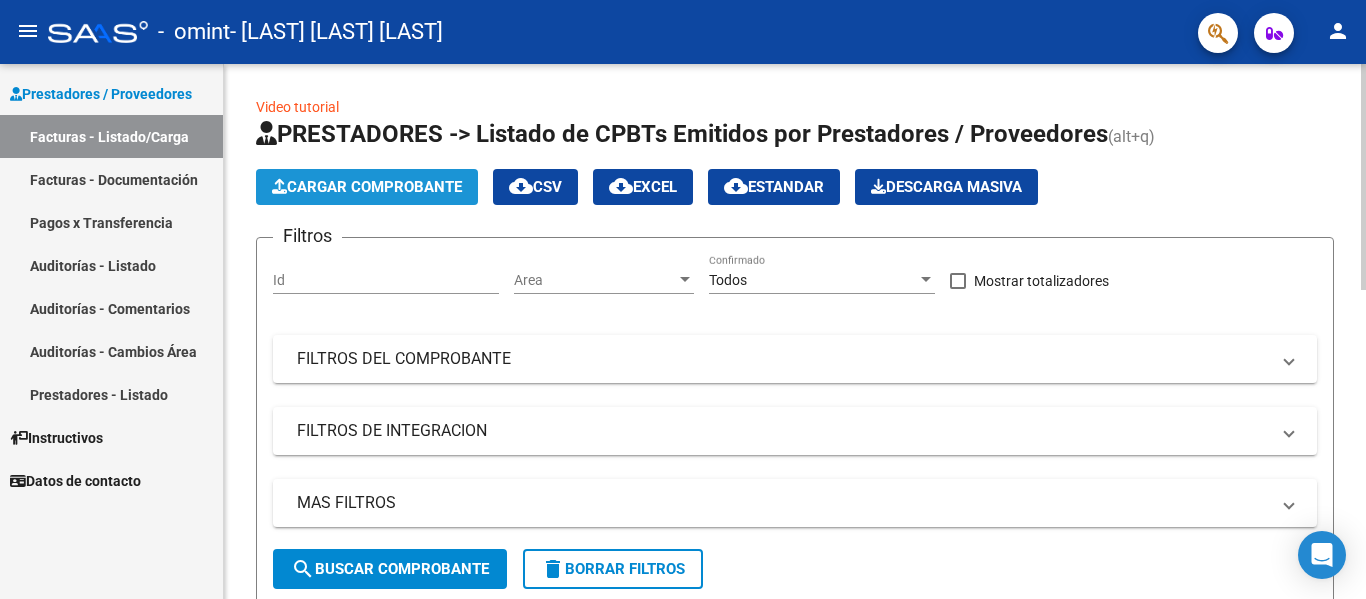 click on "Cargar Comprobante" 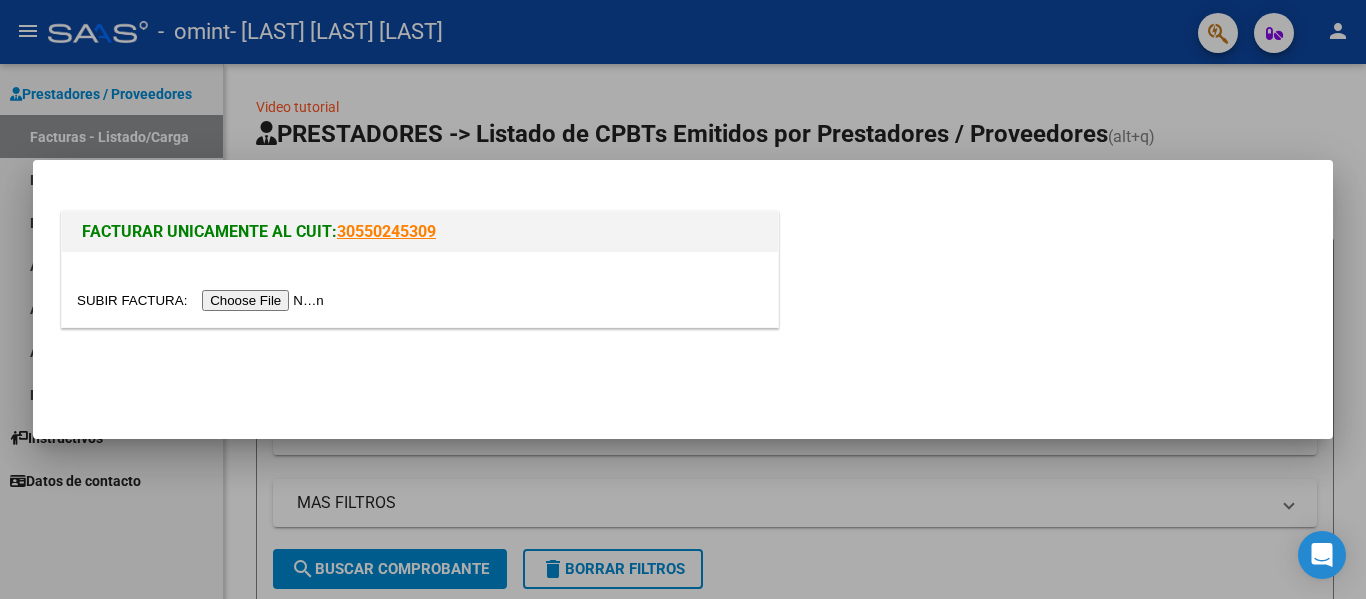 click at bounding box center (203, 300) 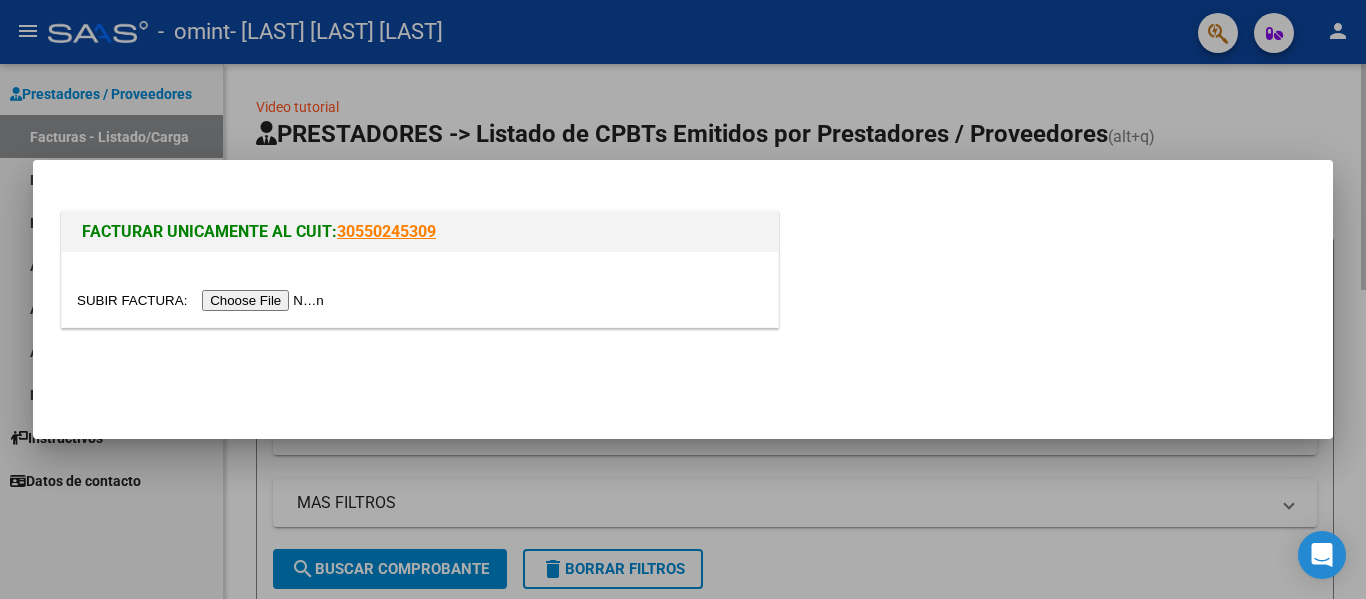 click at bounding box center [683, 299] 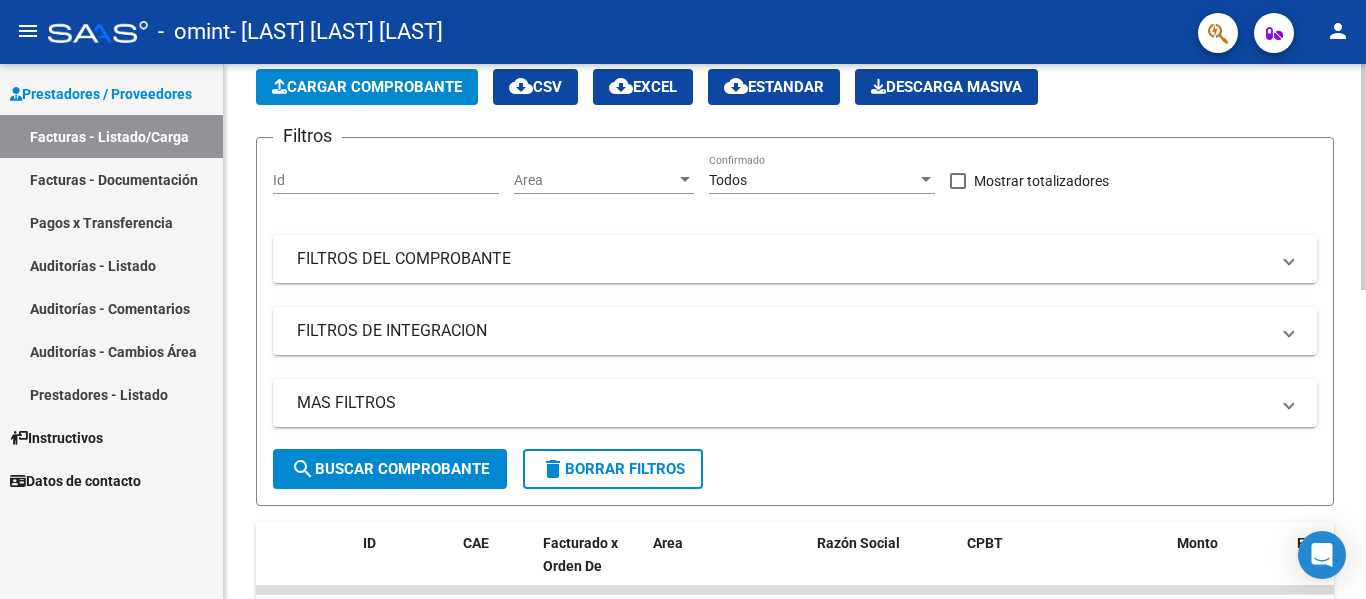 scroll, scrollTop: 0, scrollLeft: 0, axis: both 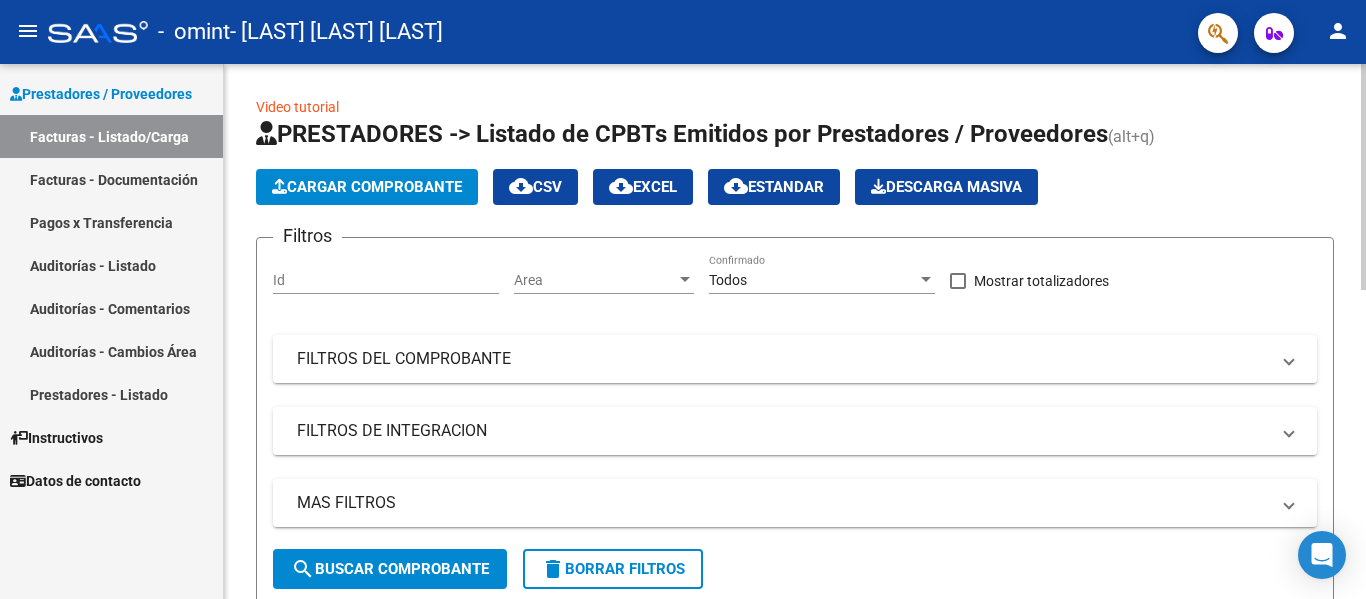 click on "Cargar Comprobante" 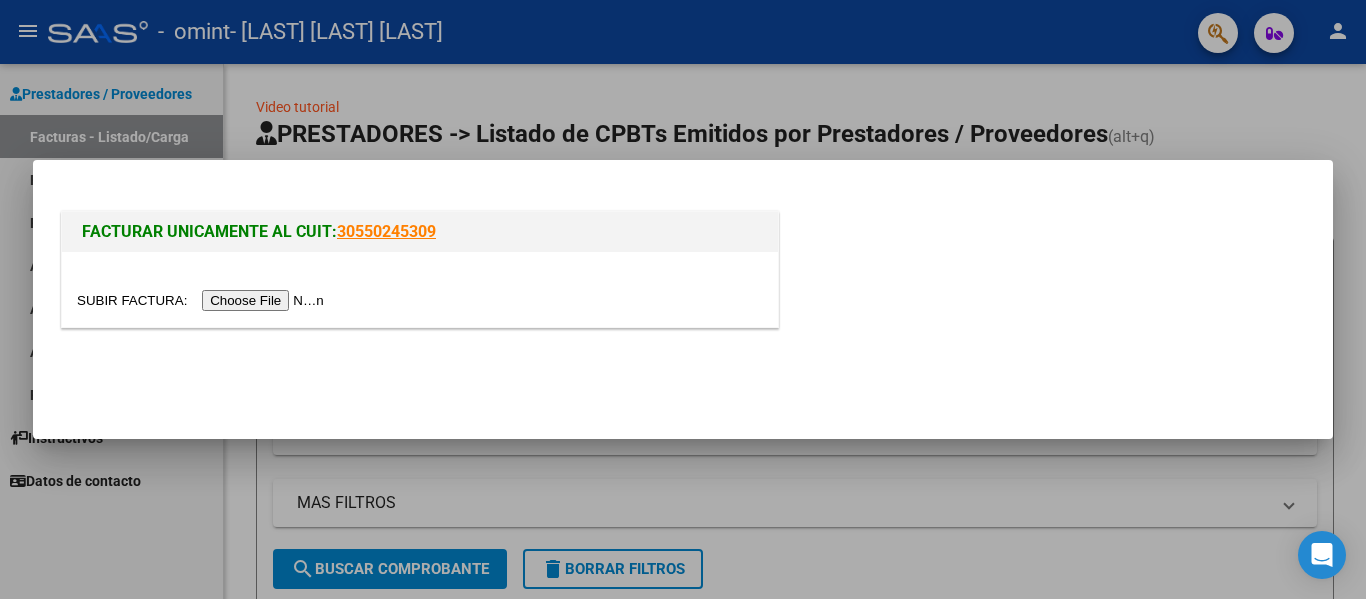 click at bounding box center (203, 300) 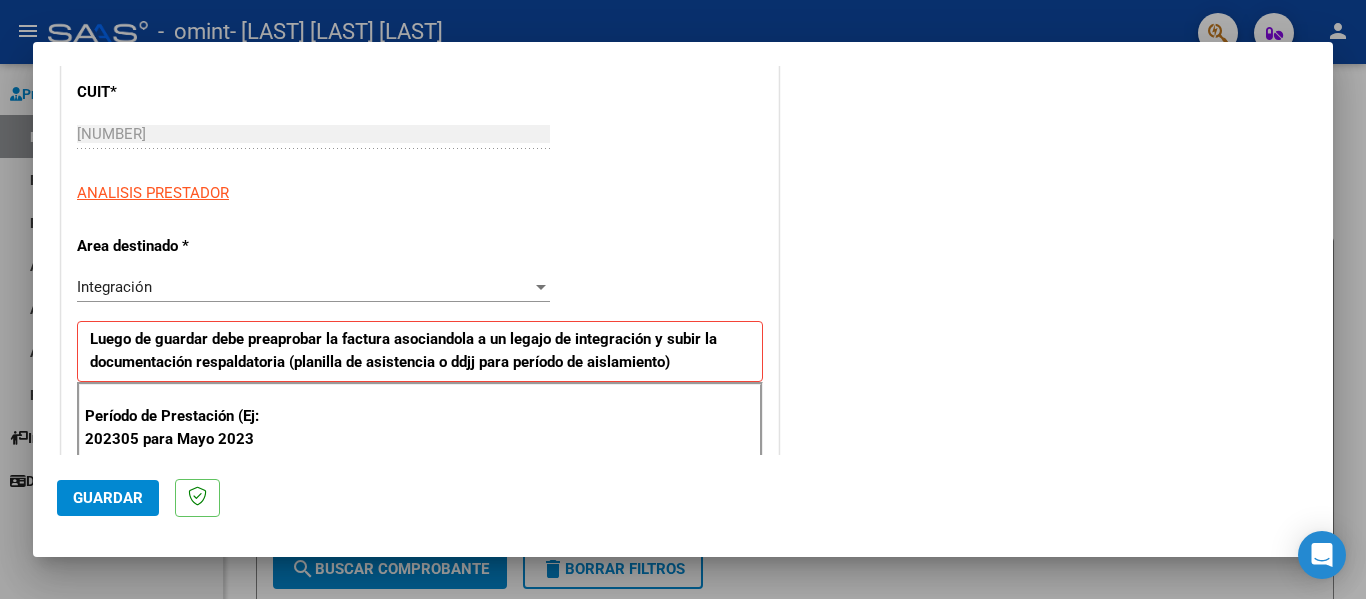 scroll, scrollTop: 300, scrollLeft: 0, axis: vertical 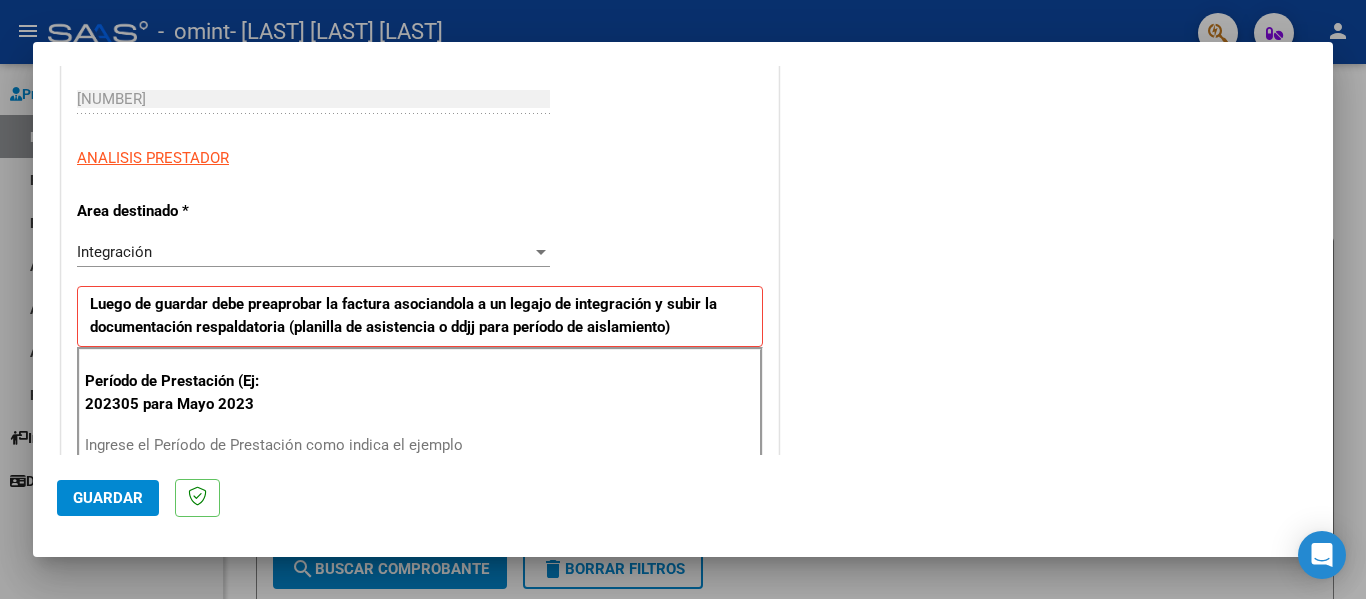click on "Integración" at bounding box center [304, 252] 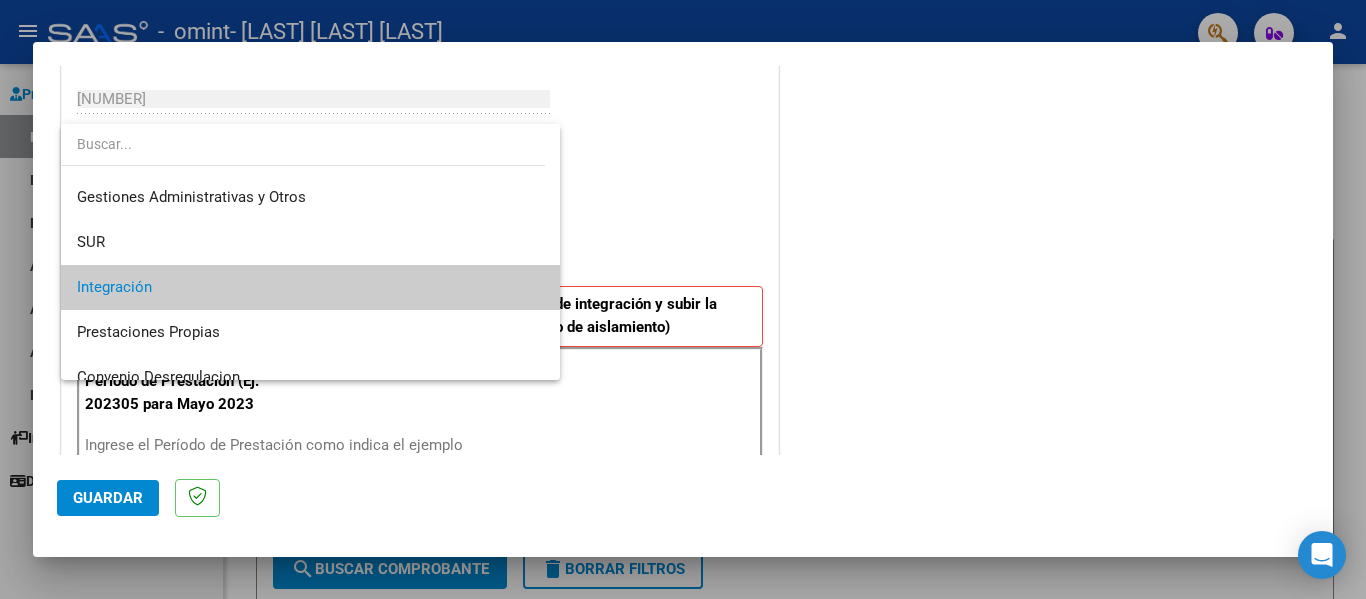 scroll, scrollTop: 100, scrollLeft: 0, axis: vertical 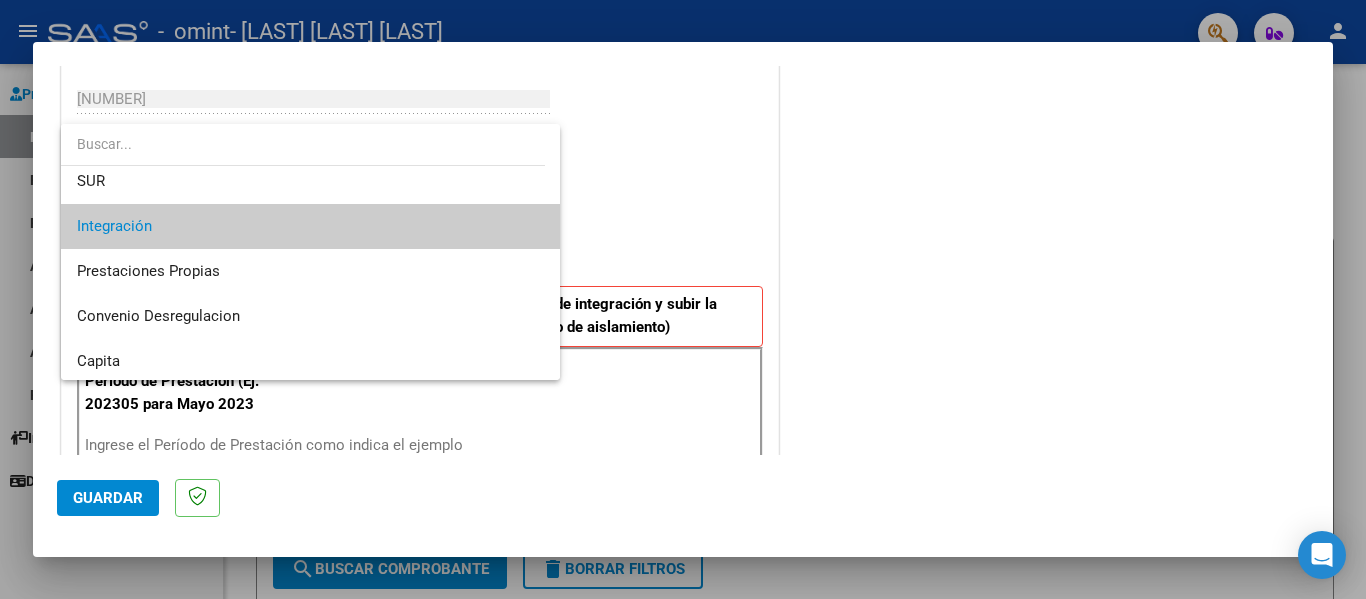 click on "Integración" at bounding box center [310, 226] 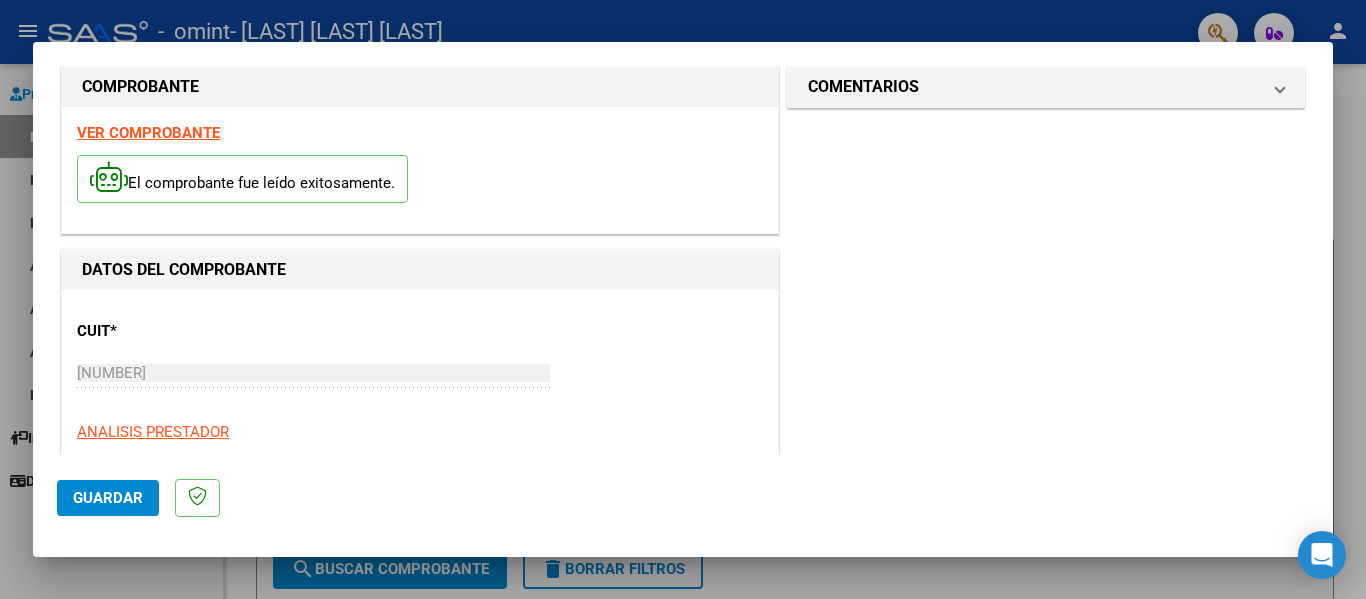 scroll, scrollTop: 0, scrollLeft: 0, axis: both 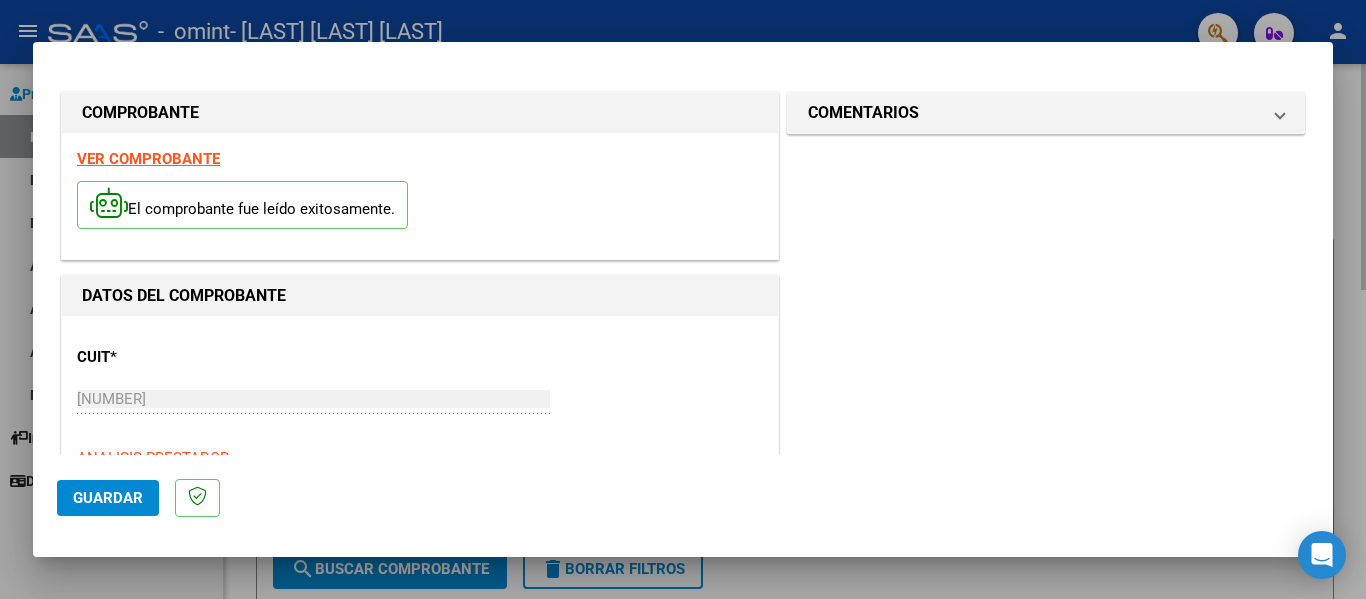 drag, startPoint x: 1365, startPoint y: 121, endPoint x: 1320, endPoint y: 173, distance: 68.76772 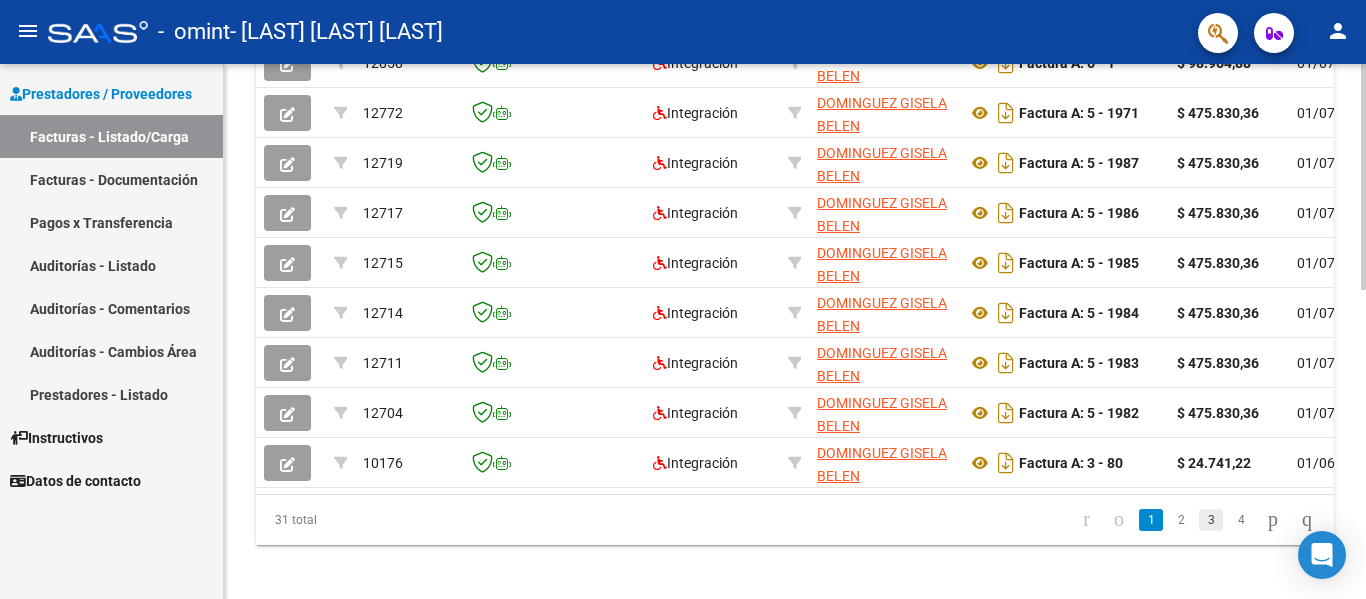 scroll, scrollTop: 733, scrollLeft: 0, axis: vertical 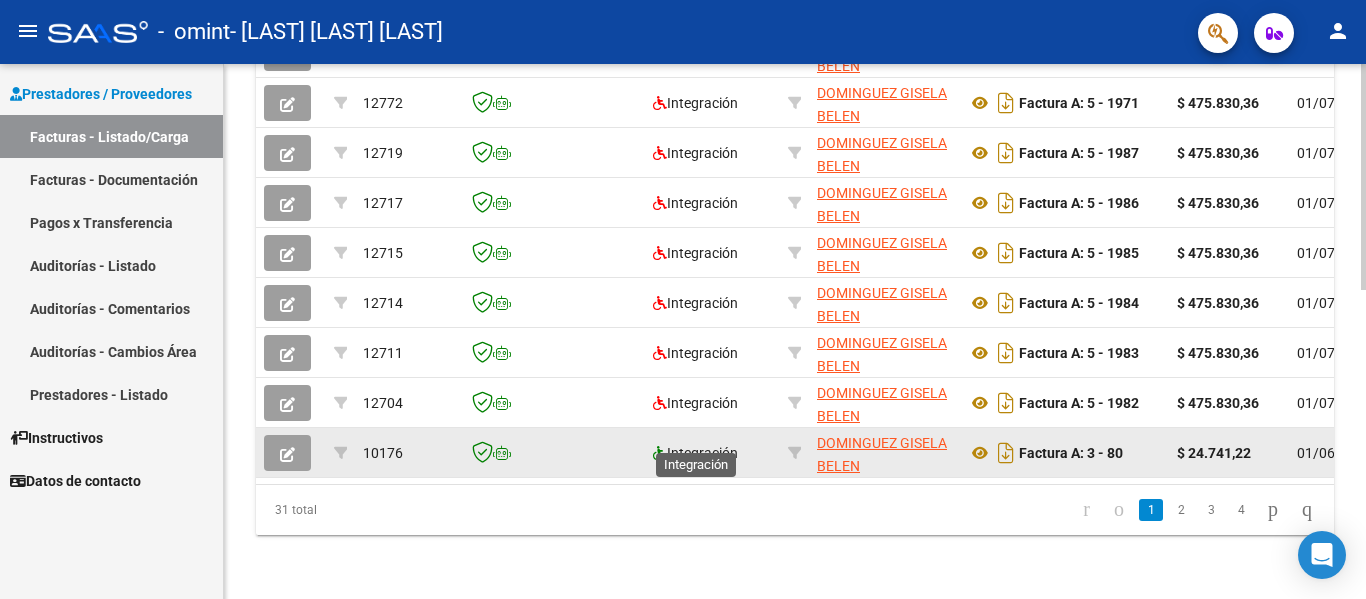 drag, startPoint x: 696, startPoint y: 441, endPoint x: 666, endPoint y: 442, distance: 30.016663 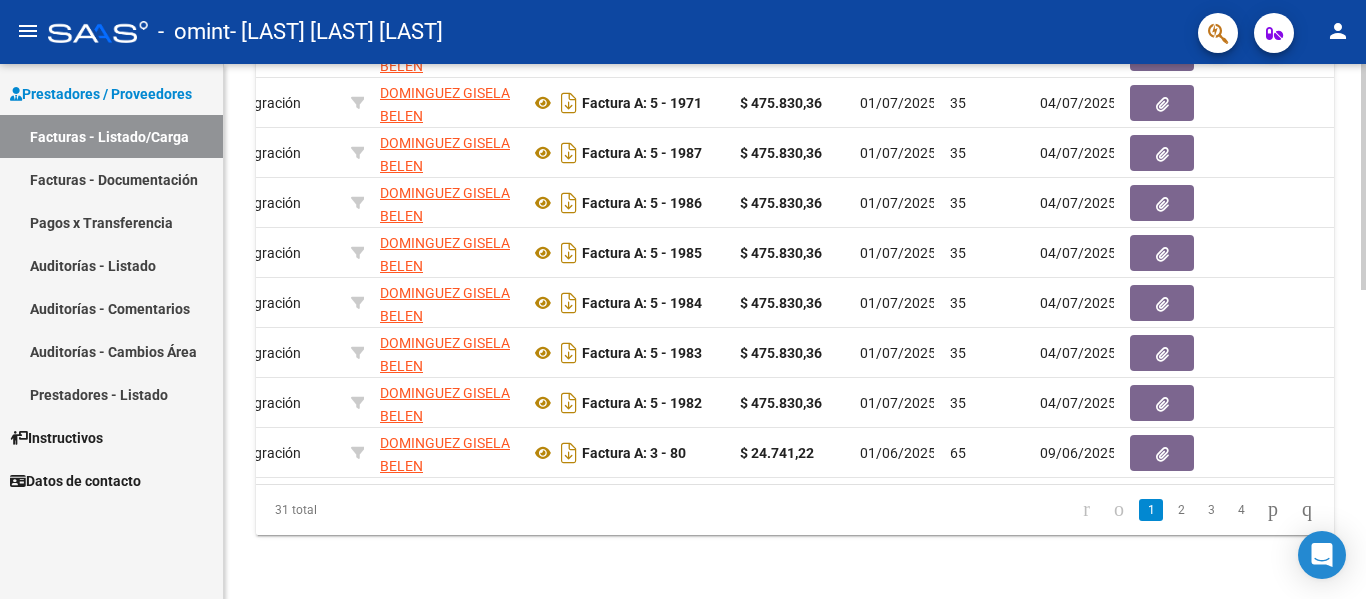 scroll, scrollTop: 0, scrollLeft: 0, axis: both 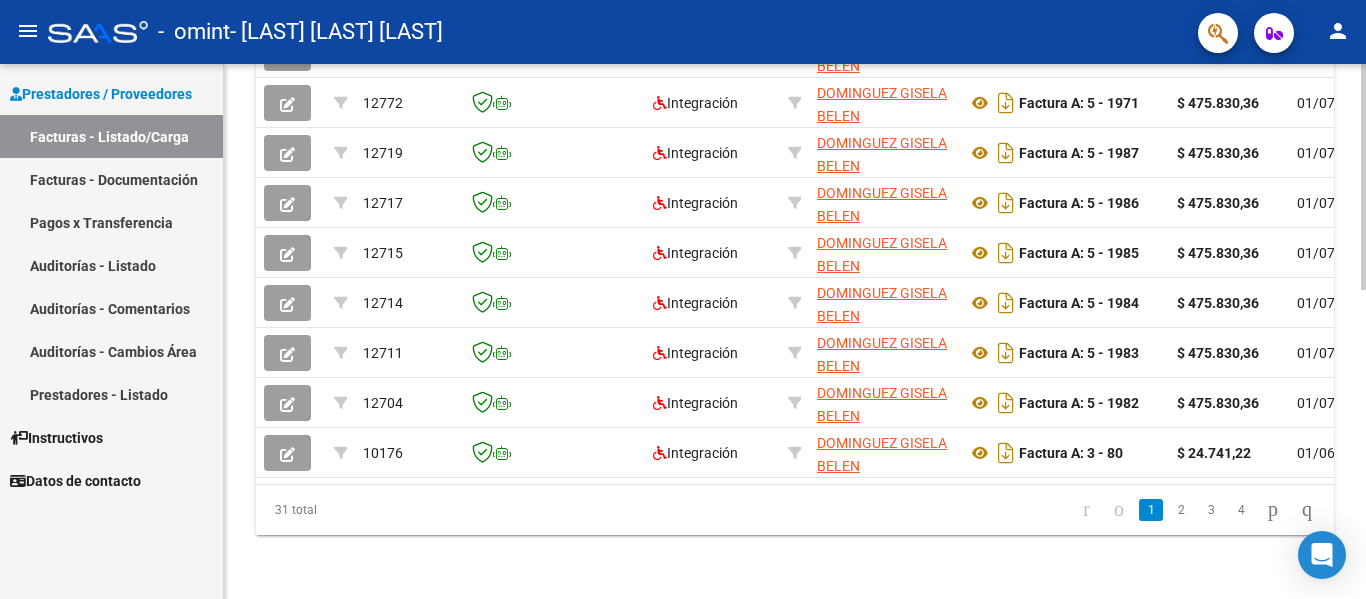 click on "1   2   3   4" 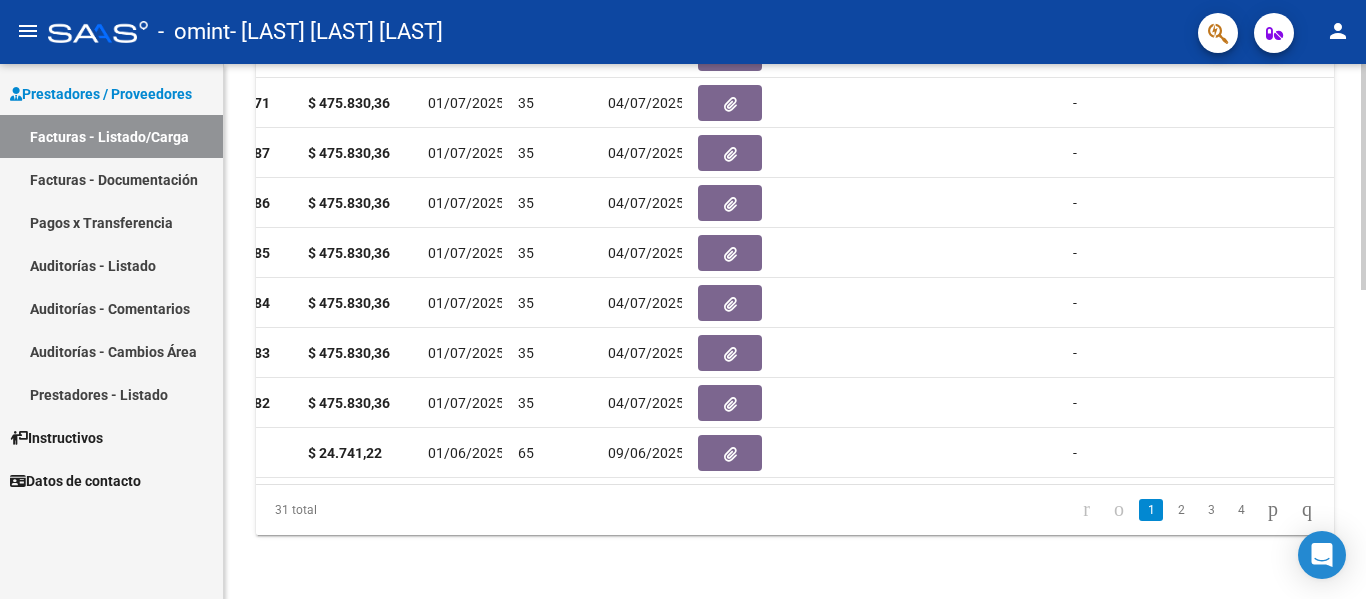 click on "12885 Integración [LAST] [LAST] [LAST] 27412158542 Factura C: 1 - 70 $ 98.964,88 04/07/2025 32 04/07/2025 - DS 202506 $ 98.964,88 $ 0,00 202506 1034 [LAST] [LAST] [LAST] [NUMBER] EL INFORME SEMESTRAL NO SE GESTIONA POR ESTA VIA, DEBE SER CARGADO POR LA FAMILIA EN LA WEB DE OMINT 12/07/2025 14/07/2025 04/07/2025 [LAST] [LAST] / Equipo por la Inclusion Merlo [LAST] [LAST] [EMAIL]
12858 Integración [LAST] [LAST] [LAST] 27320111337 Factura A: 6 - 1 $ 98.964,88 01/07/2025 35 04/07/2025 - DS 202506 $ 98.964,88 $ 197.929,76 202506 1034 [LAST] [LAST] [LAST] [NUMBER] EL INFORME SEMESTRAL NO SE GESTIONA POR ESTA VIA, DEBE SER CARGADO POR LA FAMILIA EN LA WEB DE OMINT 11/07/2025 14/07/2025 04/07/2025 [LAST] [LAST] / Equipo por la Inclusion Merlo [LAST] [LAST] [EMAIL]
12772 Integración [LAST] [LAST] [LAST] 27320111337 Factura A: 5 - 1971 $ 475.830,36 01/07/2025 35 04/07/2025 - DS 202506 1034" 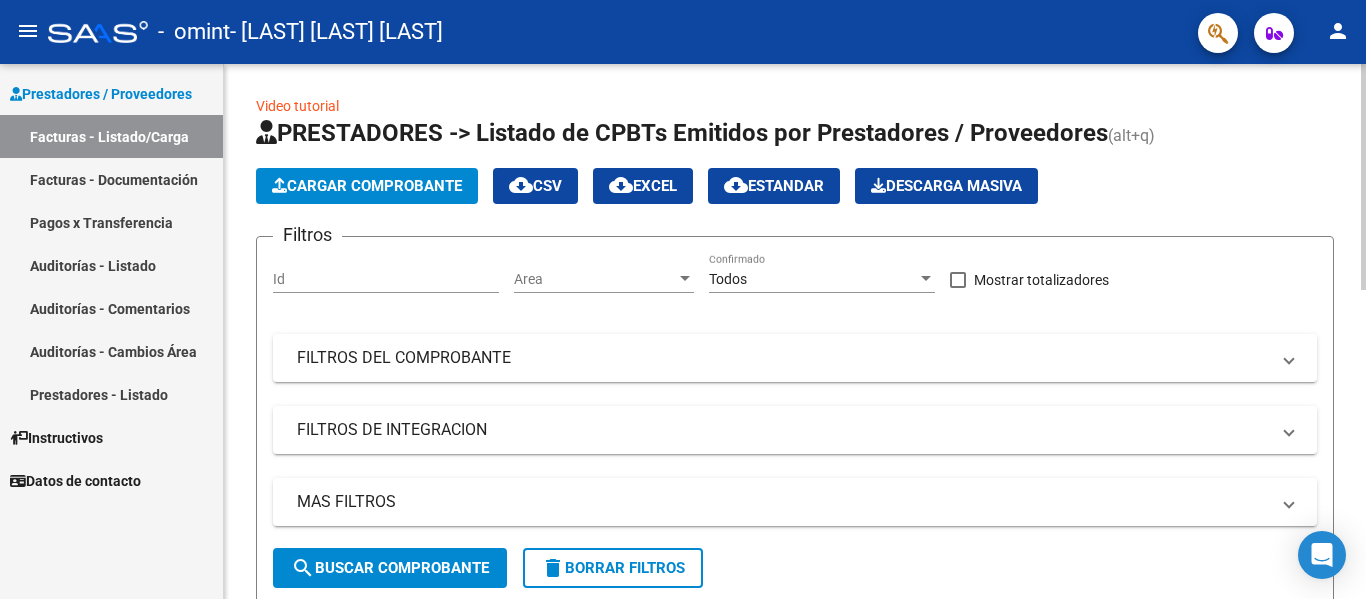 scroll, scrollTop: 0, scrollLeft: 0, axis: both 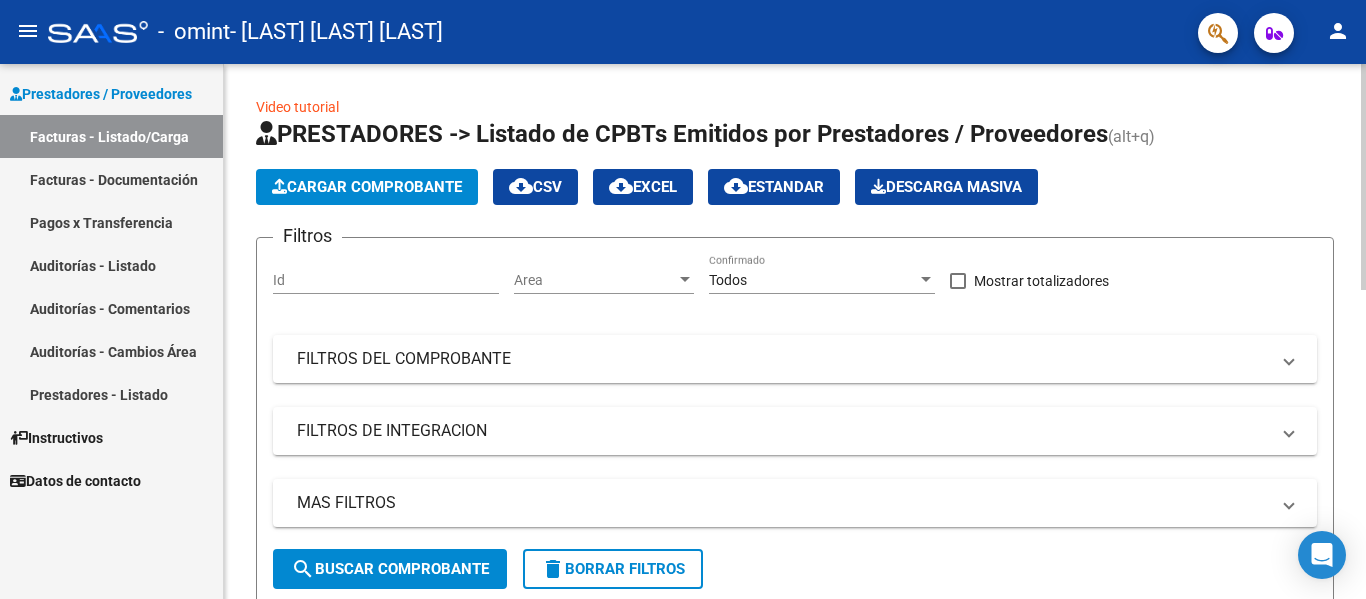 click on "Cargar Comprobante" 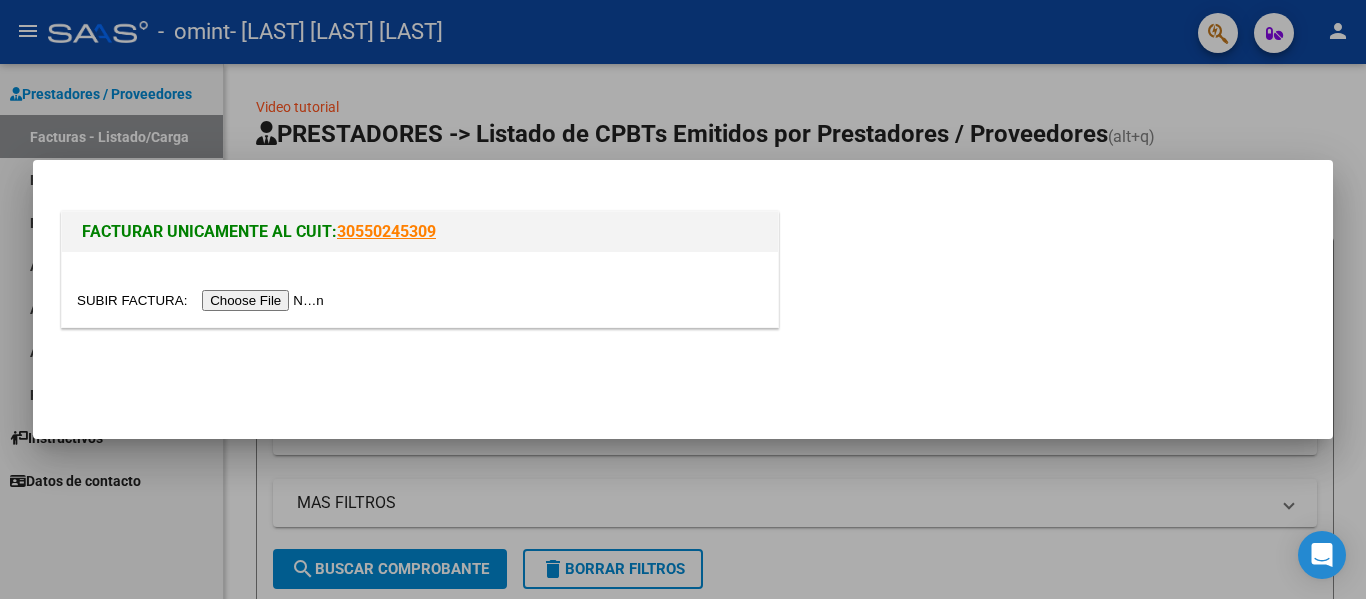 click at bounding box center [203, 300] 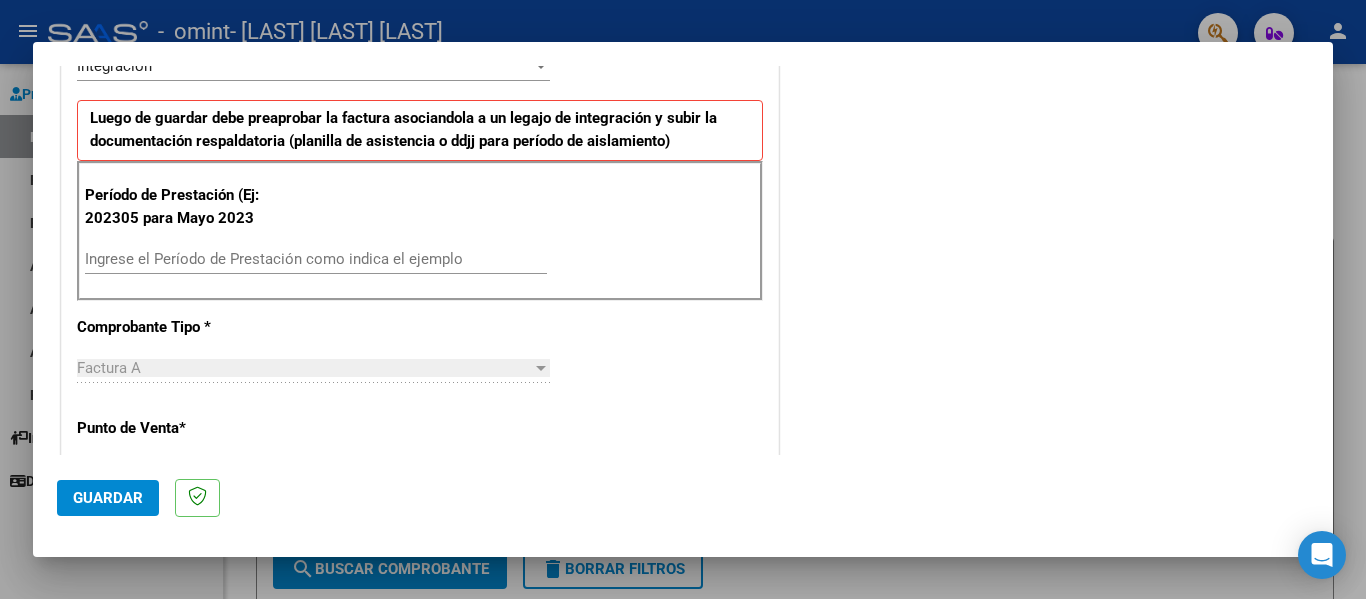 scroll, scrollTop: 500, scrollLeft: 0, axis: vertical 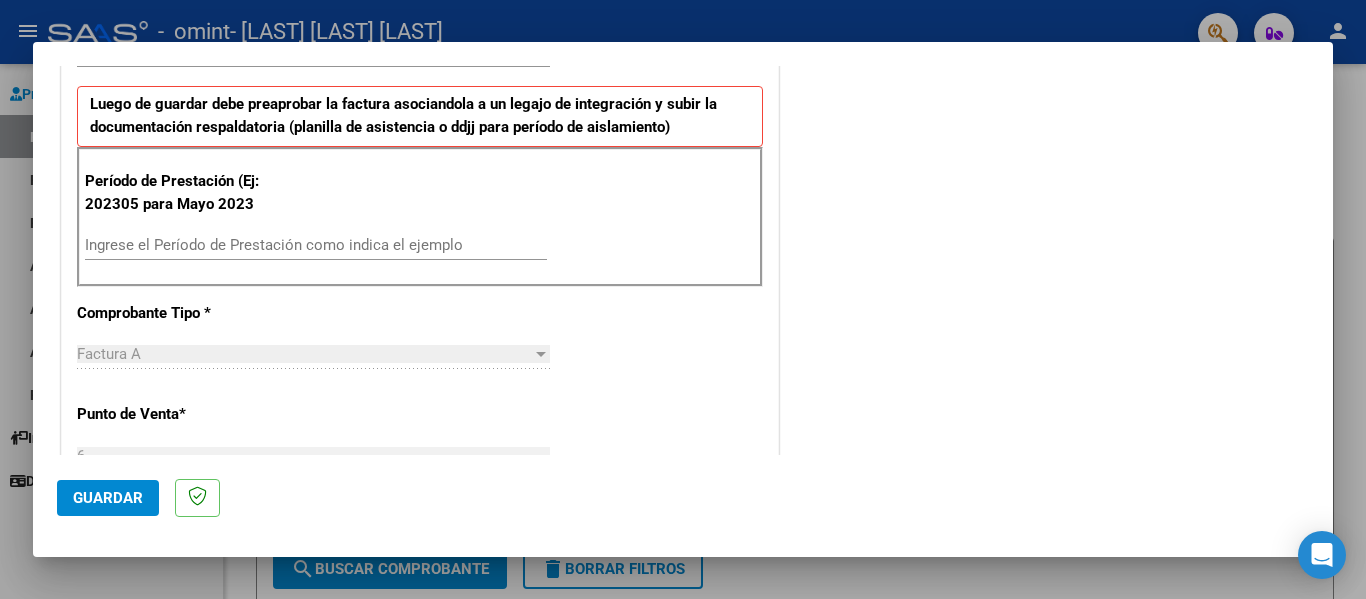 click on "Ingrese el Período de Prestación como indica el ejemplo" at bounding box center (316, 245) 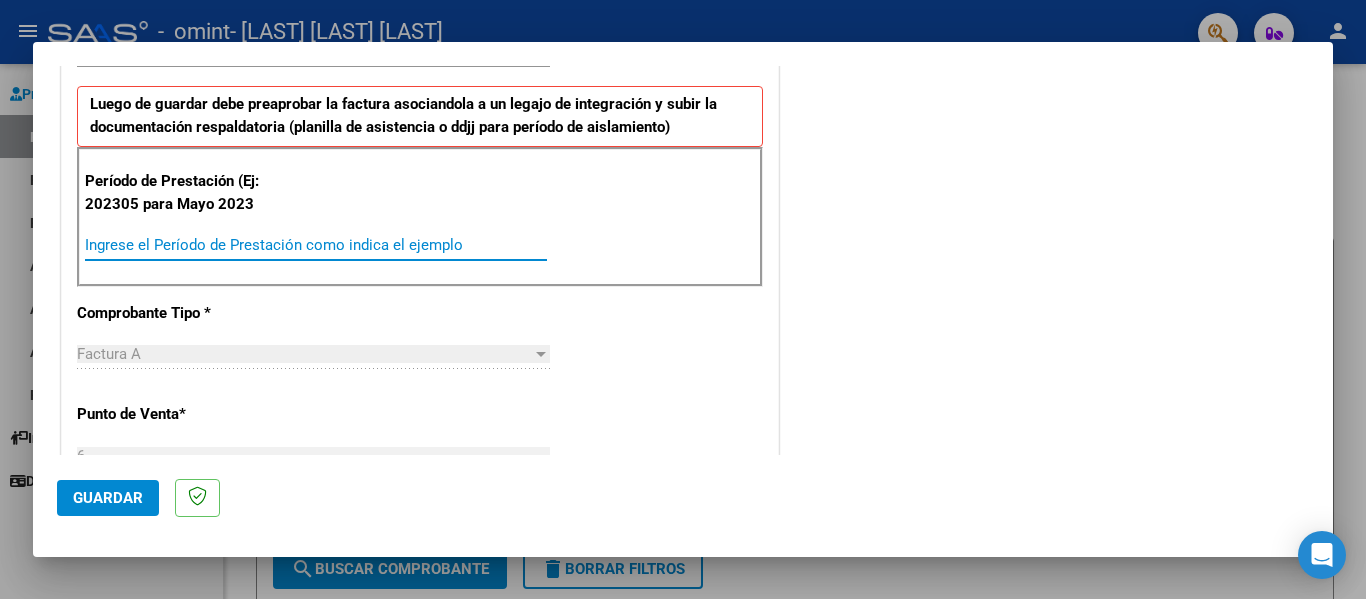 click on "Ingrese el Período de Prestación como indica el ejemplo" at bounding box center (316, 245) 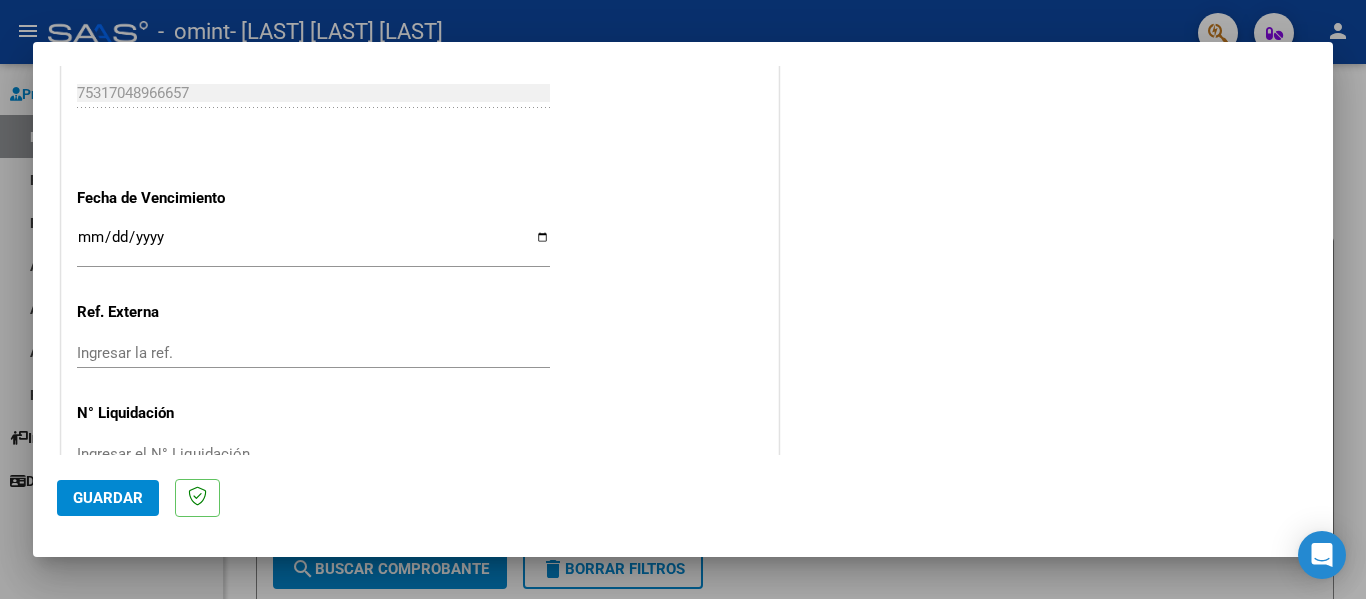 scroll, scrollTop: 1300, scrollLeft: 0, axis: vertical 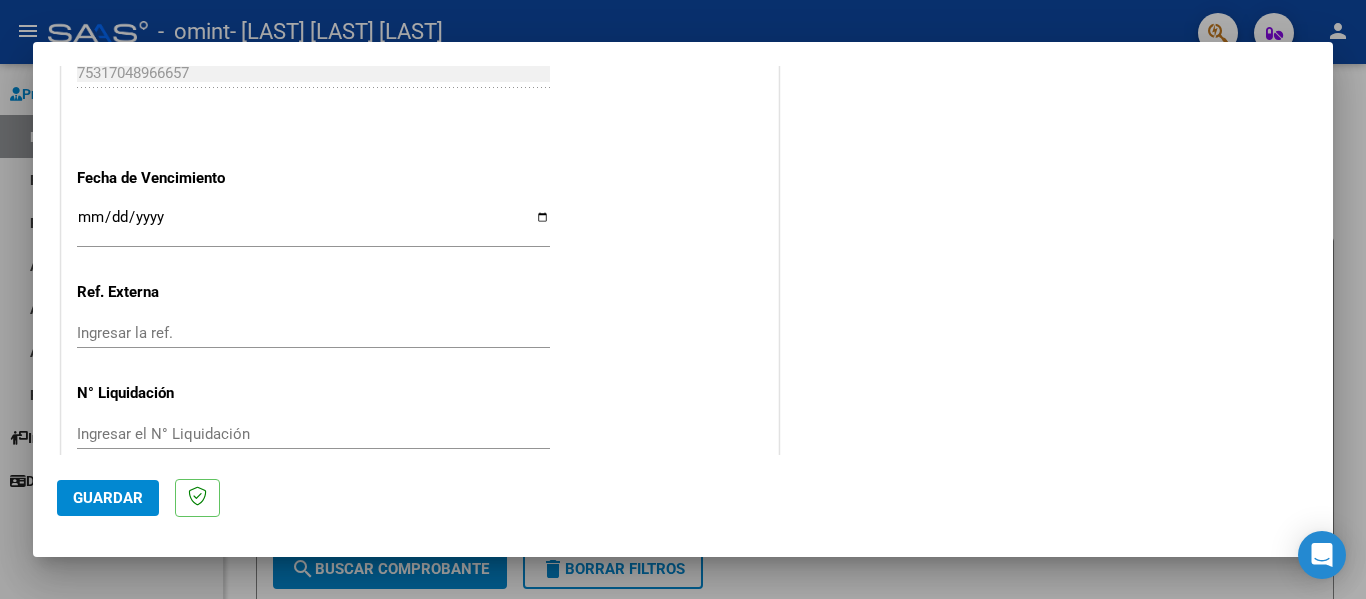 type on "202507" 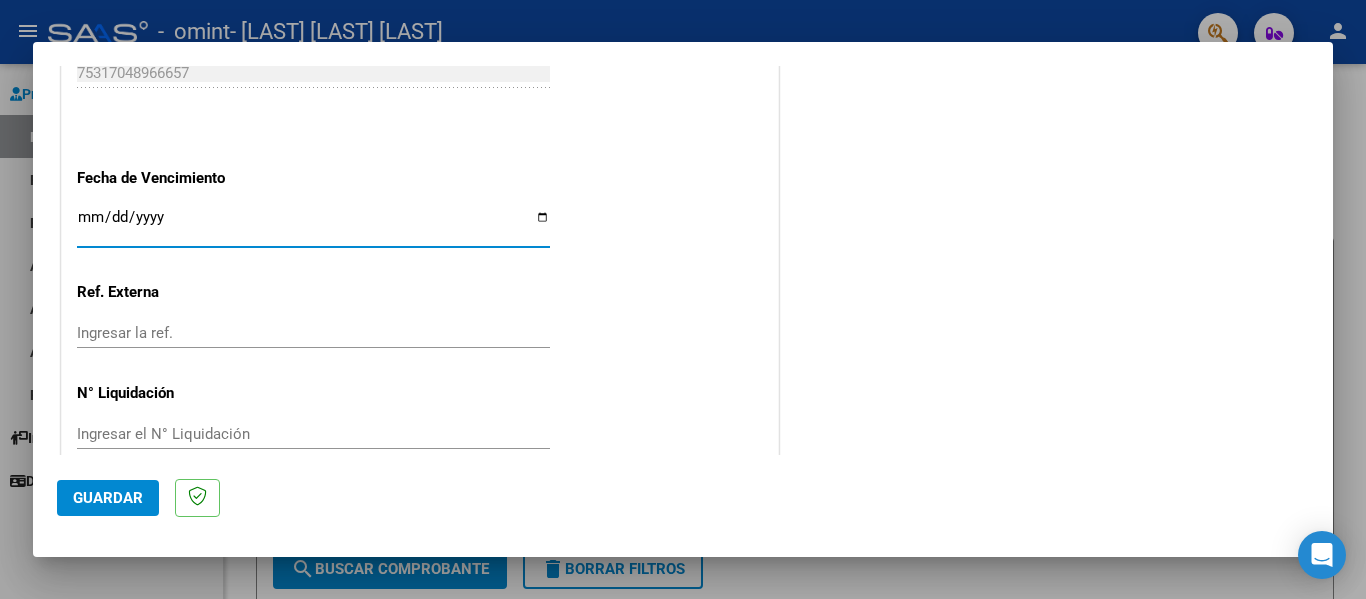 click on "Ingresar la fecha" at bounding box center [313, 225] 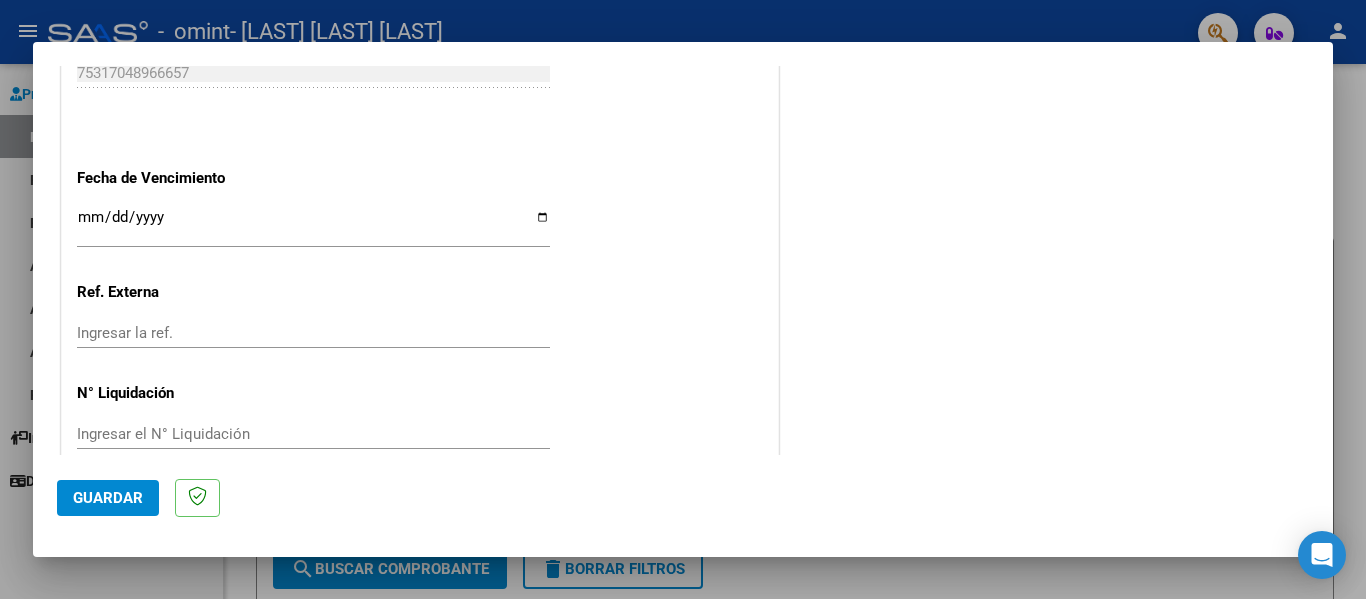 click on "COMENTARIOS Comentarios del Prestador / Gerenciador:" at bounding box center (1046, -362) 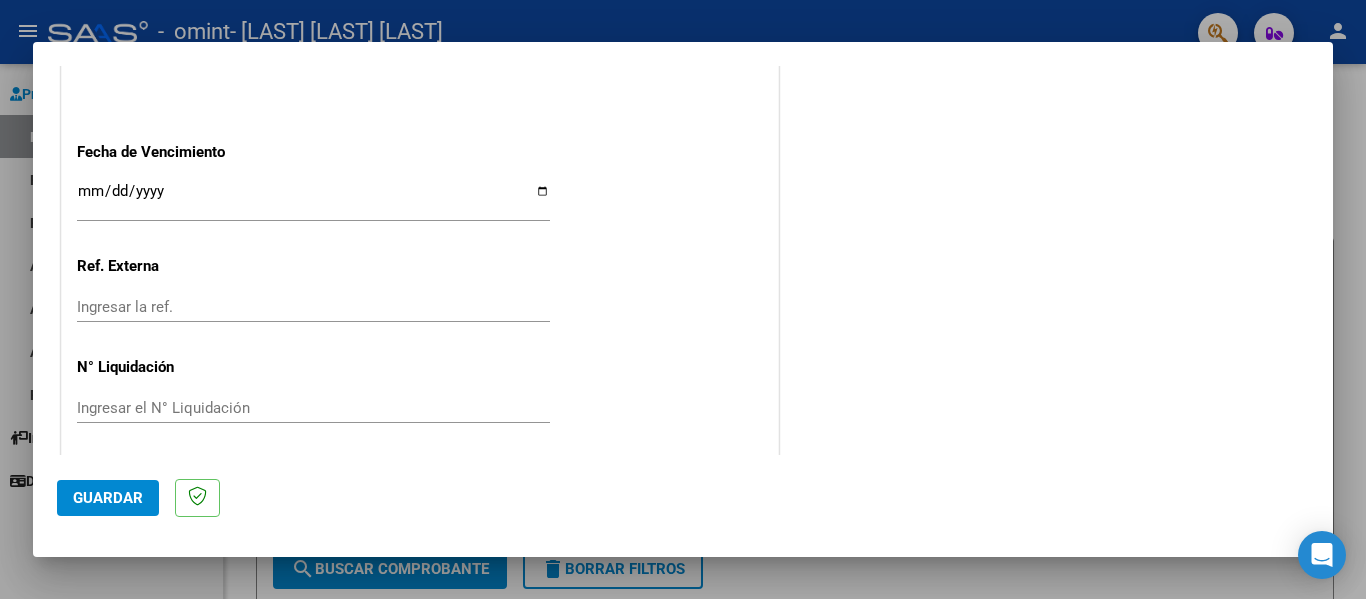 scroll, scrollTop: 1333, scrollLeft: 0, axis: vertical 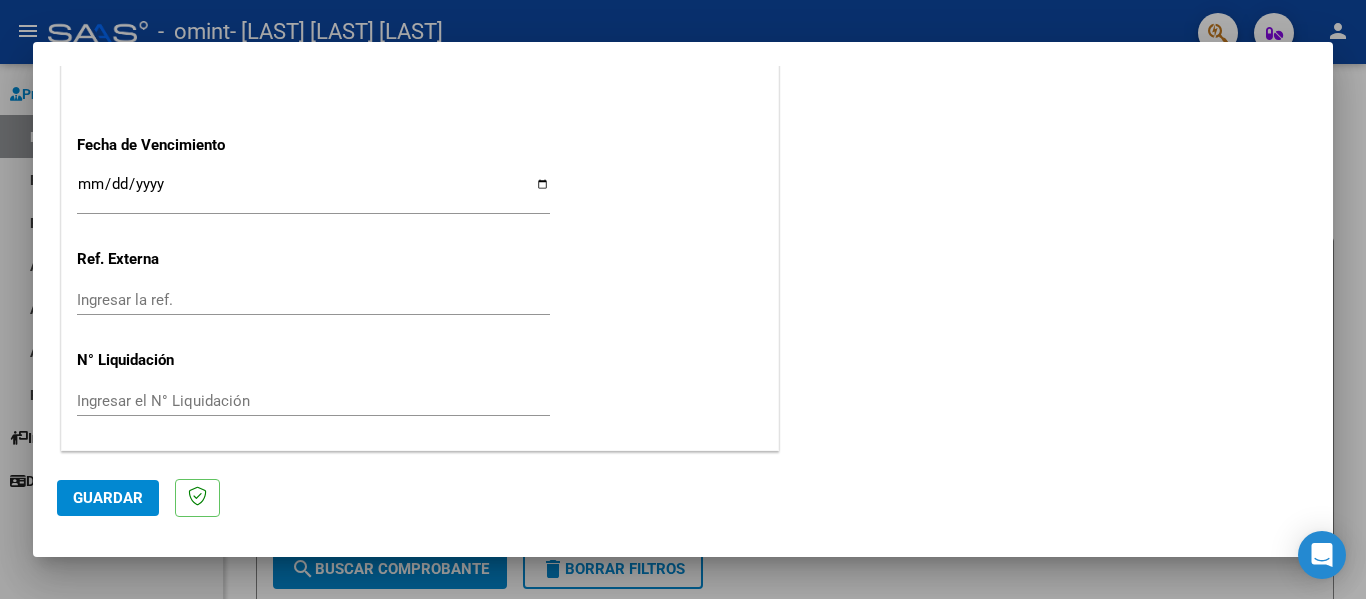 drag, startPoint x: 298, startPoint y: 296, endPoint x: 286, endPoint y: 294, distance: 12.165525 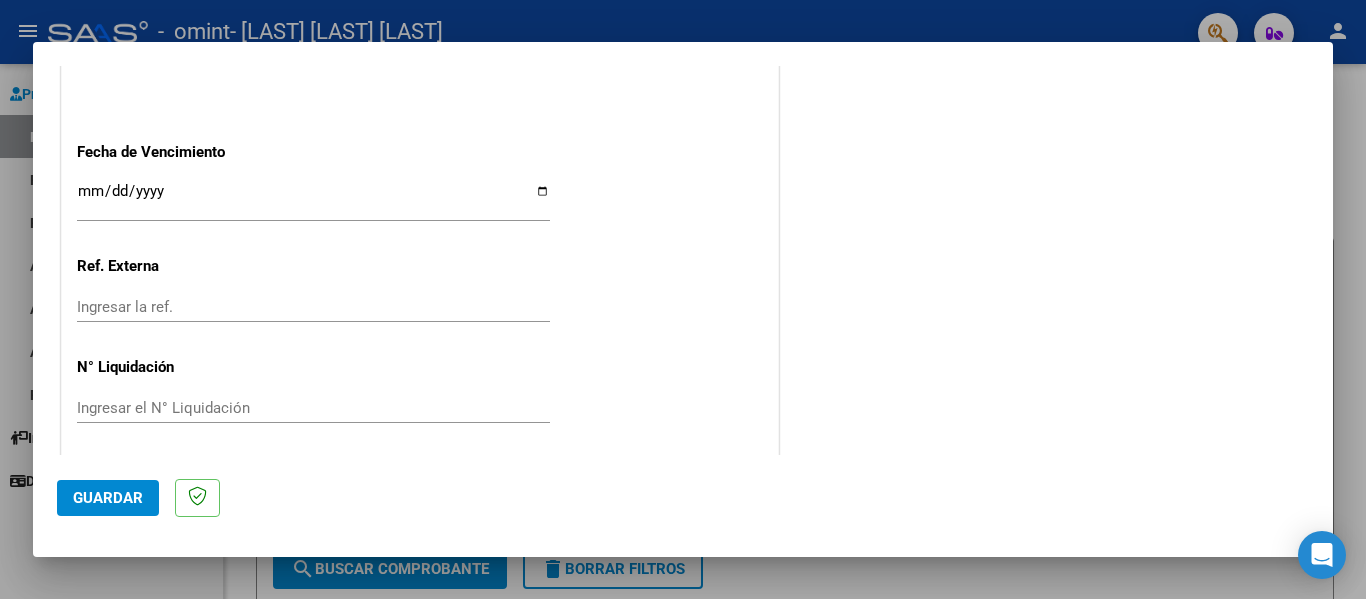 scroll, scrollTop: 1333, scrollLeft: 0, axis: vertical 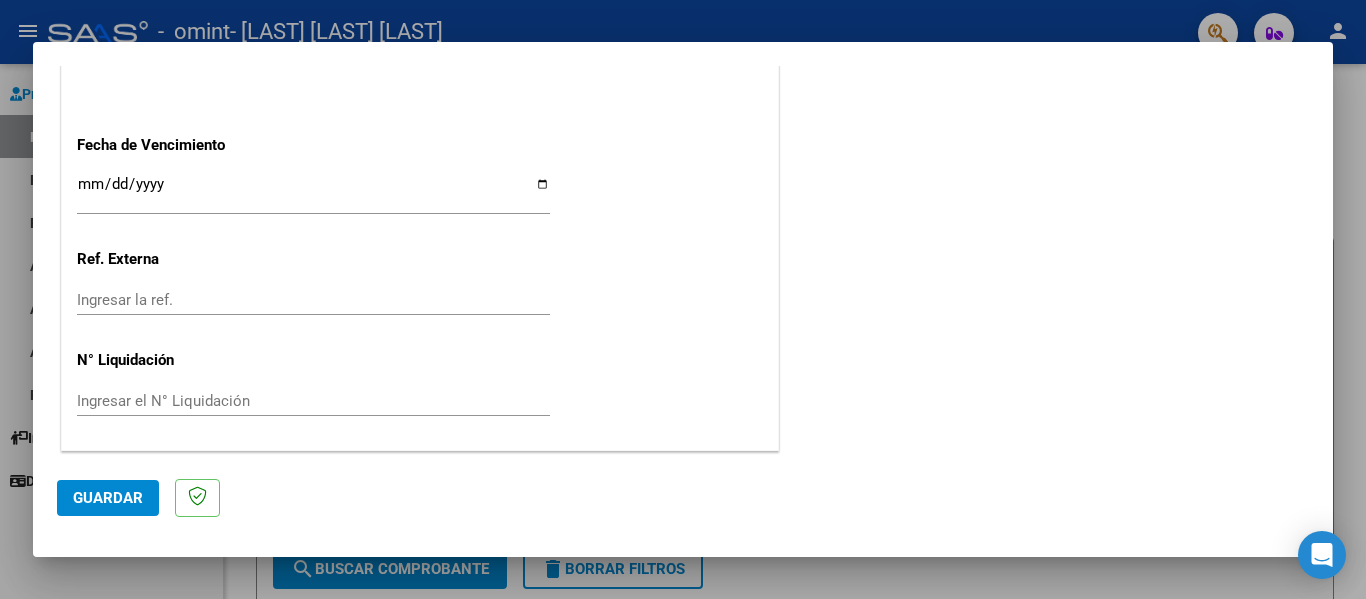 click on "COMPROBANTE VER COMPROBANTE El comprobante fue leído exitosamente. DATOS DEL COMPROBANTE CUIT * [NUMBER] Ingresar CUIT ANALISIS PRESTADOR Area destinado * Integración Seleccionar Area Luego de guardar debe preaprobar la factura asociandola a un legajo de integración y subir la documentación respaldatoria (planilla de asistencia o ddjj para período de aislamiento) Período de Prestación (Ej: 202305 para Mayo 2023 202507 Ingrese el Período de Prestación como indica el ejemplo Comprobante Tipo * Factura A Seleccionar Tipo Punto de Venta * 6 Ingresar el Nro. Número * 23 Ingresar el Nro. Monto * $ 98.964,88 Ingresar el monto Fecha del Cpbt. * 2025-08-01 Ingresar la fecha CAE / CAEA (no ingrese CAI) 75317048966657 Ingresar el CAE o CAEA (no ingrese CAI) Fecha de Vencimiento Ingresar la fecha Ref. Externa Ingresar la ref. N° Liquidación Ingresar el N° Liquidación COMENTARIOS Comentarios del Prestador / Gerenciador: Guardar" at bounding box center (683, 300) 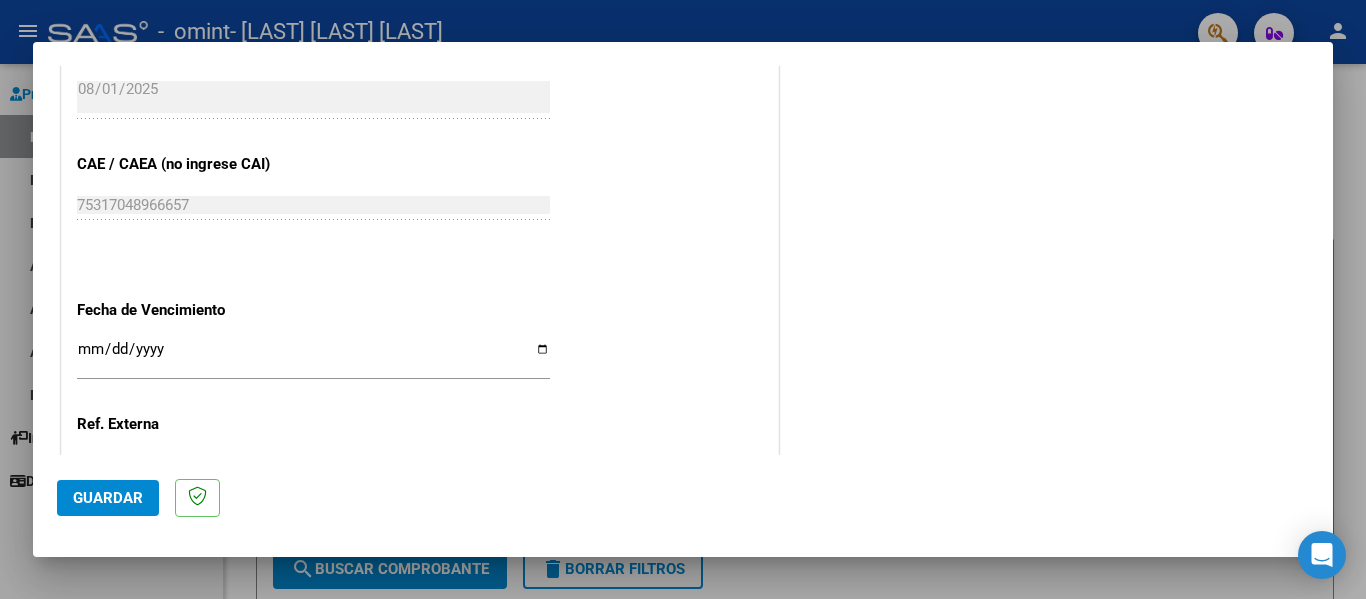 scroll, scrollTop: 1133, scrollLeft: 0, axis: vertical 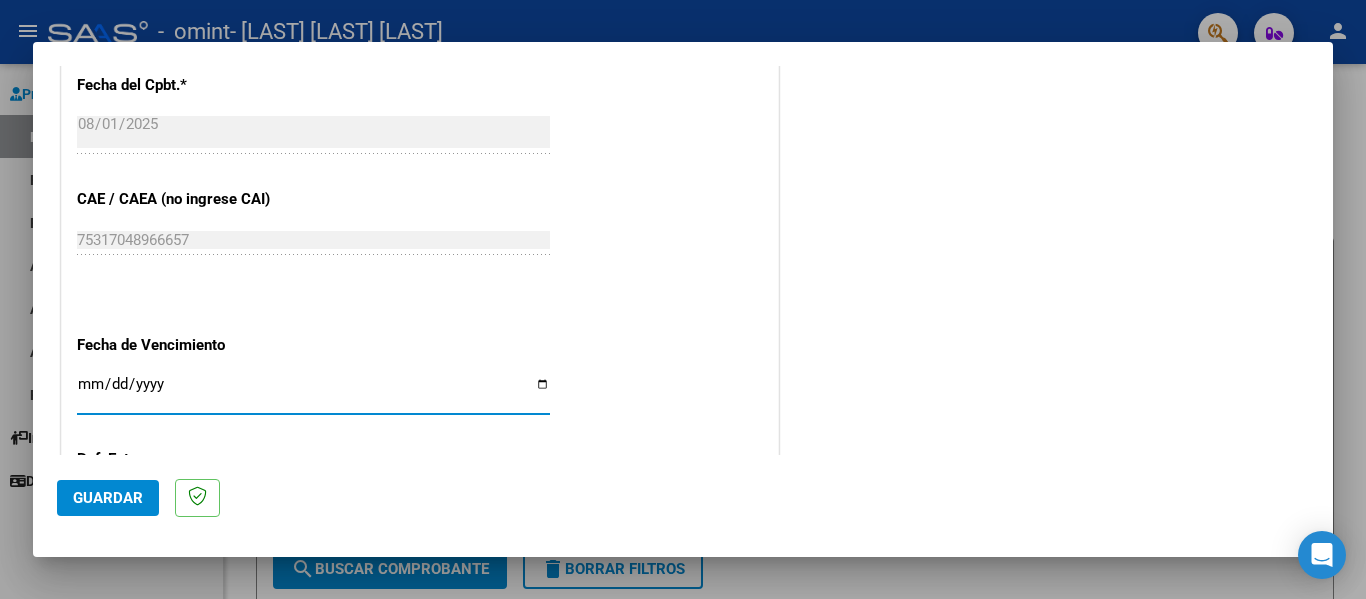 click on "Ingresar la fecha" at bounding box center [313, 392] 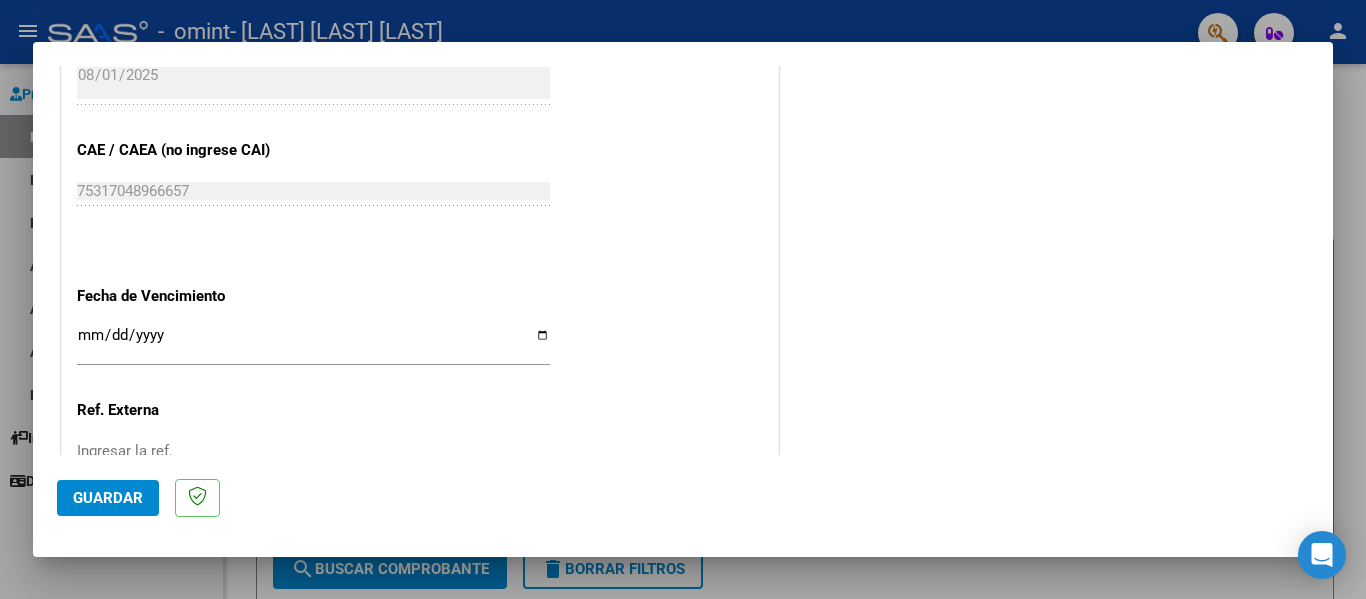 scroll, scrollTop: 1233, scrollLeft: 0, axis: vertical 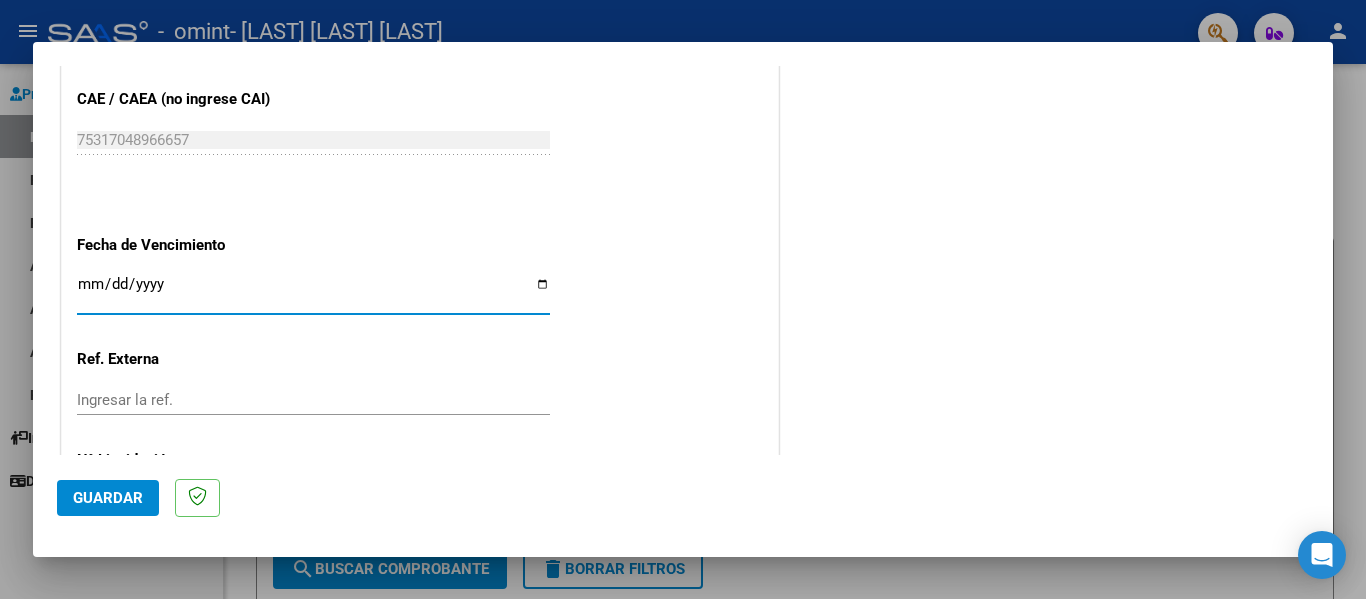 click on "Ingresar la fecha" at bounding box center (313, 292) 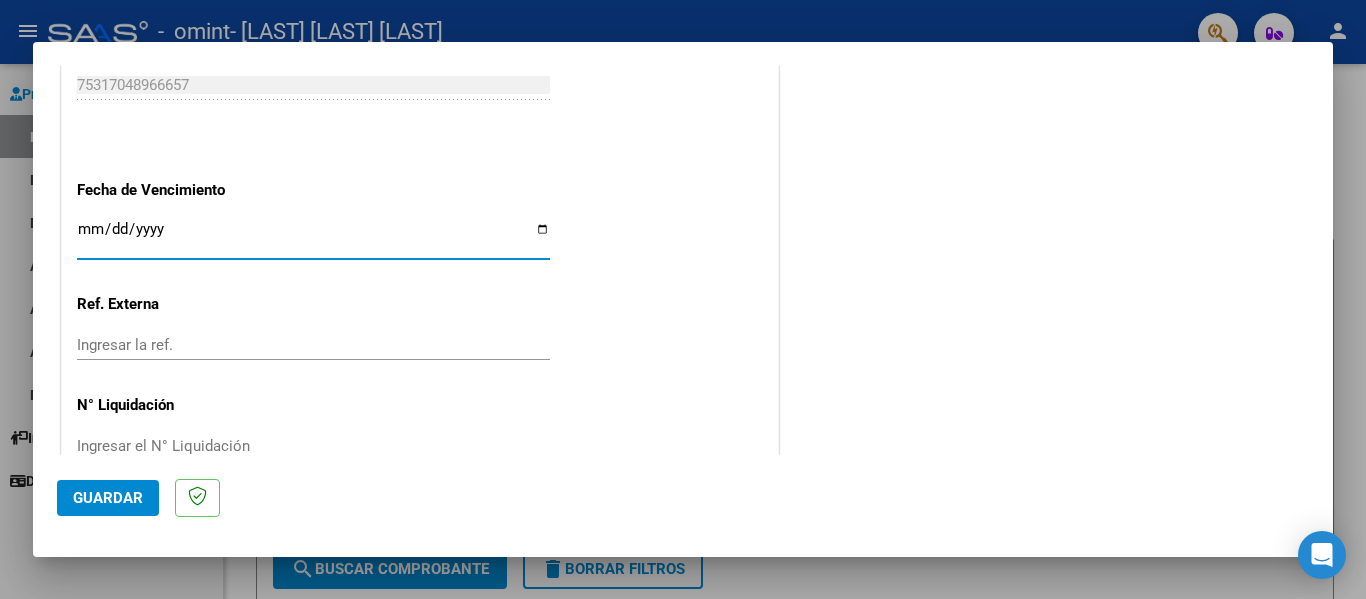 scroll, scrollTop: 1333, scrollLeft: 0, axis: vertical 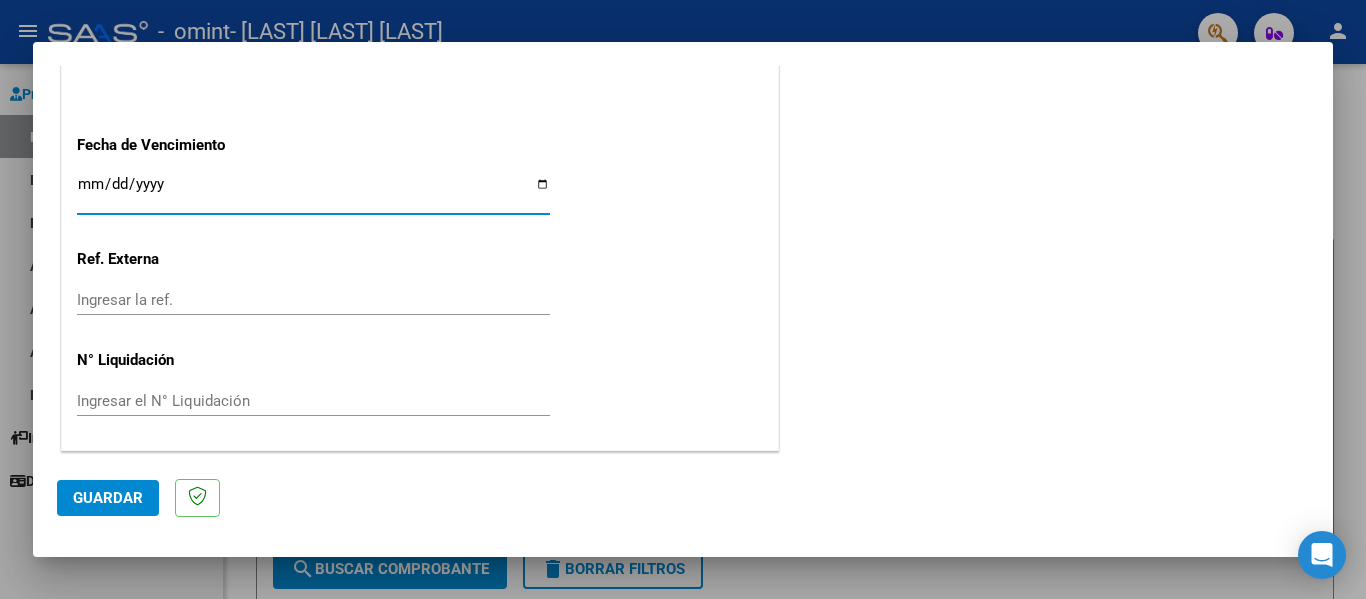 click on "Ingresar la ref." at bounding box center (313, 300) 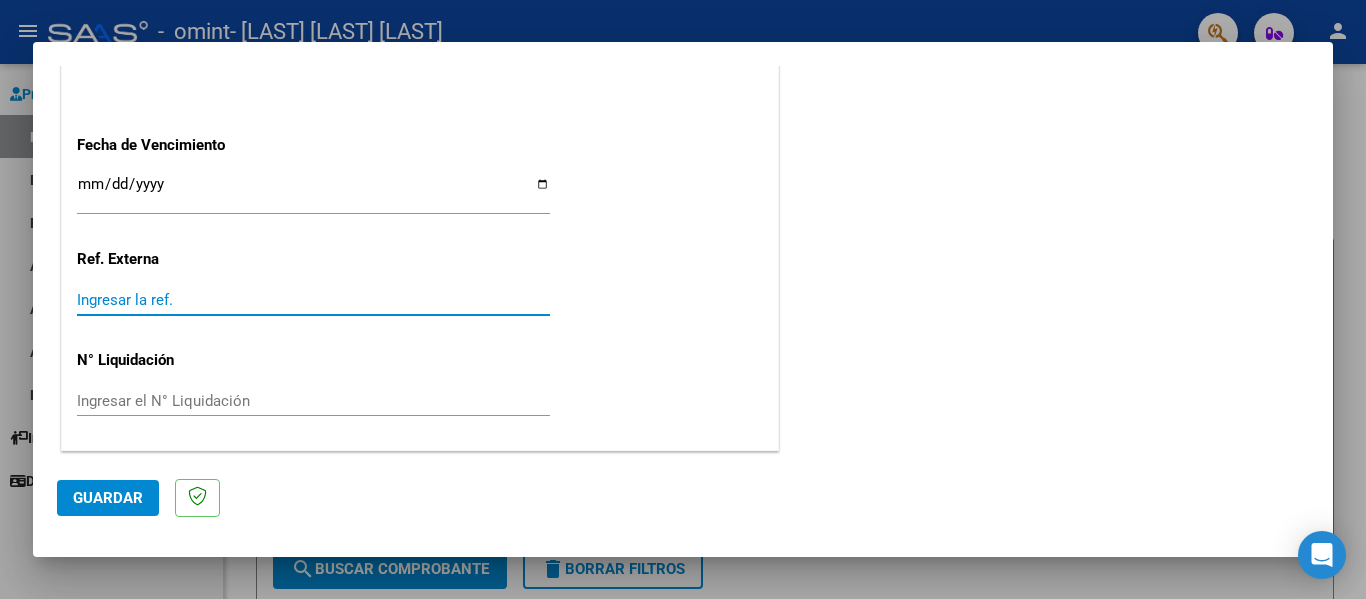 click on "CUIT * [NUMBER] Ingresar CUIT ANALISIS PRESTADOR Area destinado * Integración Seleccionar Area Luego de guardar debe preaprobar la factura asociandola a un legajo de integración y subir la documentación respaldatoria (planilla de asistencia o ddjj para período de aislamiento) Período de Prestación (Ej: 202305 para Mayo 2023 202507 Ingrese el Período de Prestación como indica el ejemplo Comprobante Tipo * Factura A Seleccionar Tipo Punto de Venta * 6 Ingresar el Nro. Número * 23 Ingresar el Nro. Monto * $ 98.964,88 Ingresar el monto Fecha del Cpbt. * 2025-08-01 Ingresar la fecha CAE / CAEA (no ingrese CAI) 75317048966657 Ingresar el CAE o CAEA (no ingrese CAI) Fecha de Vencimiento Ingresar la fecha Ref. Externa Ingresar la ref. N° Liquidación Ingresar el N° Liquidación" at bounding box center (420, -284) 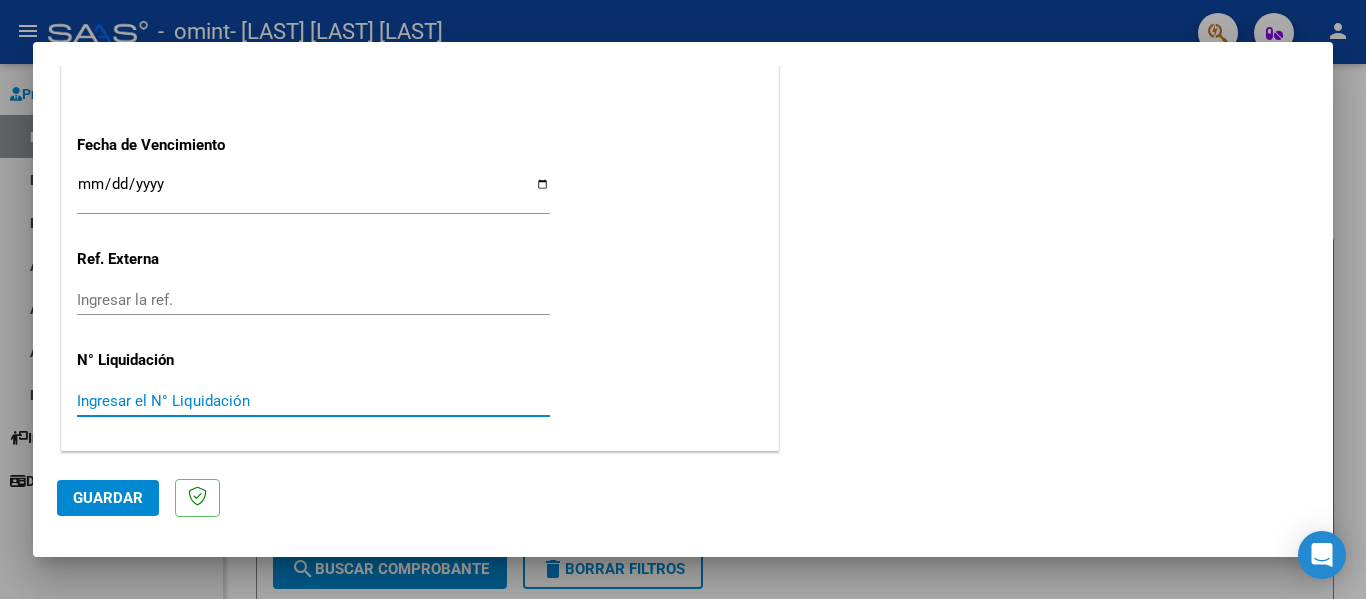 click on "Ingresar el N° Liquidación" at bounding box center [313, 401] 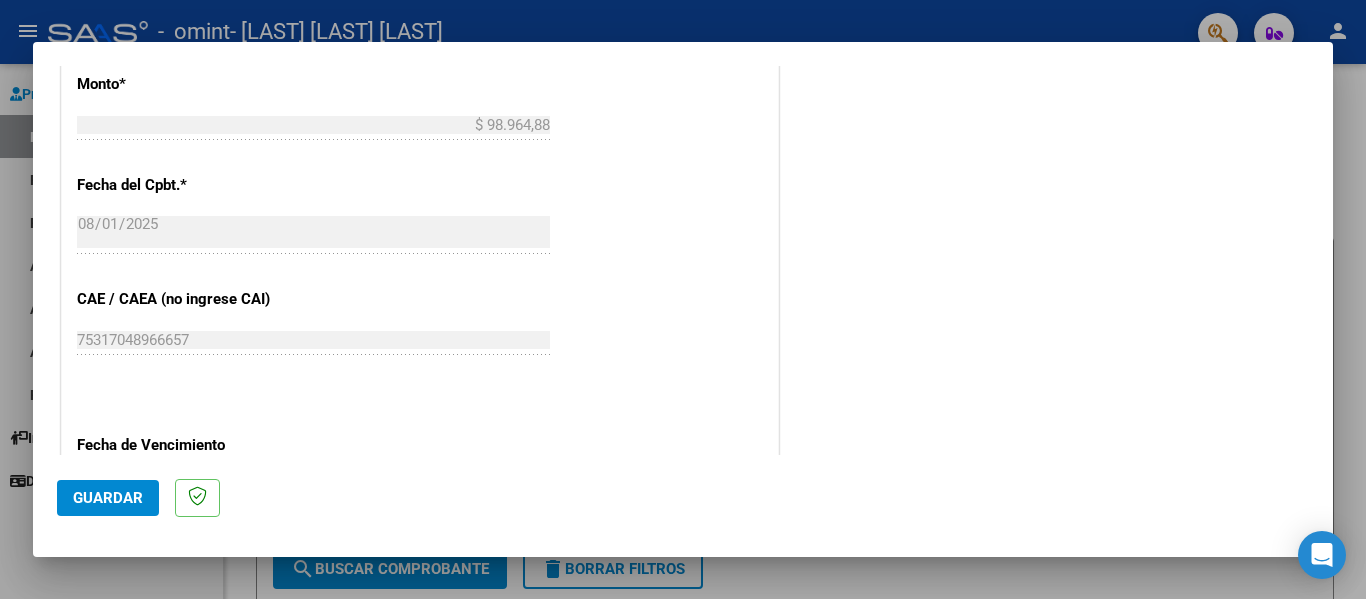 scroll, scrollTop: 1333, scrollLeft: 0, axis: vertical 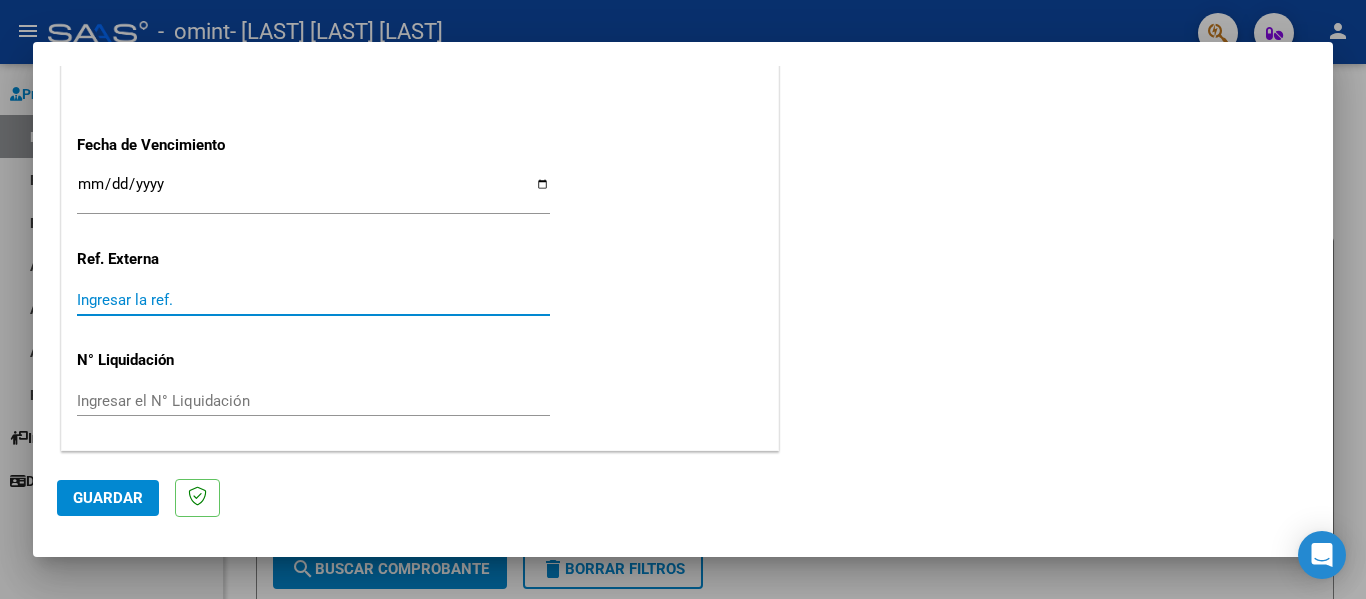 click on "Ingresar la ref." at bounding box center (313, 300) 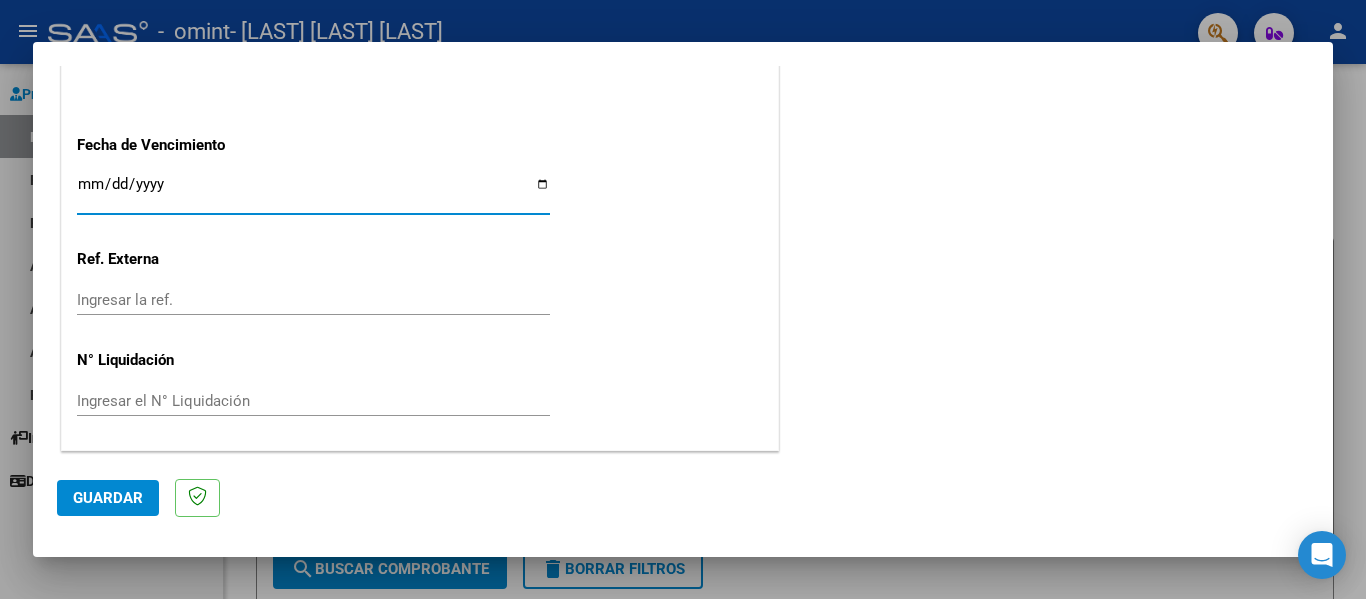 click on "Ingresar la fecha" at bounding box center (313, 192) 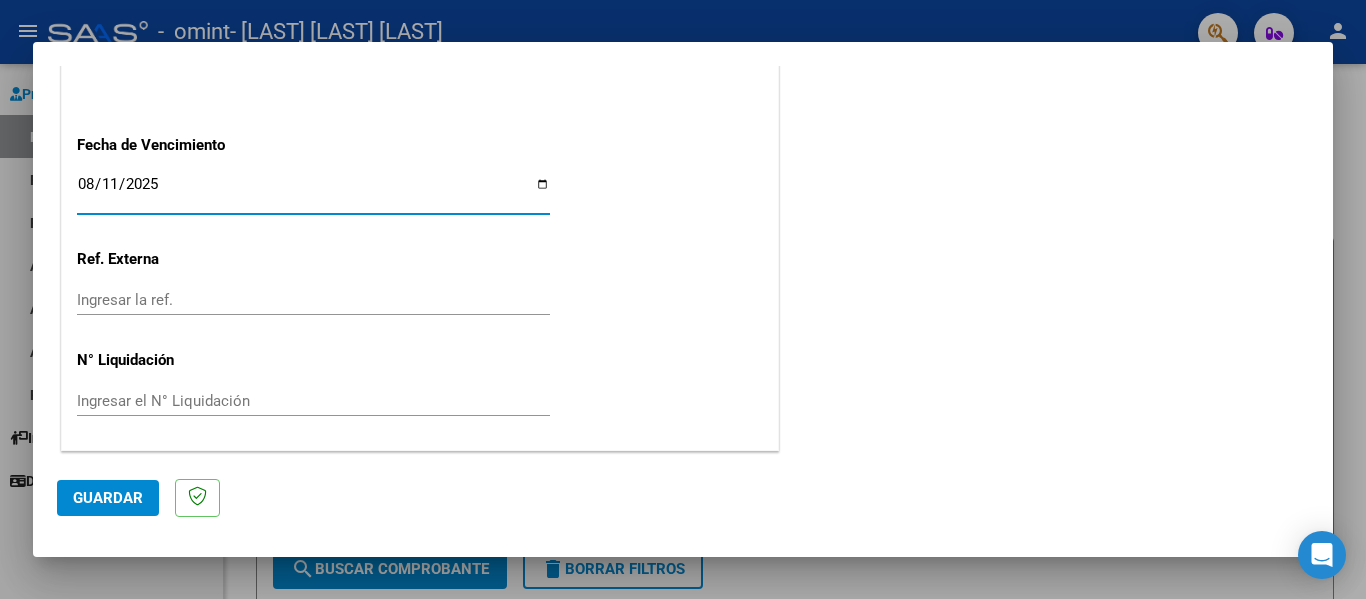 type on "2025-08-11" 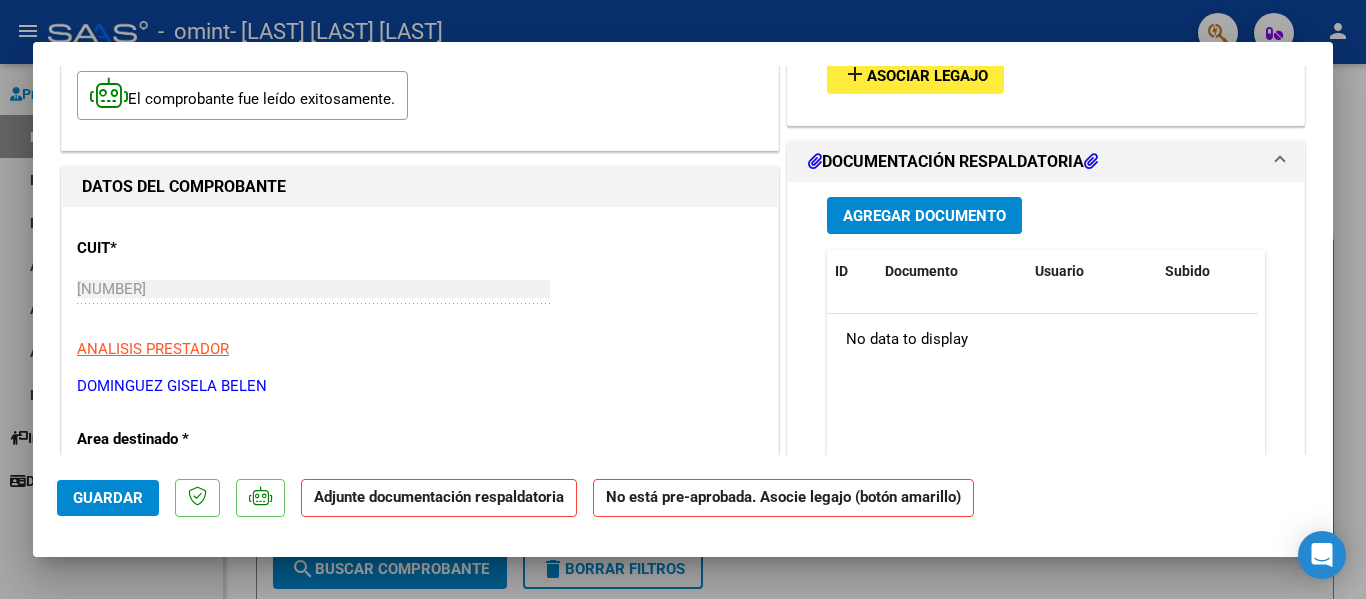 scroll, scrollTop: 0, scrollLeft: 0, axis: both 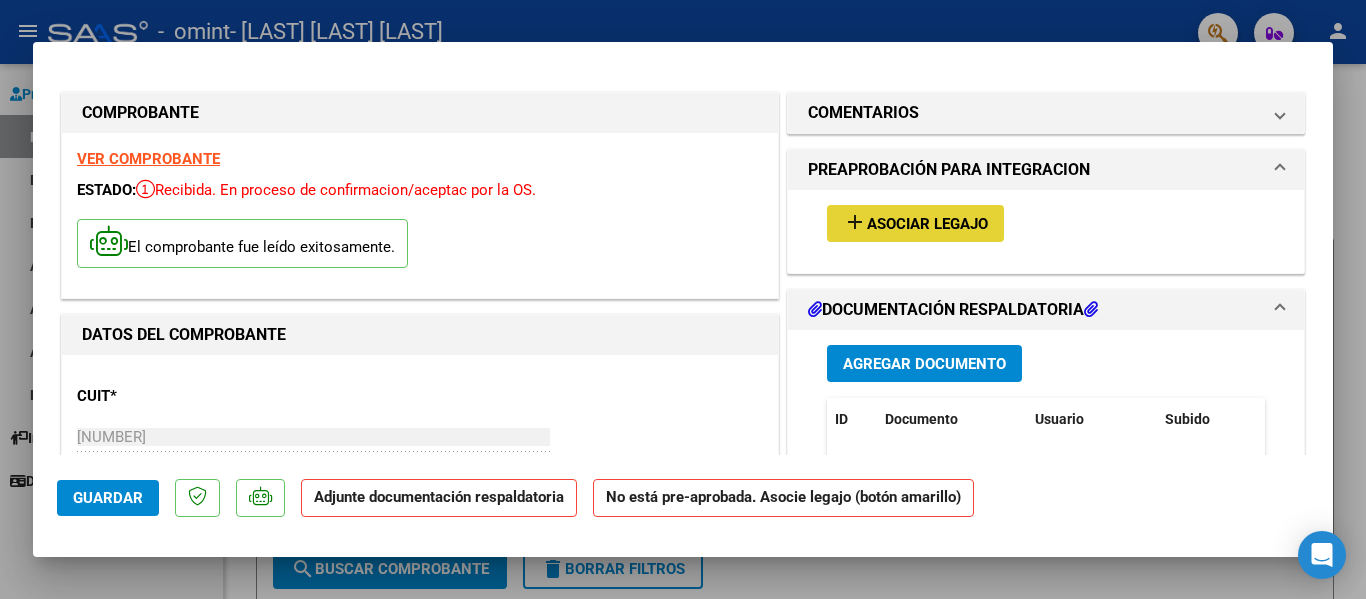 click on "add Asociar Legajo" at bounding box center [915, 223] 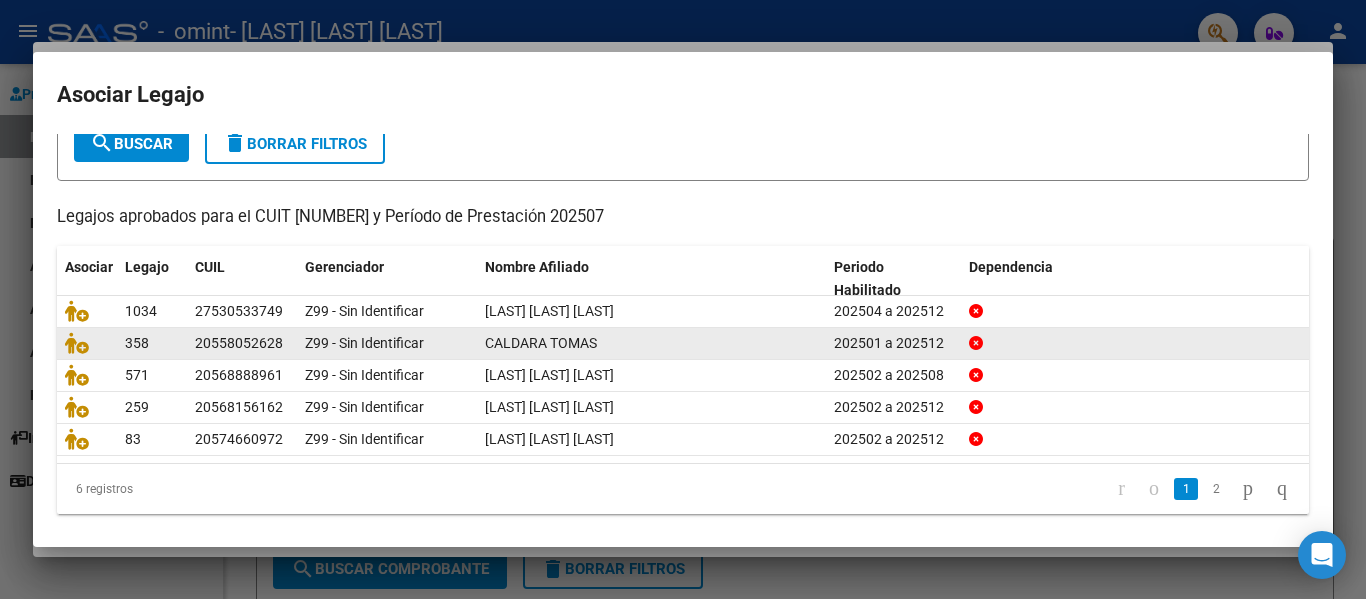 scroll, scrollTop: 137, scrollLeft: 0, axis: vertical 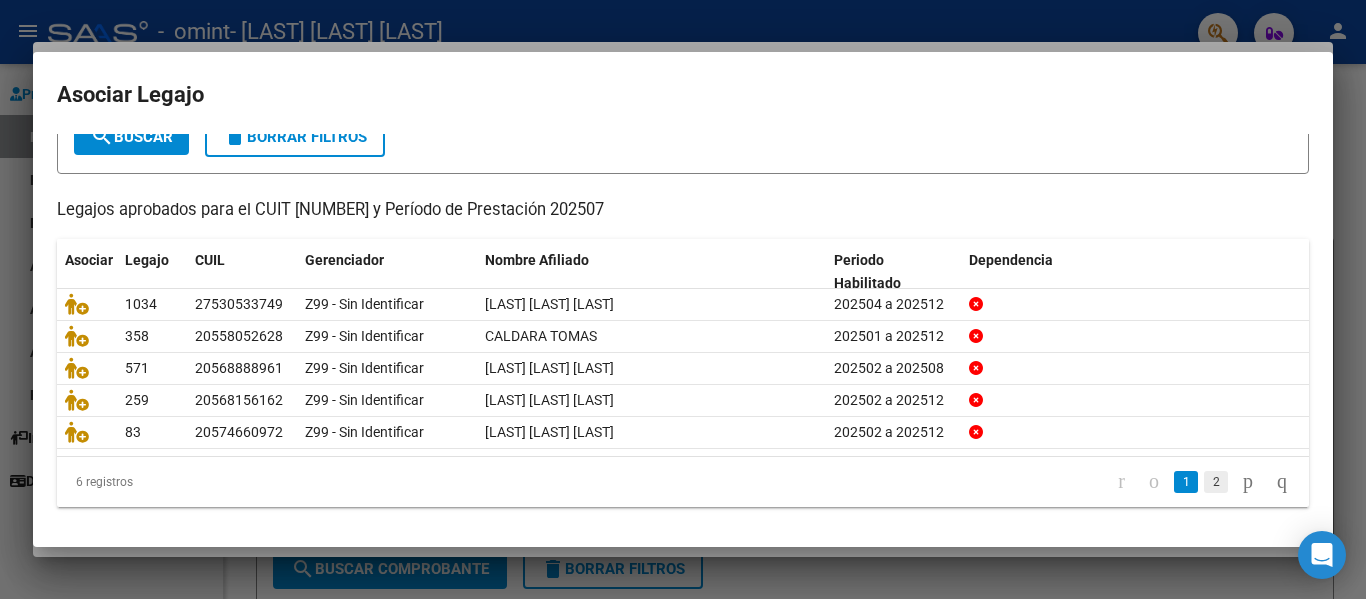 click on "2" 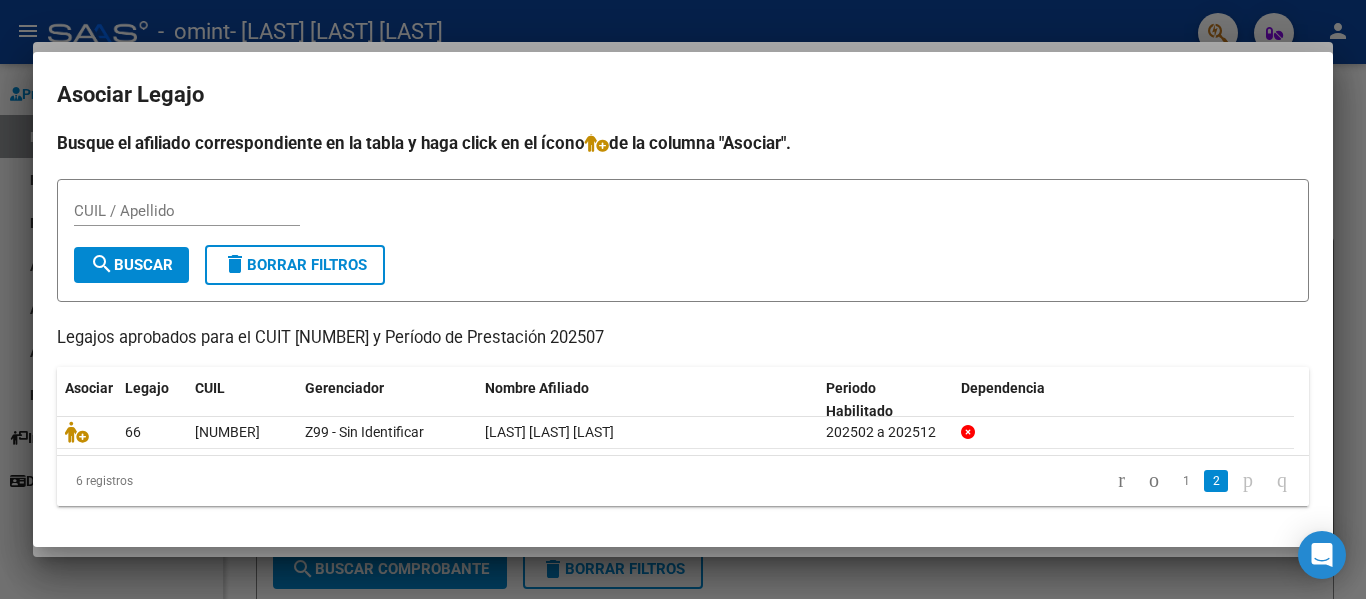 scroll, scrollTop: 5, scrollLeft: 0, axis: vertical 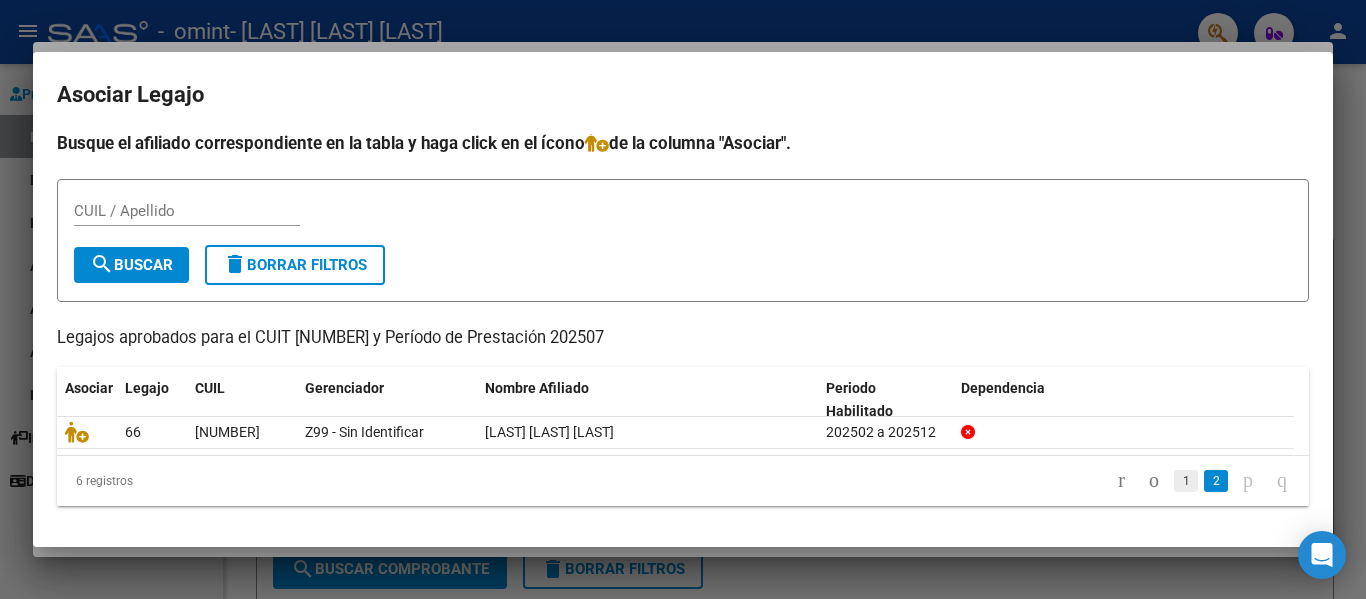 click on "1" 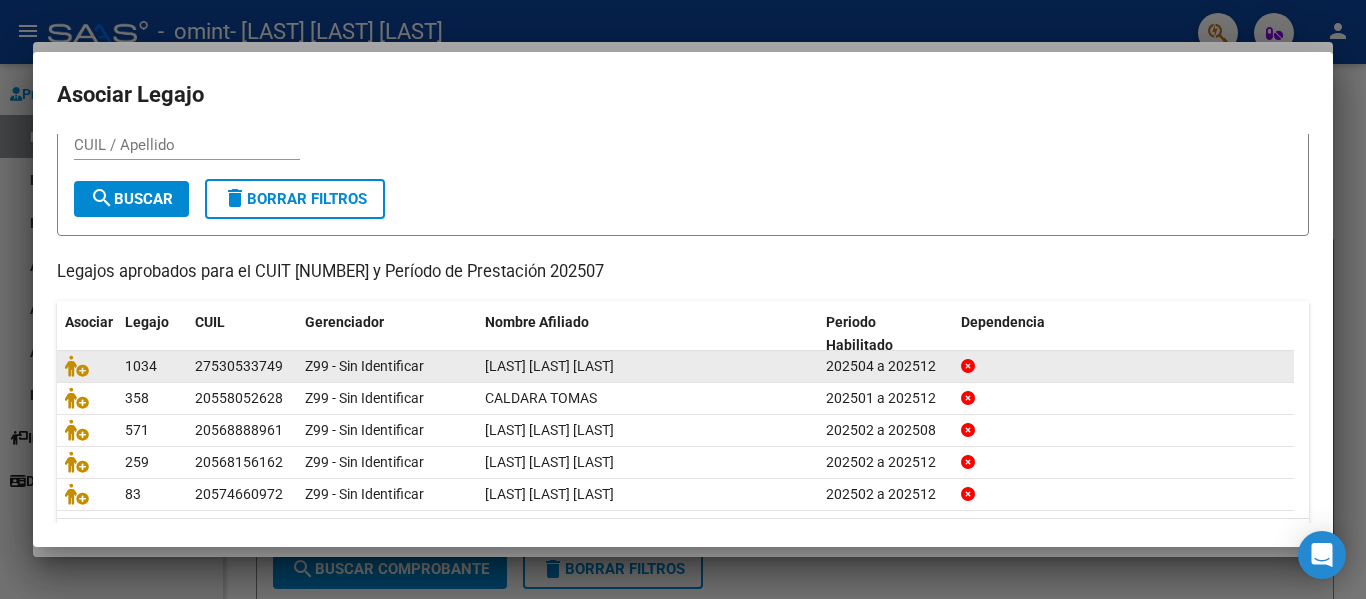 scroll, scrollTop: 105, scrollLeft: 0, axis: vertical 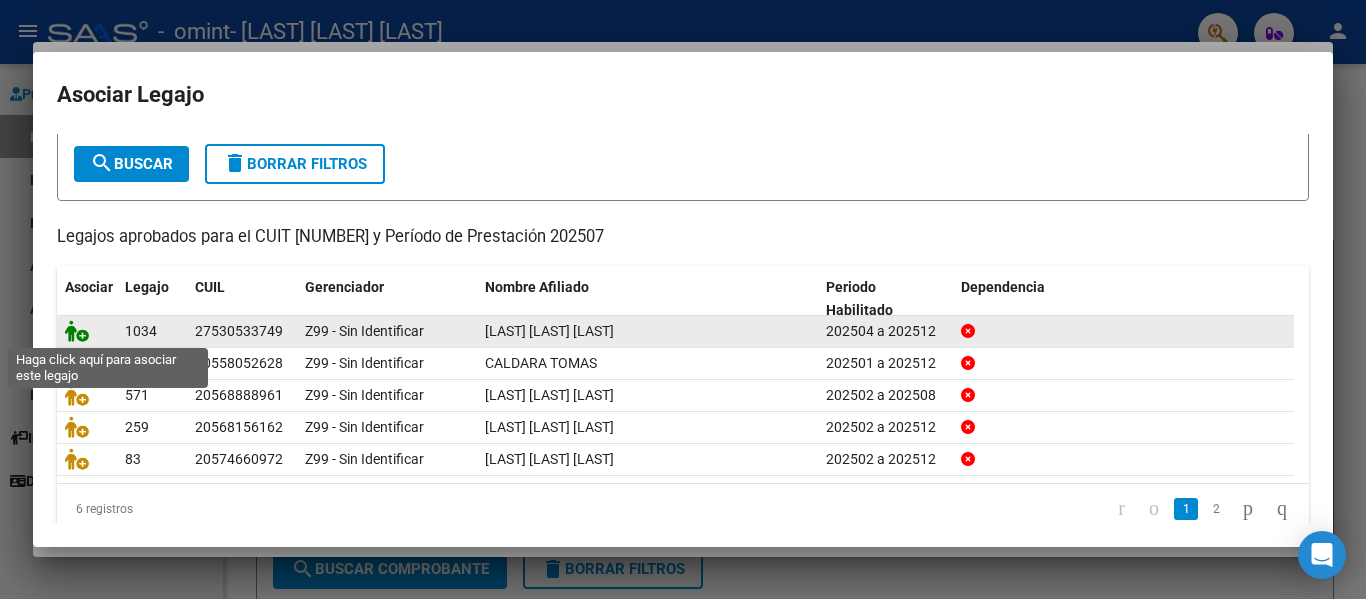 click 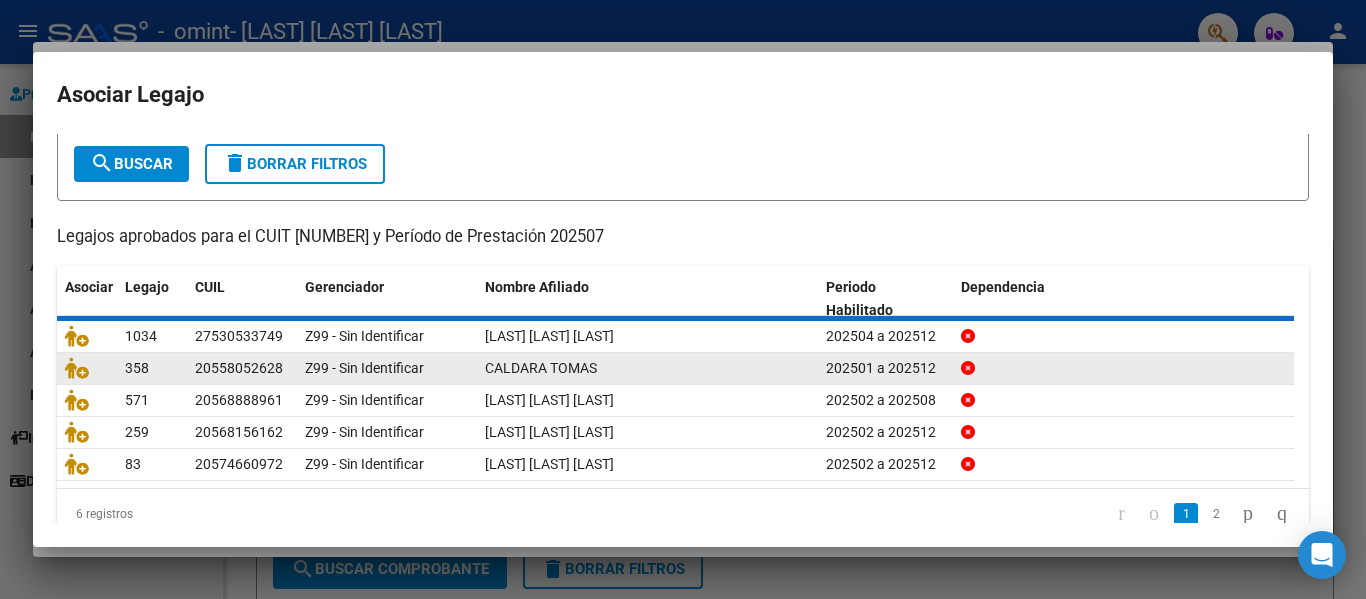 scroll, scrollTop: 0, scrollLeft: 0, axis: both 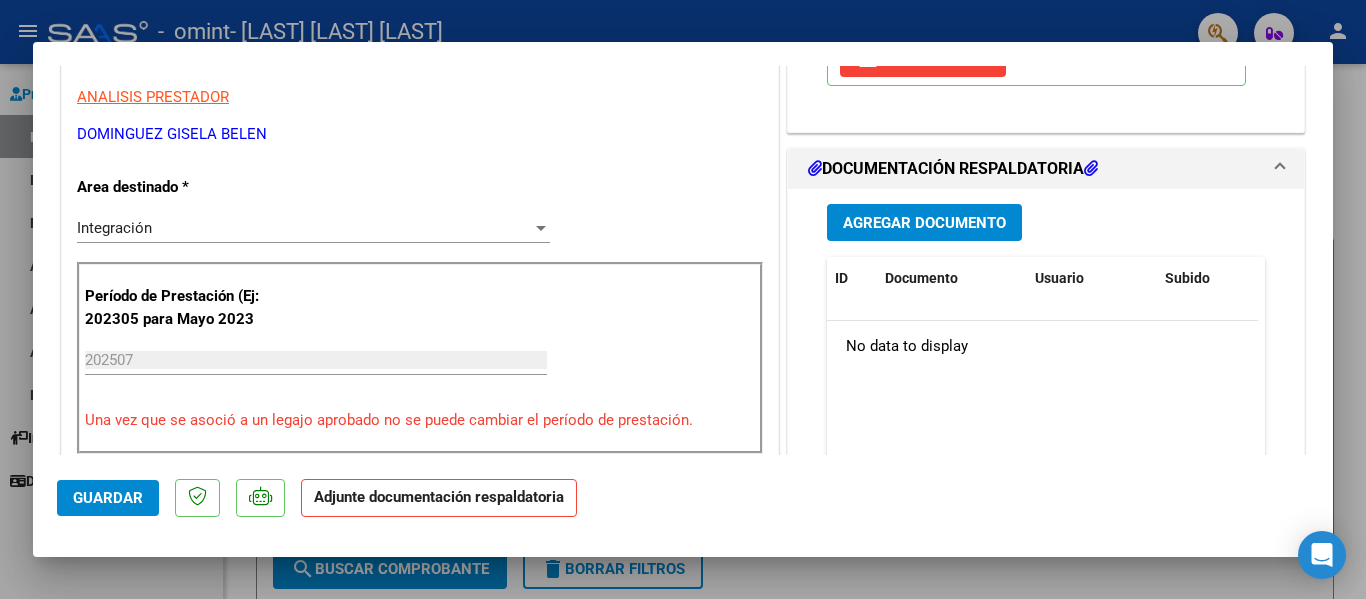 click on "Agregar Documento" at bounding box center (924, 223) 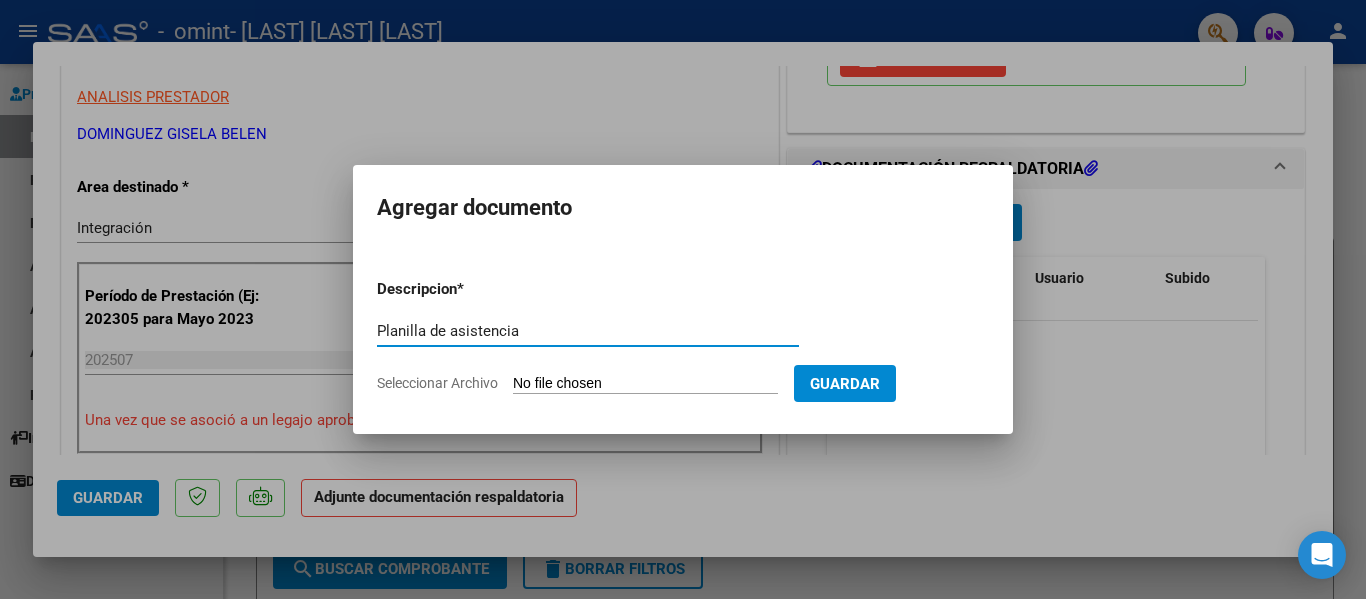 type on "Planilla de asistencia" 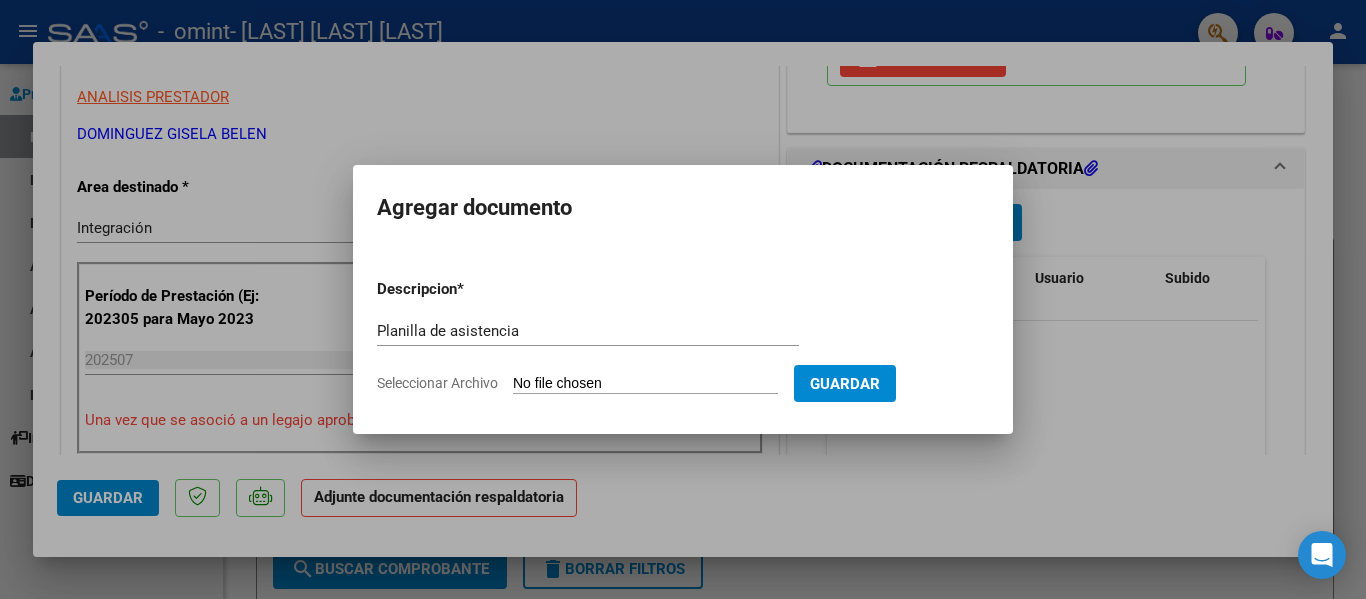 click on "Seleccionar Archivo" at bounding box center (645, 384) 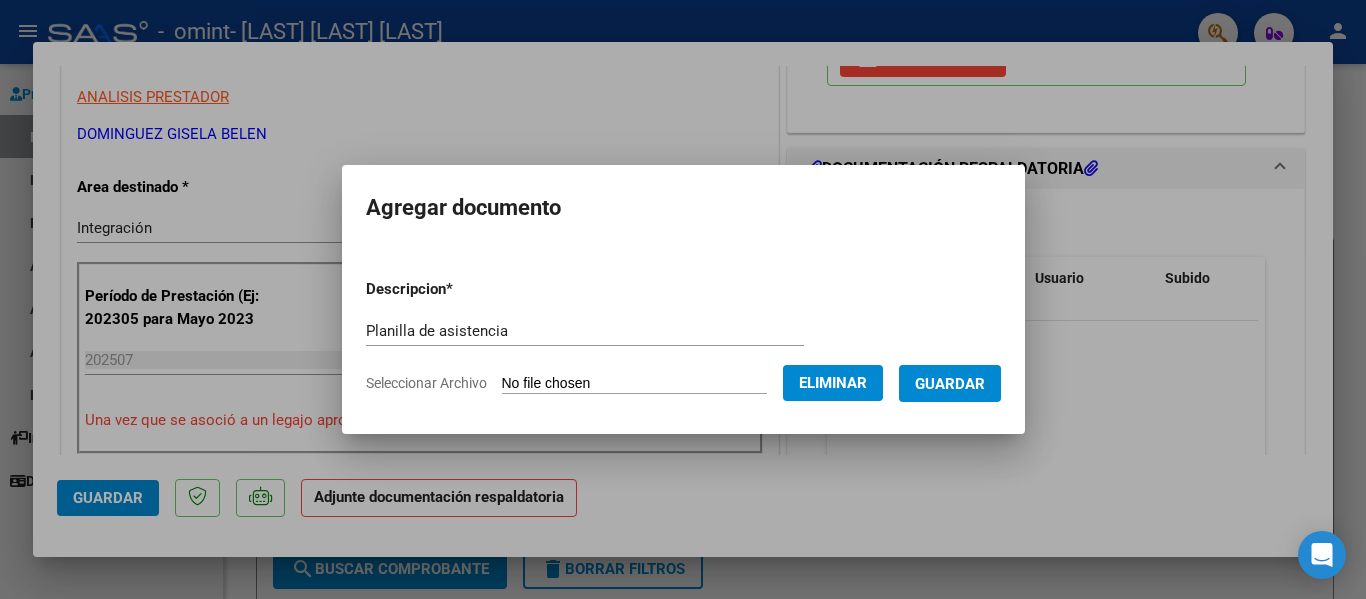 click on "Guardar" at bounding box center [950, 384] 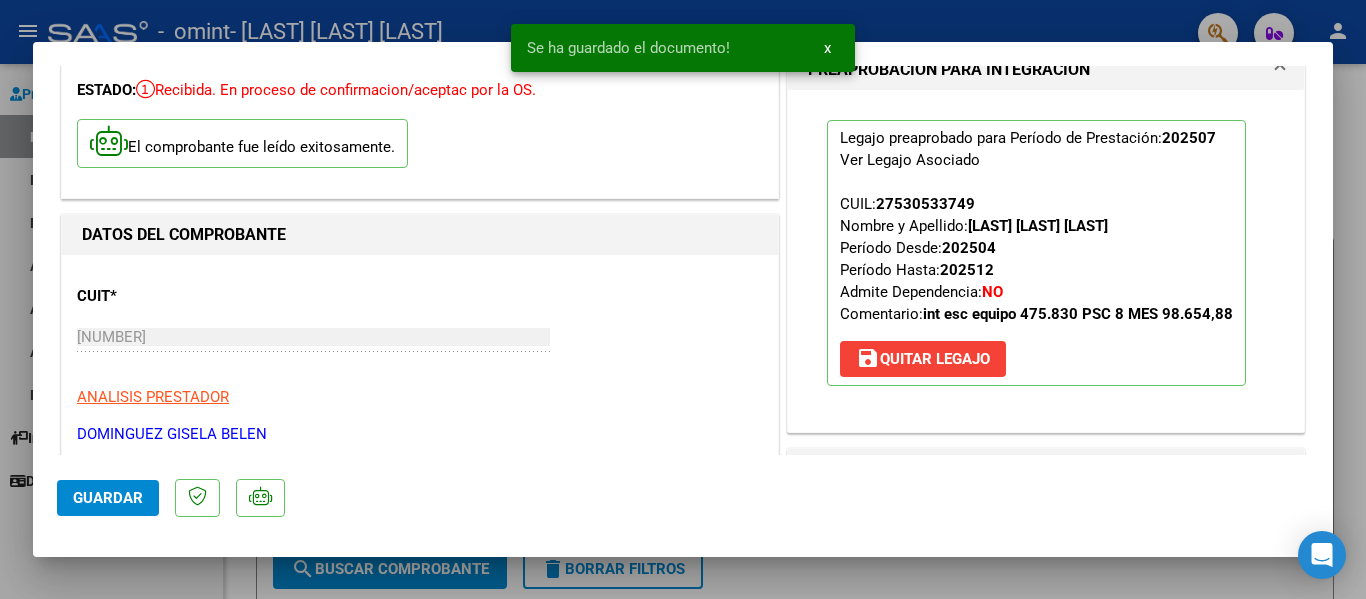 scroll, scrollTop: 0, scrollLeft: 0, axis: both 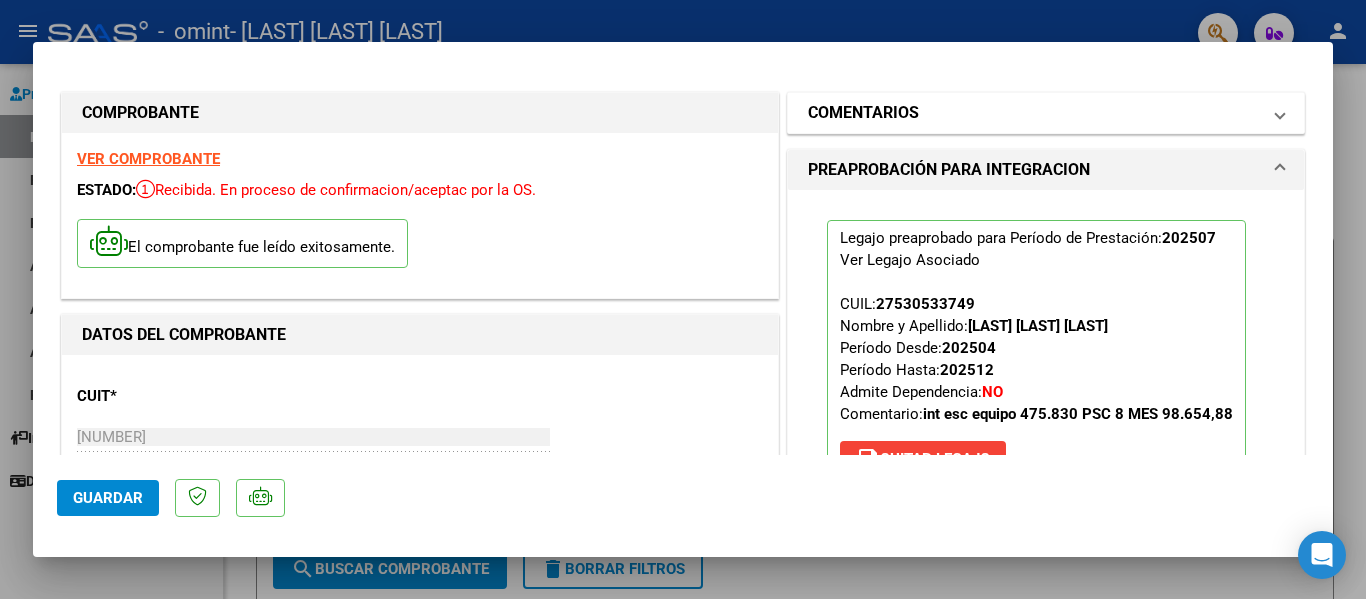 click on "COMENTARIOS" at bounding box center (1046, 113) 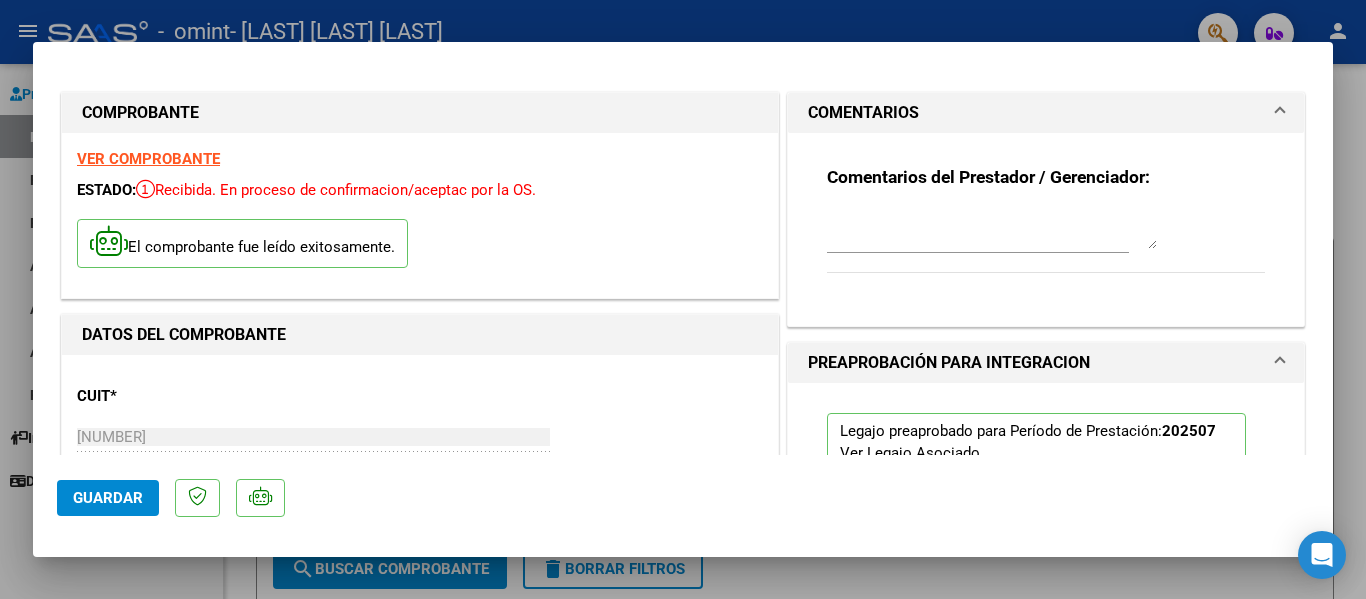 click on "COMENTARIOS" at bounding box center (1046, 113) 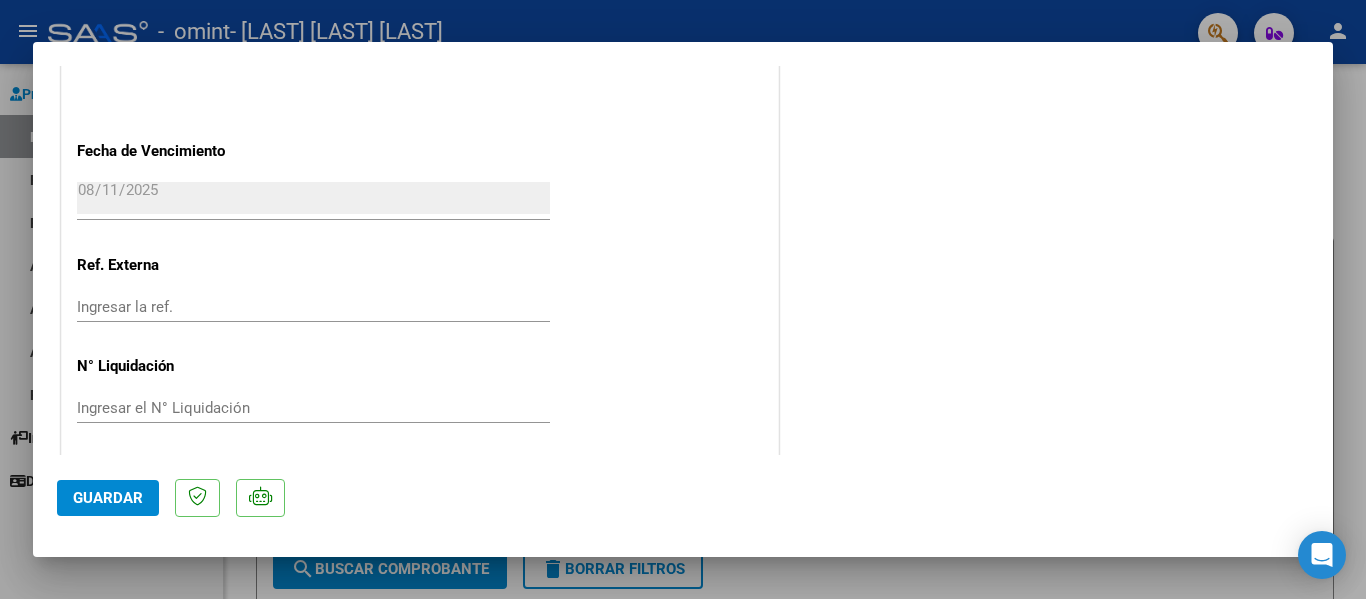 scroll, scrollTop: 1401, scrollLeft: 0, axis: vertical 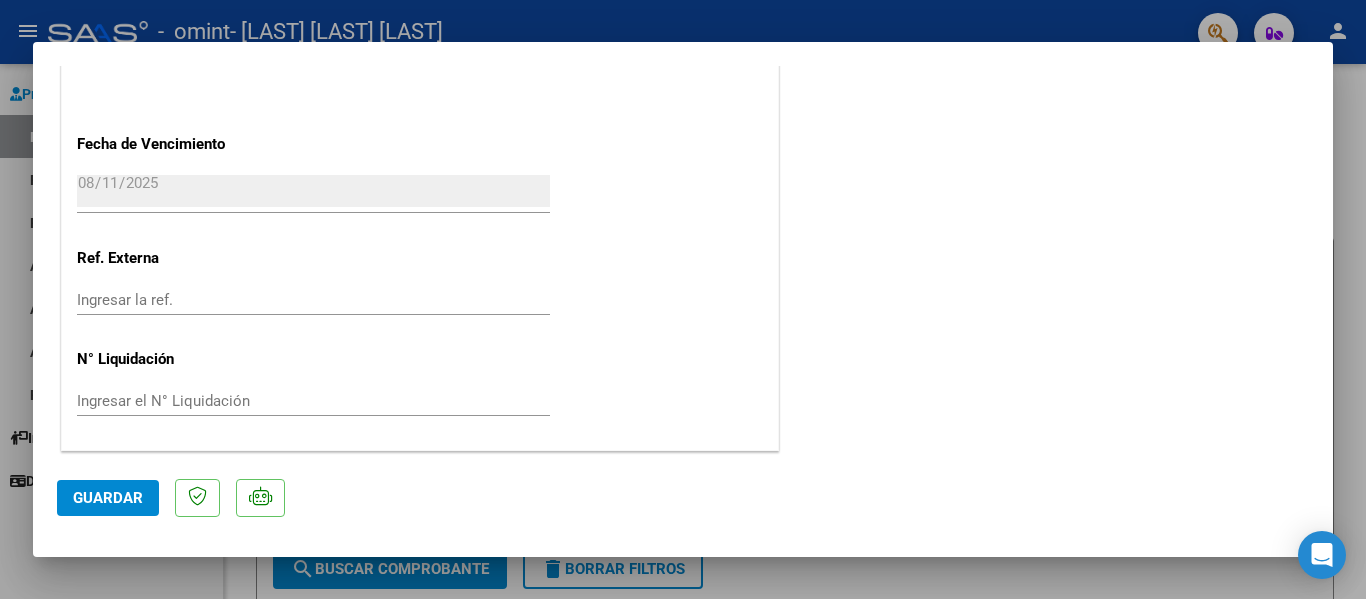 click on "Guardar" 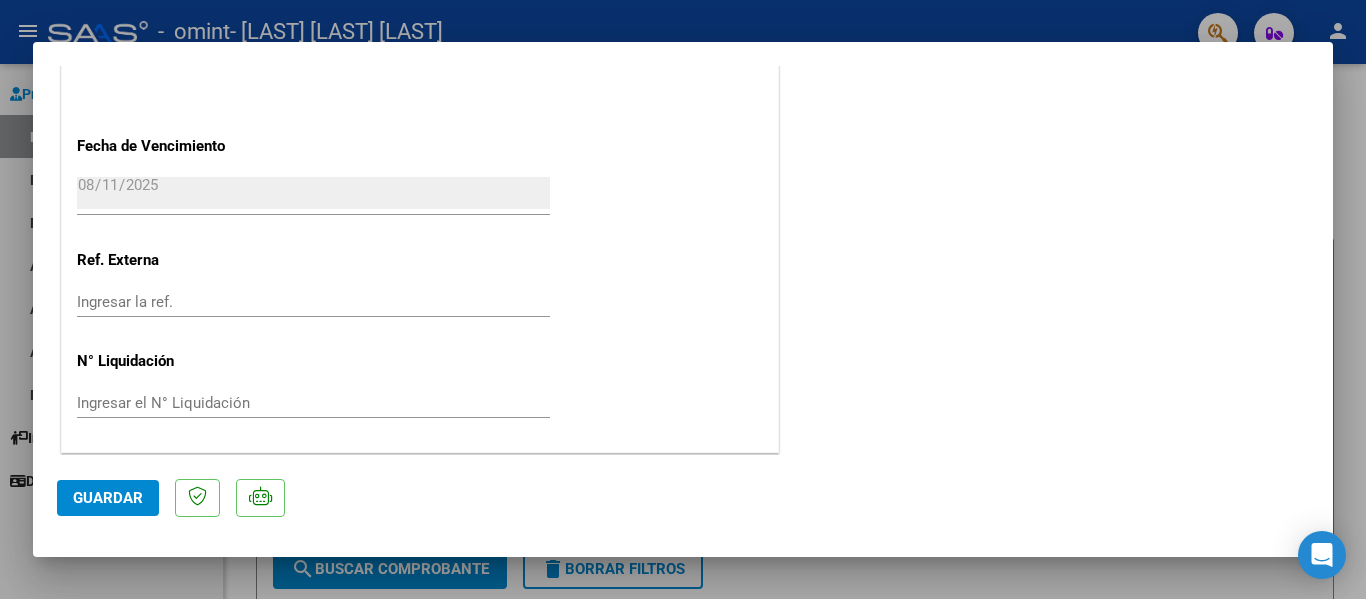 scroll, scrollTop: 1401, scrollLeft: 0, axis: vertical 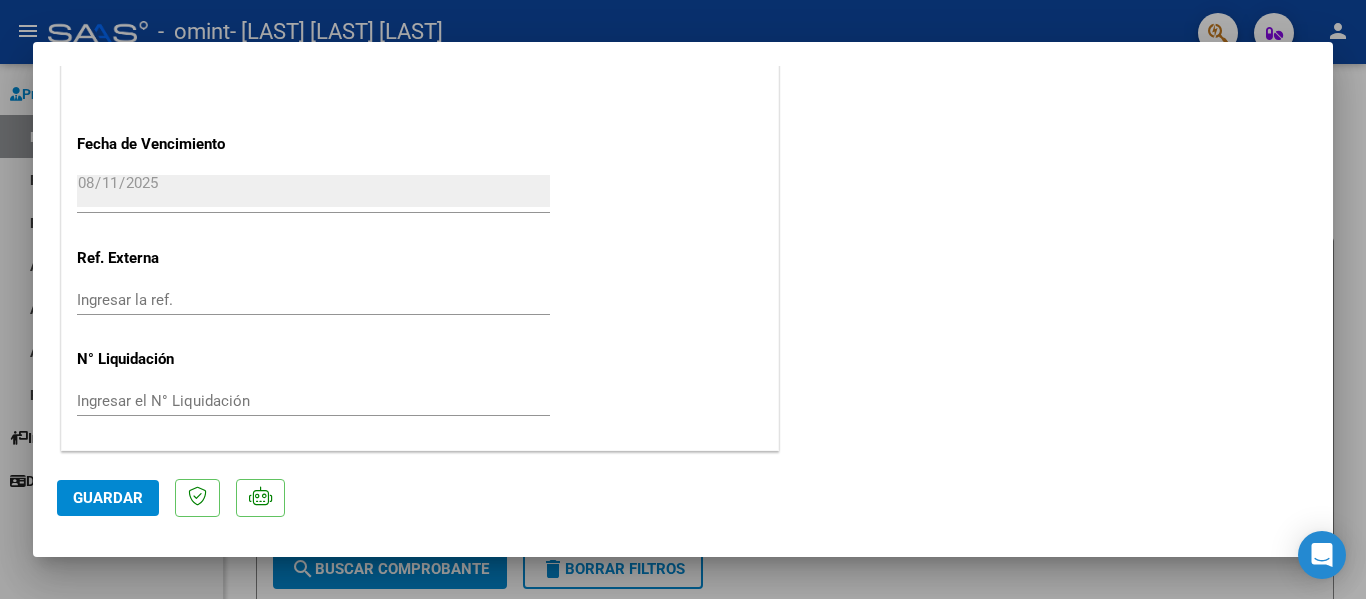 click on "Guardar" 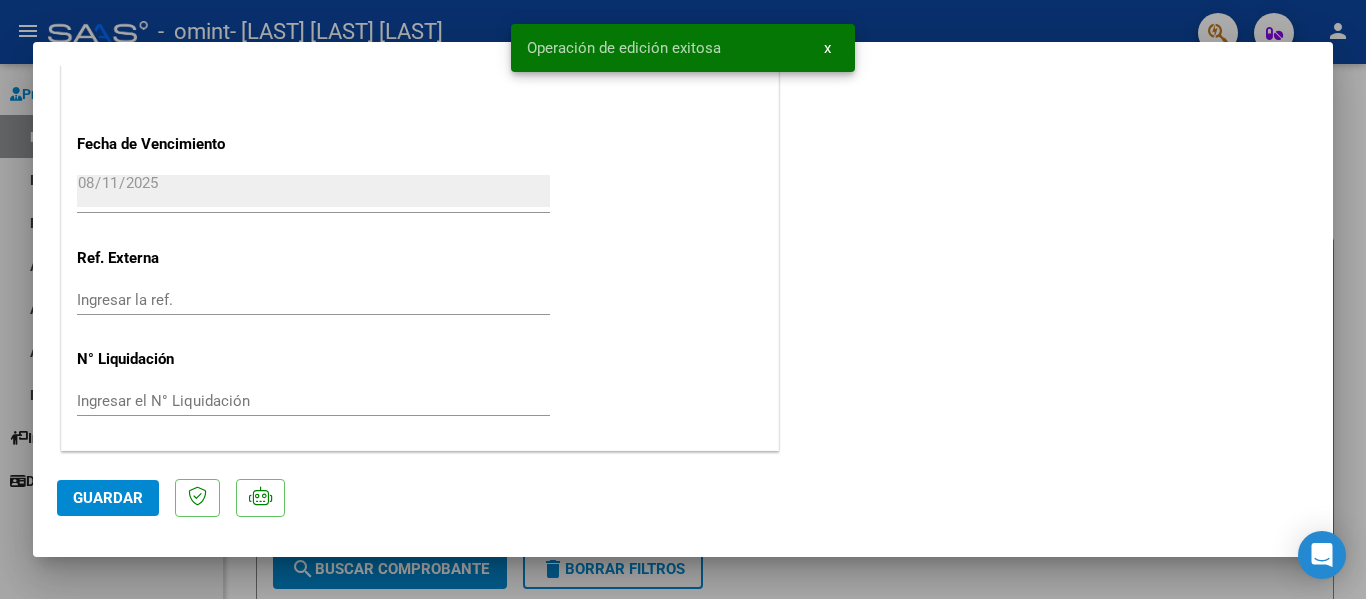 click at bounding box center [683, 299] 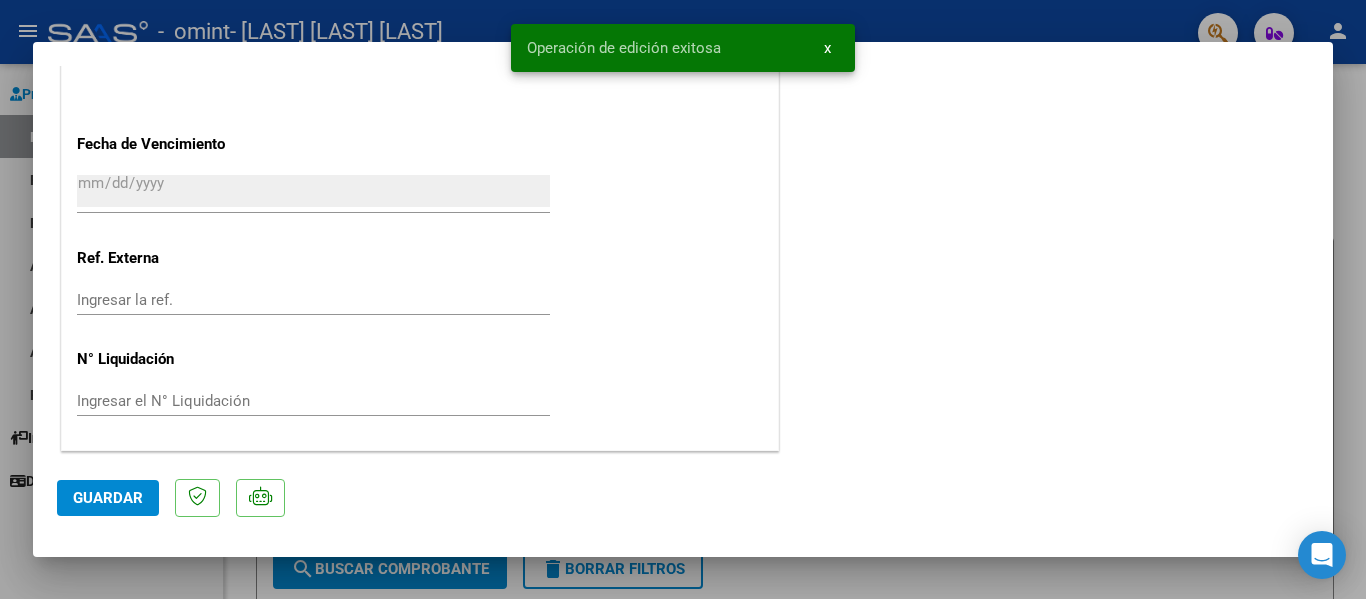 scroll, scrollTop: 1553, scrollLeft: 0, axis: vertical 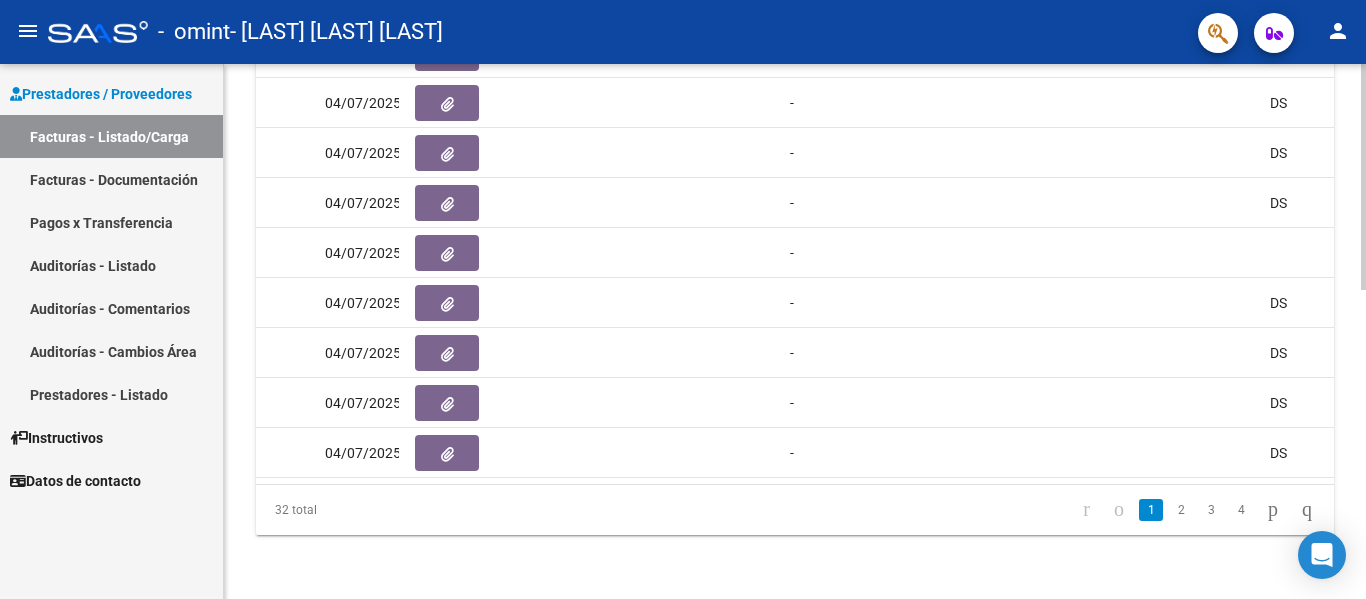 drag, startPoint x: 809, startPoint y: 485, endPoint x: 904, endPoint y: 481, distance: 95.084175 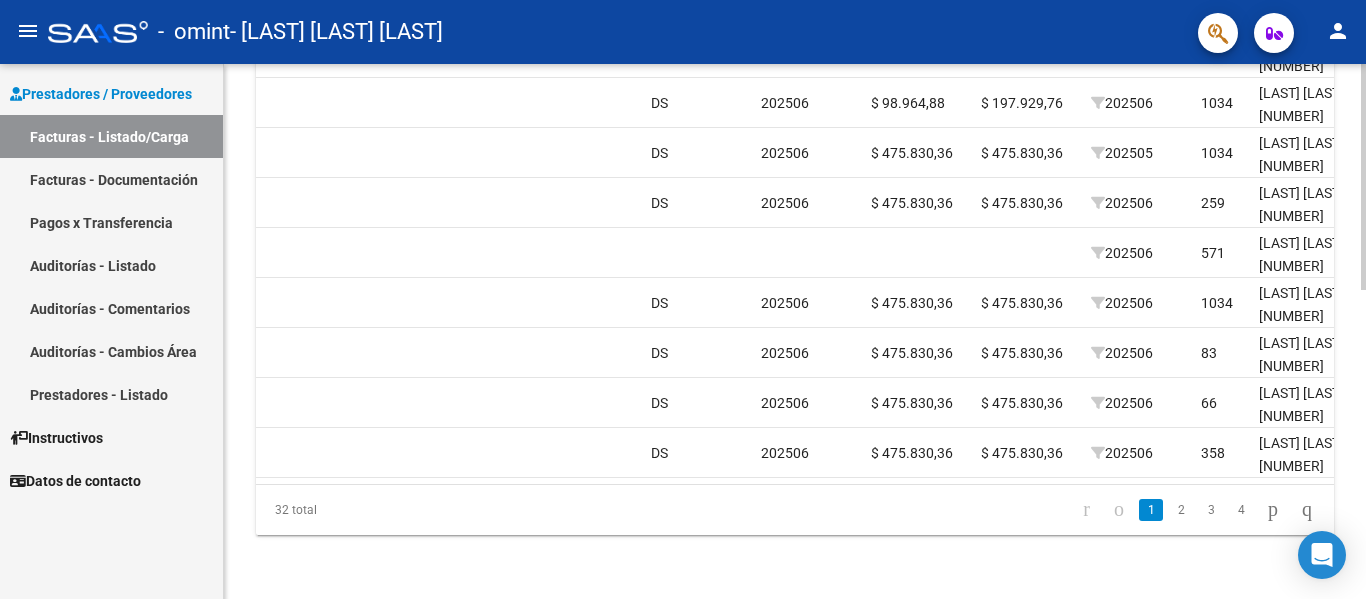 scroll, scrollTop: 0, scrollLeft: 1775, axis: horizontal 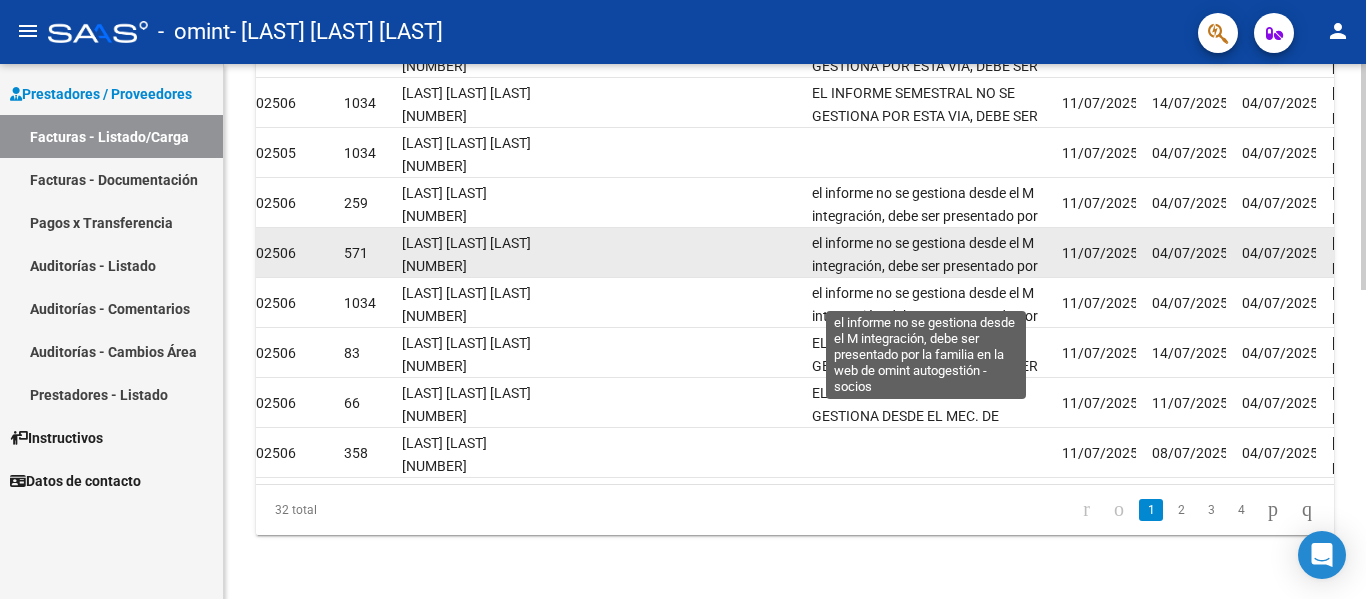 click on "el informe no se gestiona desde el M integración, debe ser presentado por la familia en la web de omint autogestión - socios" 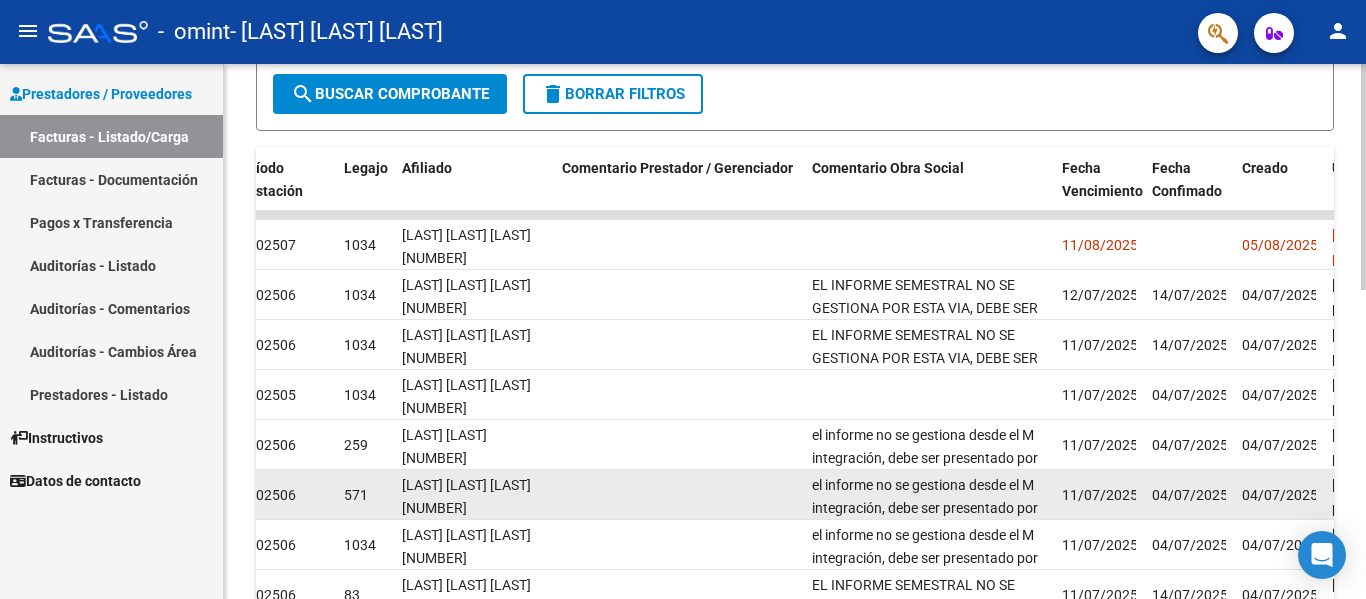 scroll, scrollTop: 433, scrollLeft: 0, axis: vertical 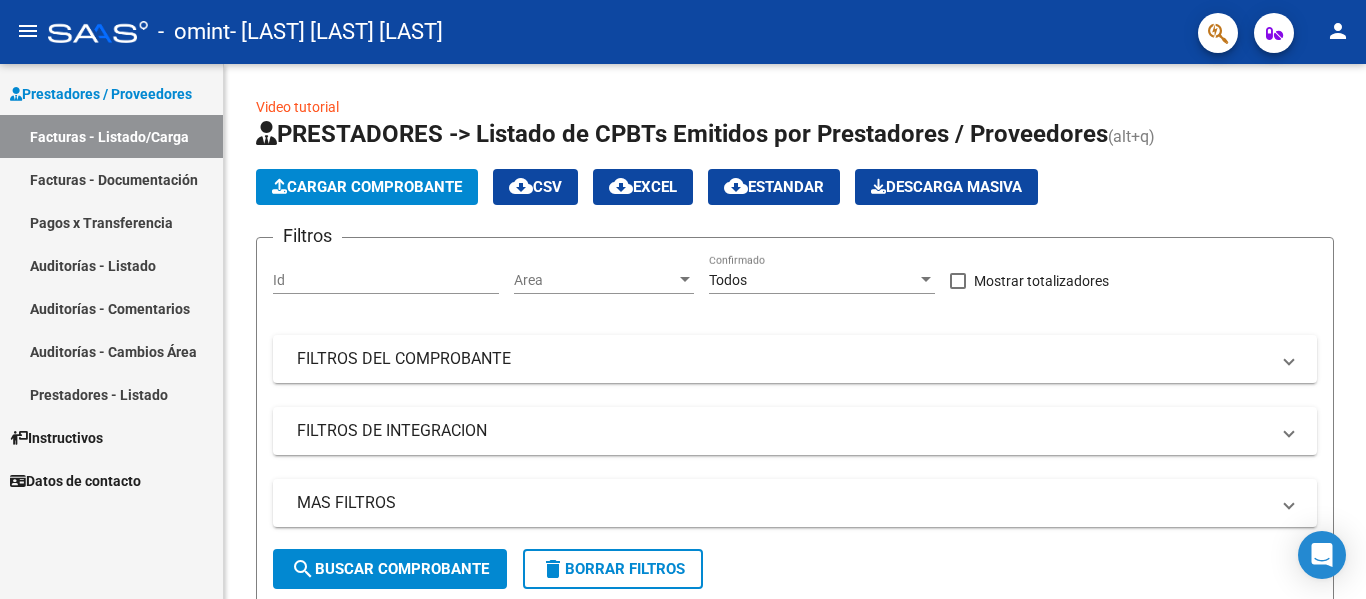 click on "person" 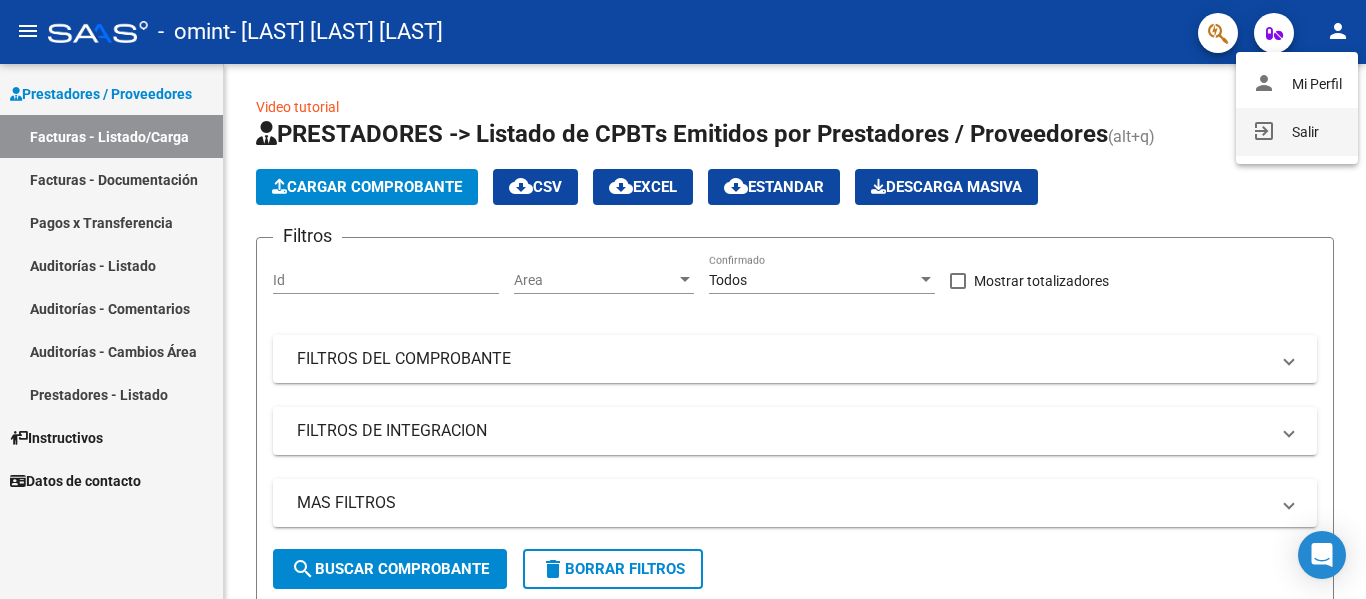 click on "exit_to_app  Salir" at bounding box center (1297, 132) 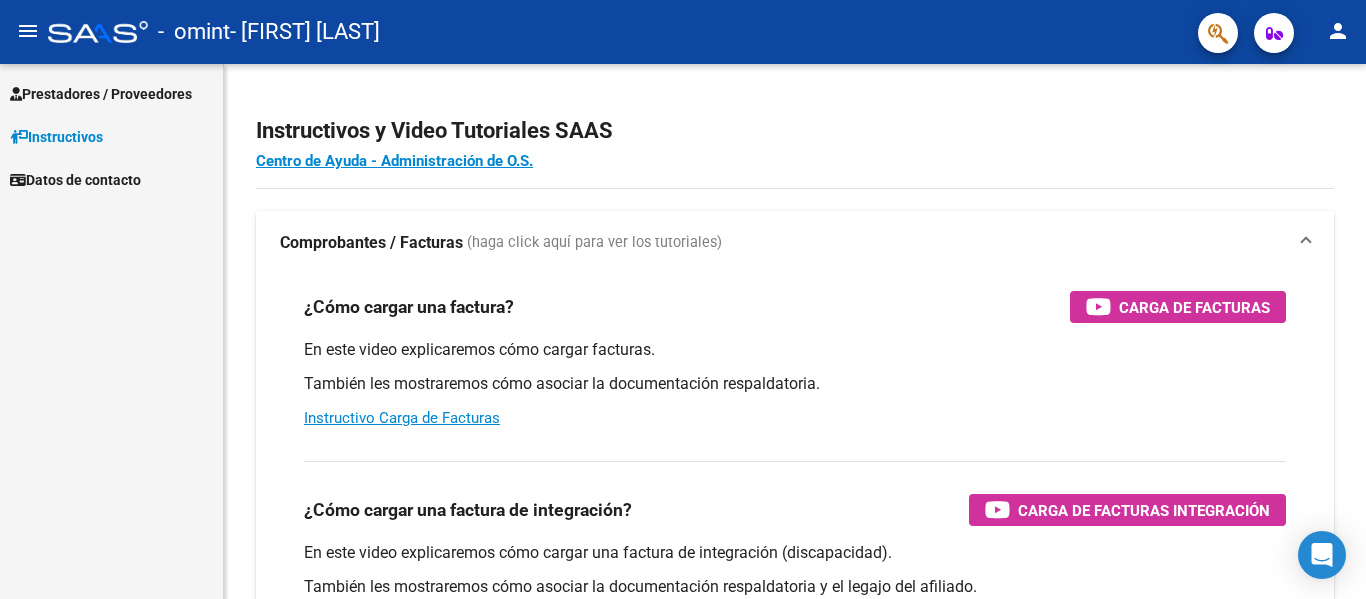 scroll, scrollTop: 0, scrollLeft: 0, axis: both 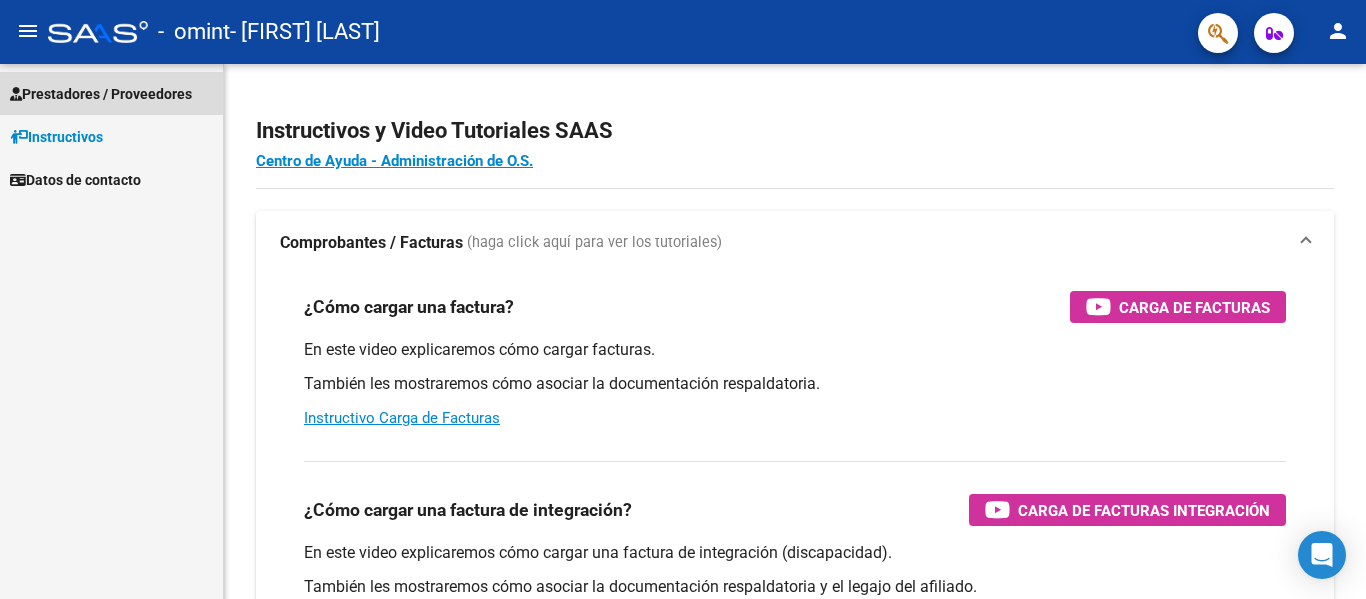 click on "Prestadores / Proveedores" at bounding box center (101, 94) 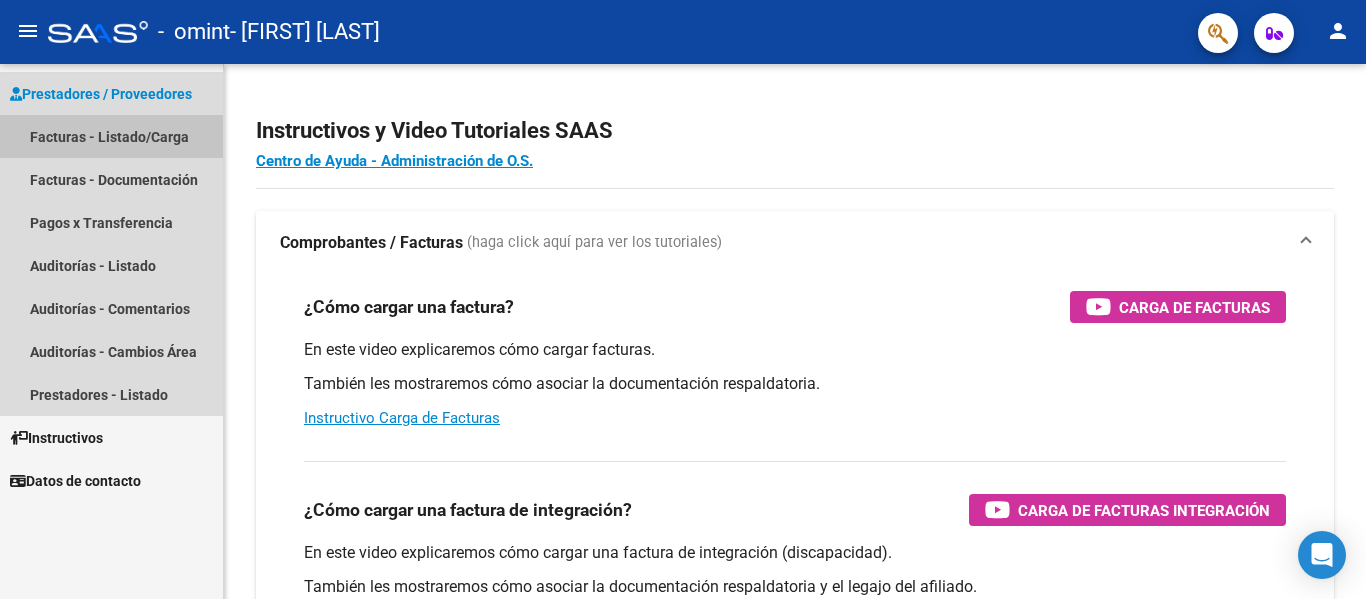 click on "Facturas - Listado/Carga" at bounding box center (111, 136) 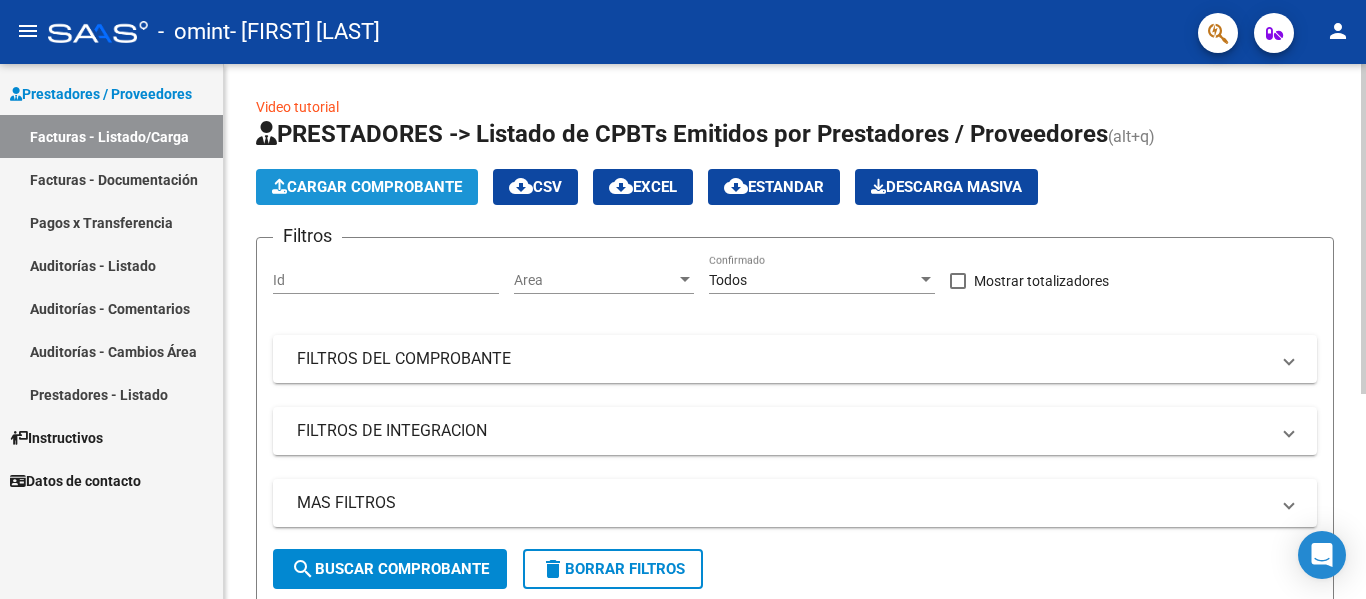 click on "Cargar Comprobante" 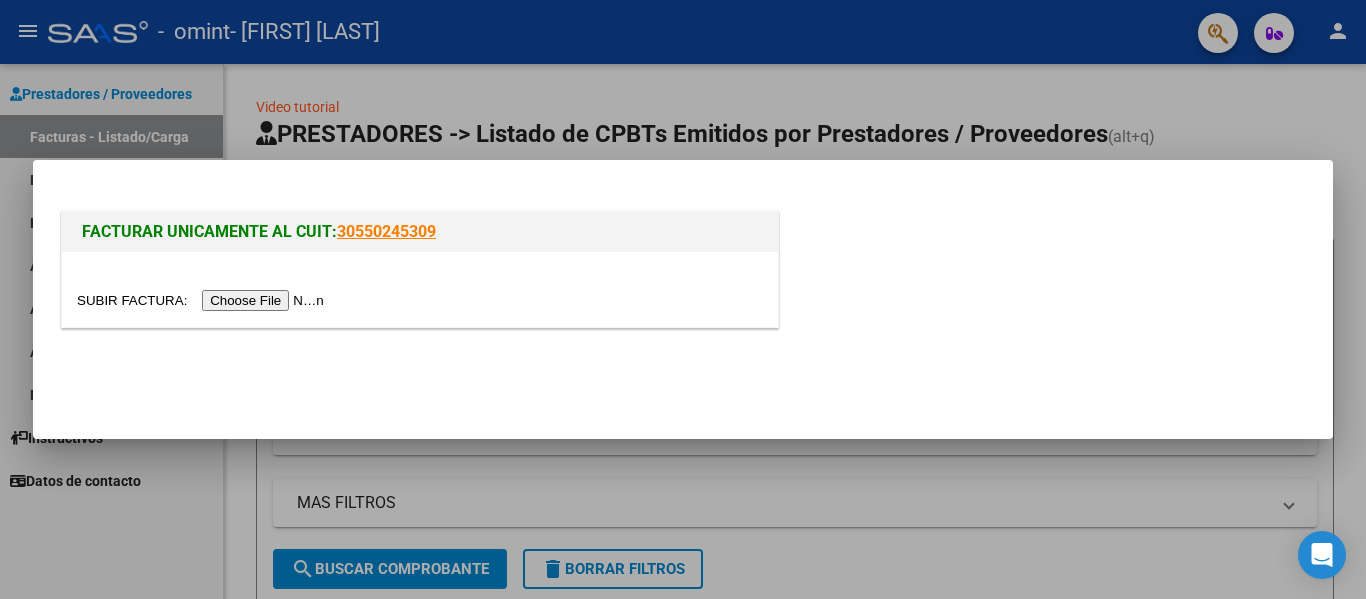 click at bounding box center [203, 300] 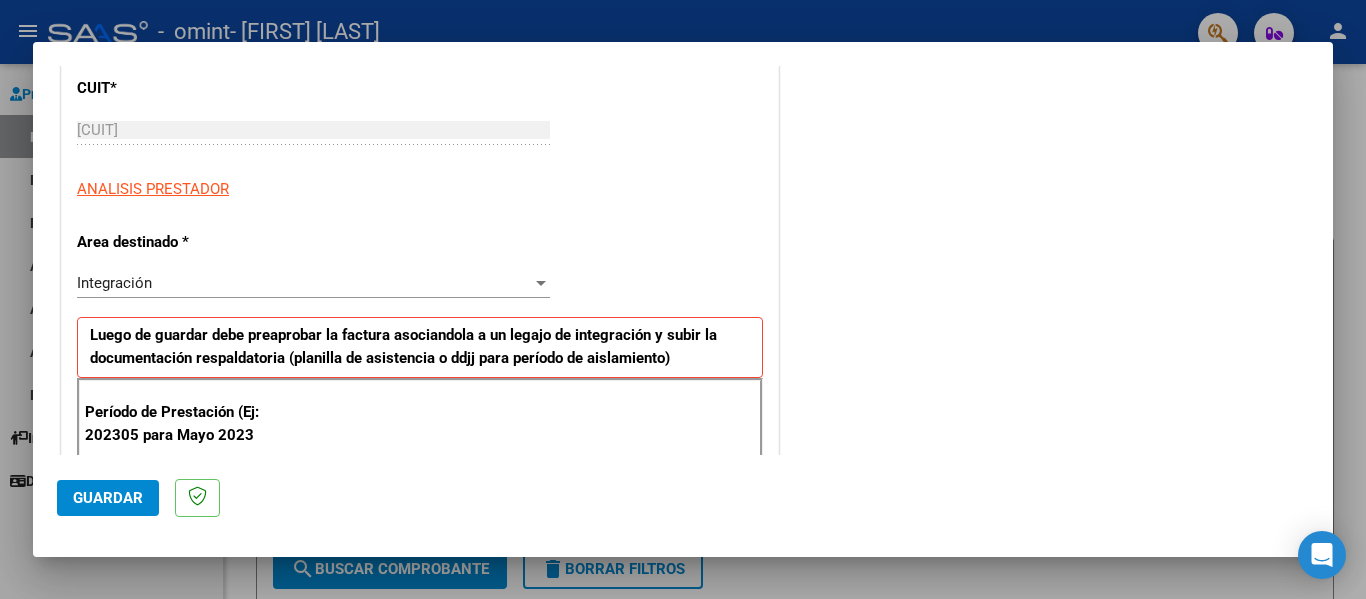 scroll, scrollTop: 300, scrollLeft: 0, axis: vertical 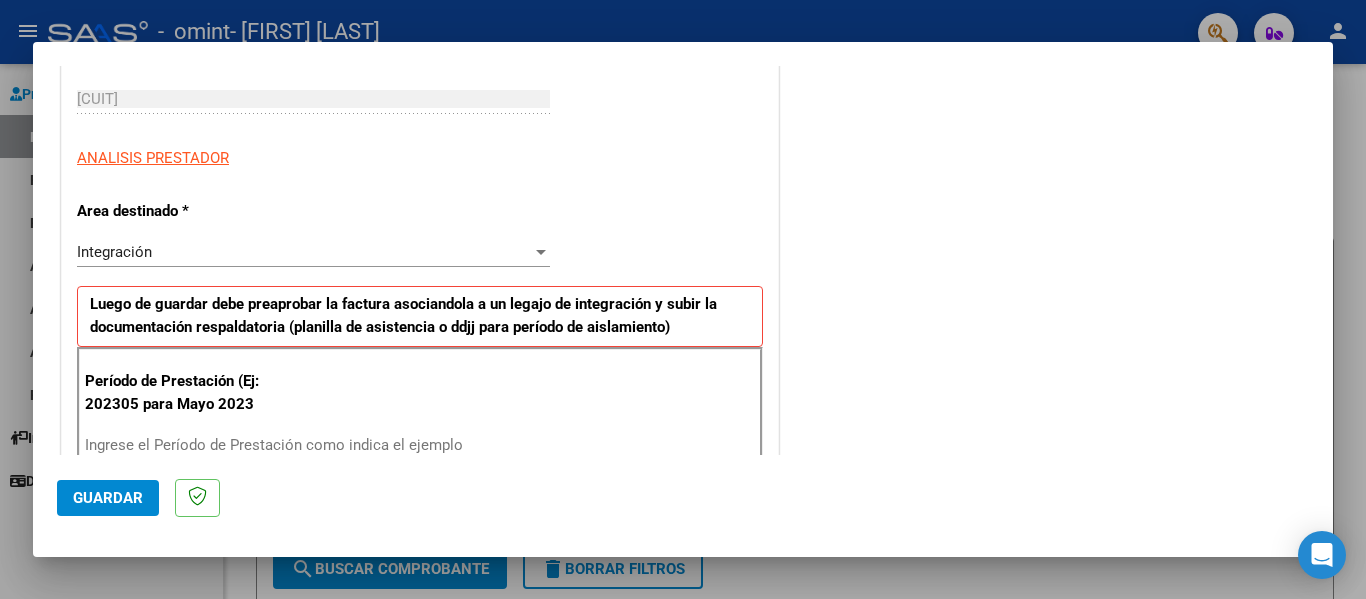 click on "Integración Seleccionar Area" at bounding box center [313, 252] 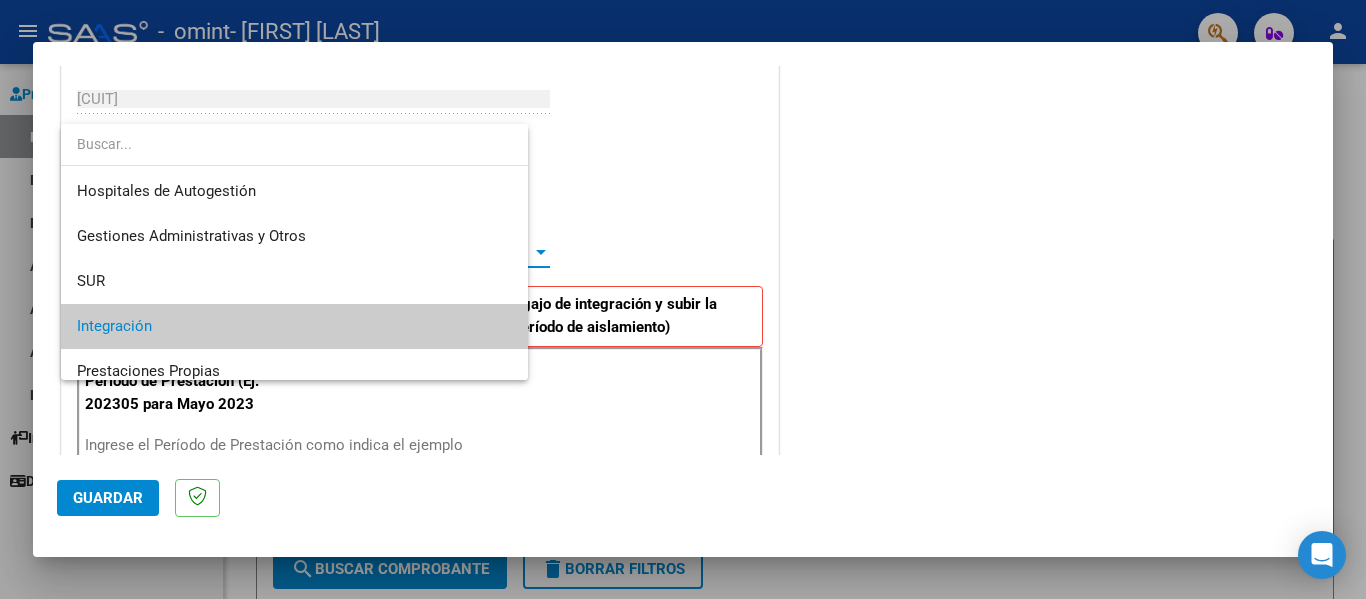 scroll, scrollTop: 75, scrollLeft: 0, axis: vertical 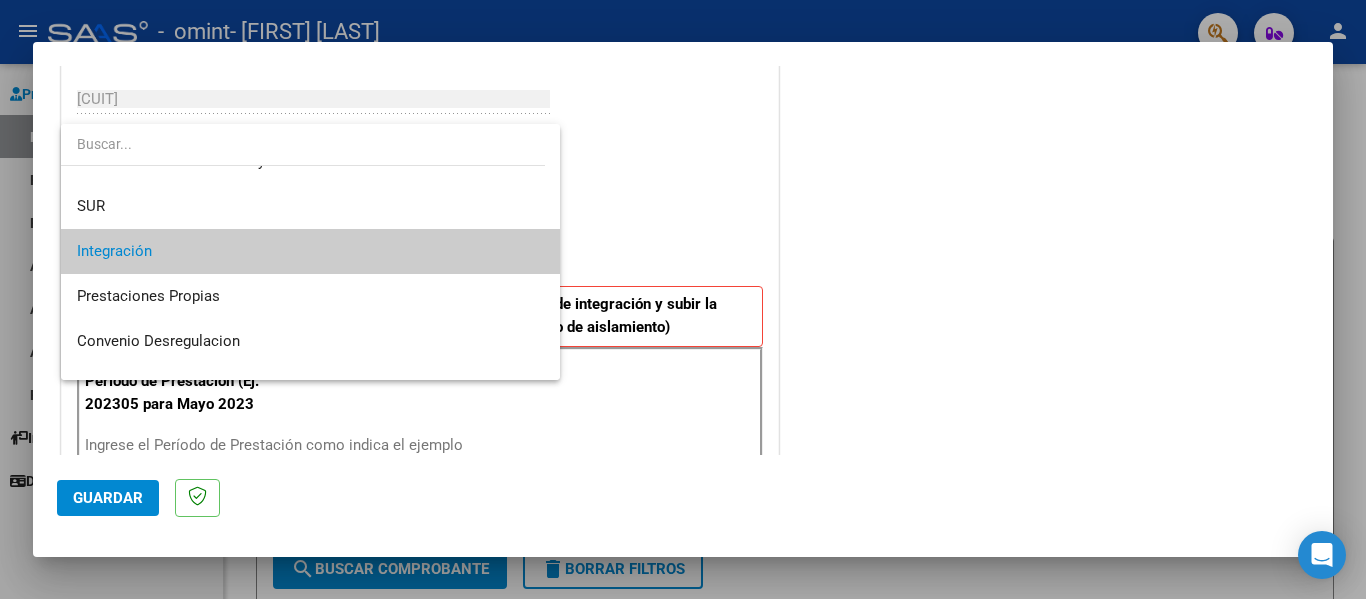 click on "Integración" at bounding box center [310, 251] 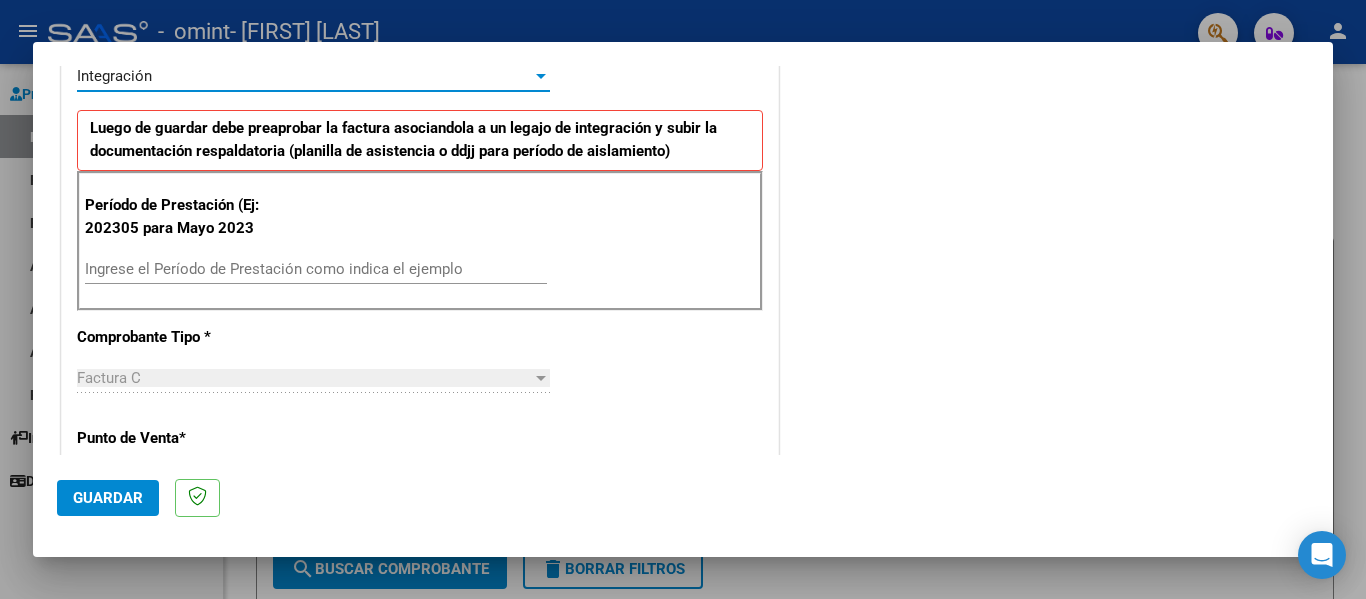 scroll, scrollTop: 500, scrollLeft: 0, axis: vertical 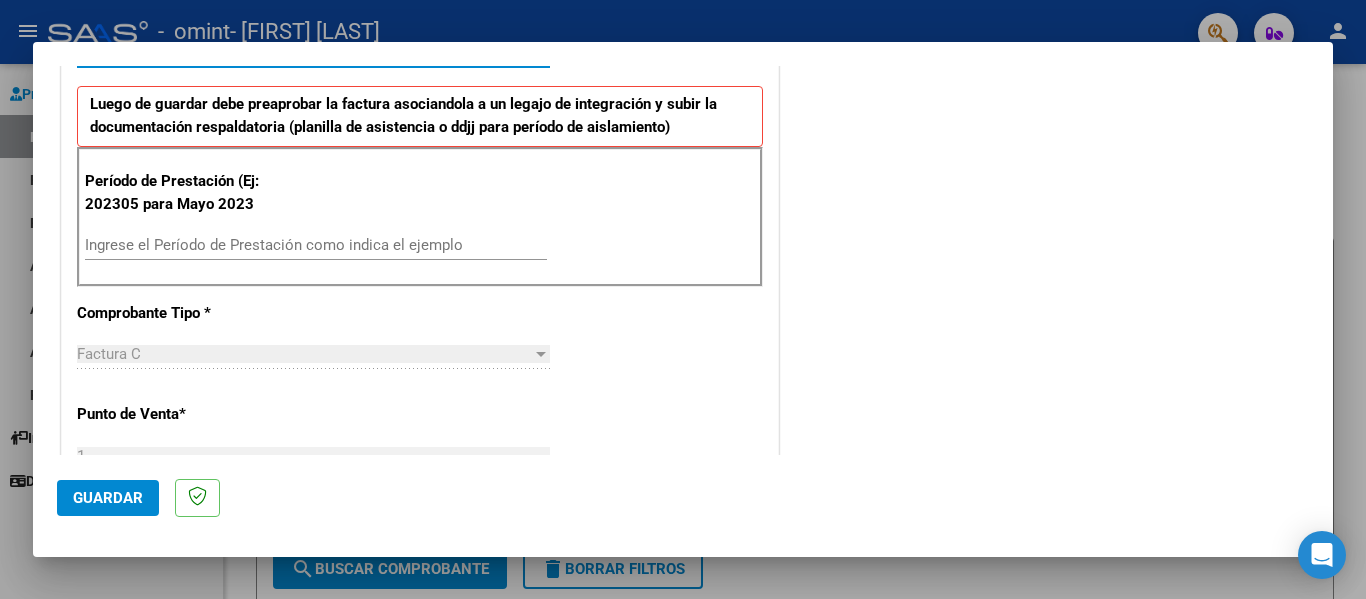 click on "Período de Prestación (Ej: 202305 para Mayo 2023    Ingrese el Período de Prestación como indica el ejemplo" at bounding box center (420, 217) 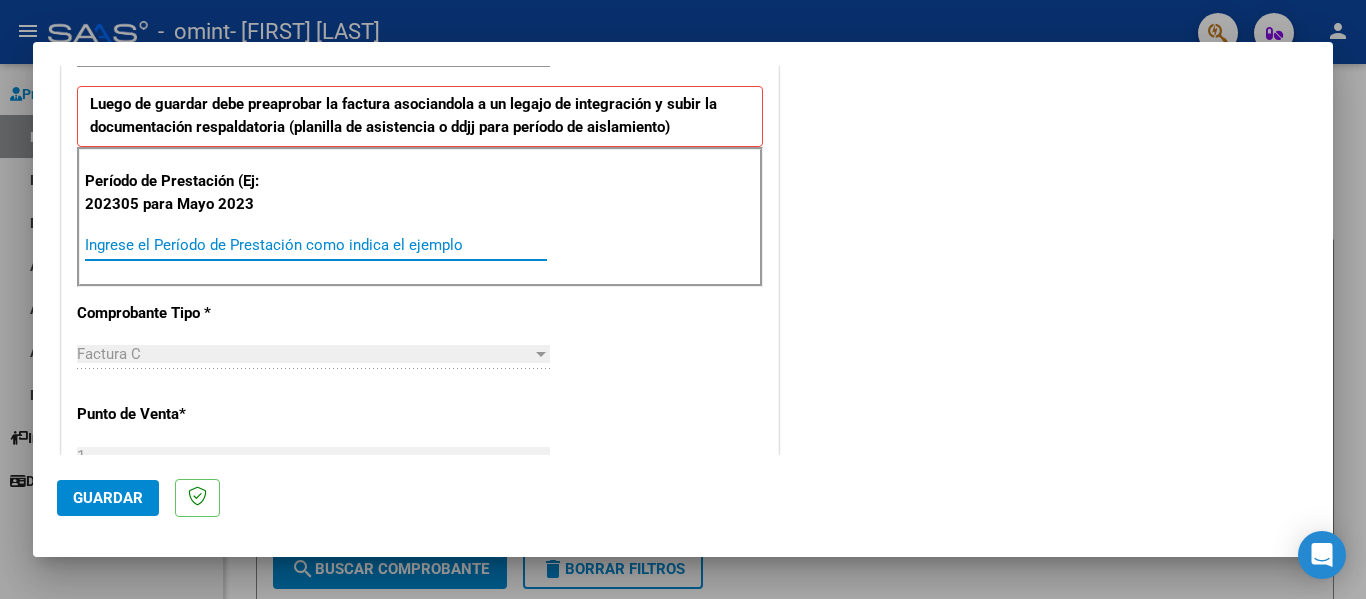 click on "Ingrese el Período de Prestación como indica el ejemplo" at bounding box center (316, 245) 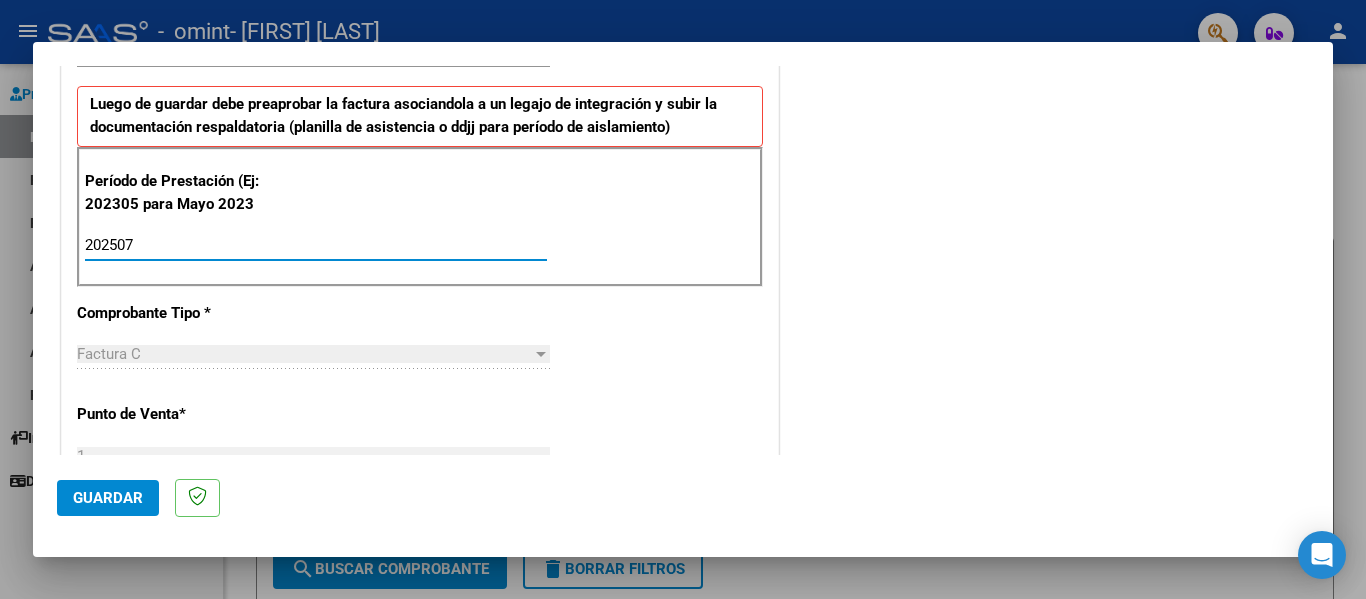 type on "202507" 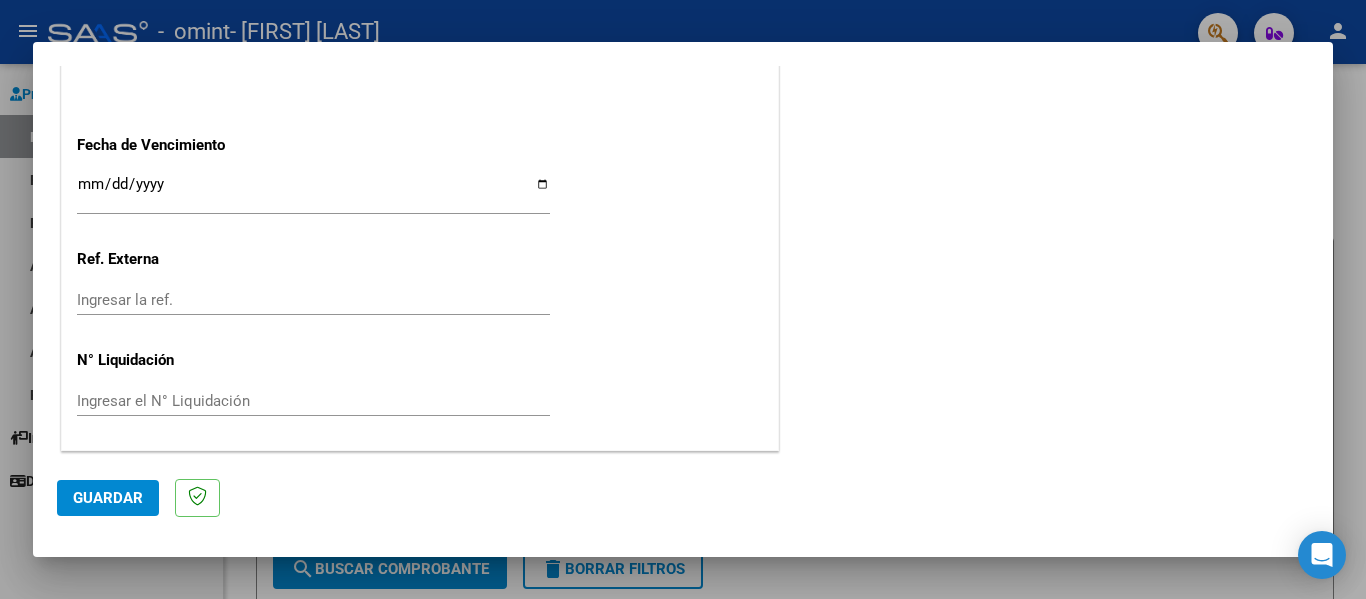 scroll, scrollTop: 1233, scrollLeft: 0, axis: vertical 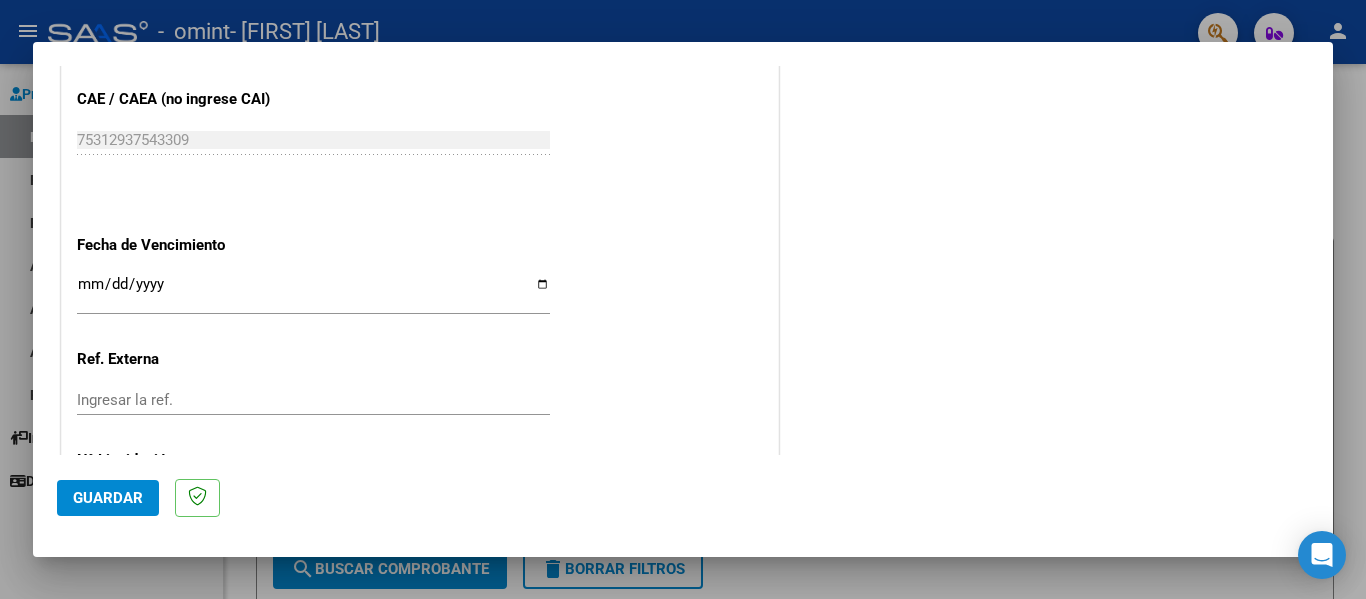 click on "Ingresar la fecha" 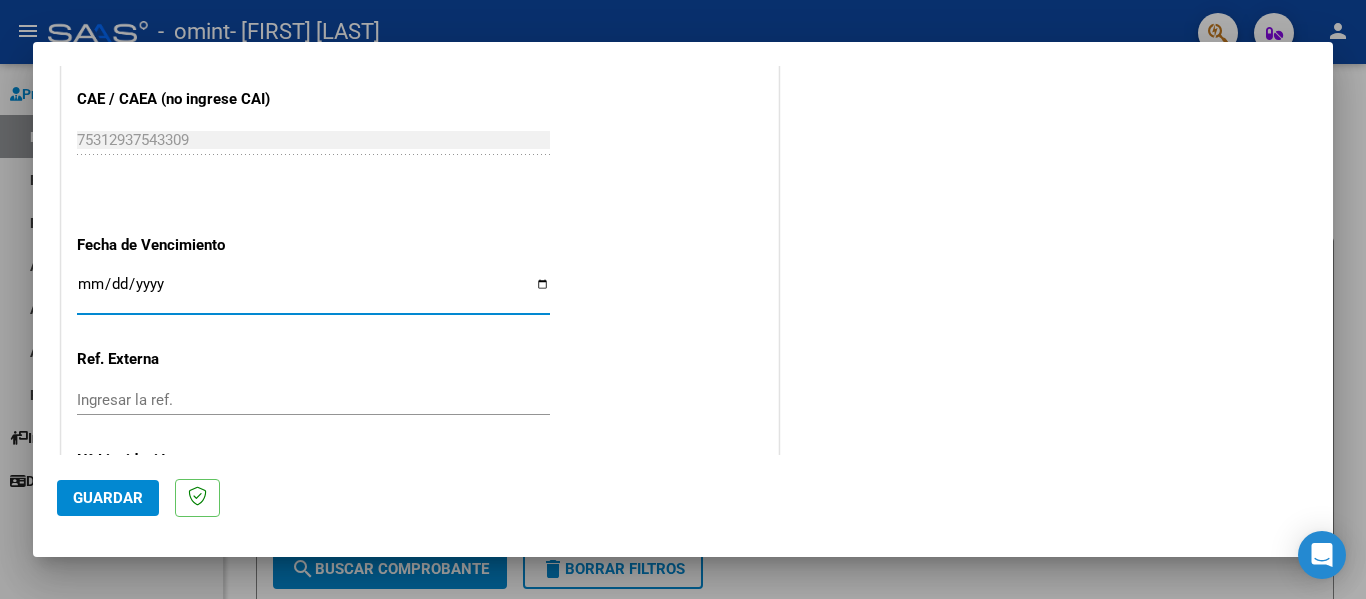 click on "CUIT  *   27-41215854-2 Ingresar CUIT  ANALISIS PRESTADOR  Area destinado * Integración Seleccionar Area Luego de guardar debe preaprobar la factura asociandola a un legajo de integración y subir la documentación respaldatoria (planilla de asistencia o ddjj para período de aislamiento)  Período de Prestación (Ej: 202305 para Mayo 2023    202507 Ingrese el Período de Prestación como indica el ejemplo   Comprobante Tipo * Factura C Seleccionar Tipo Punto de Venta  *   1 Ingresar el Nro.  Número  *   78 Ingresar el Nro.  Monto  *   $ 98.964,88 Ingresar el monto  Fecha del Cpbt.  *   2025-08-04 Ingresar la fecha  CAE / CAEA (no ingrese CAI)    75312937543309 Ingresar el CAE o CAEA (no ingrese CAI)  Fecha de Vencimiento    Ingresar la fecha  Ref. Externa    Ingresar la ref.  N° Liquidación    Ingresar el N° Liquidación" at bounding box center (420, -184) 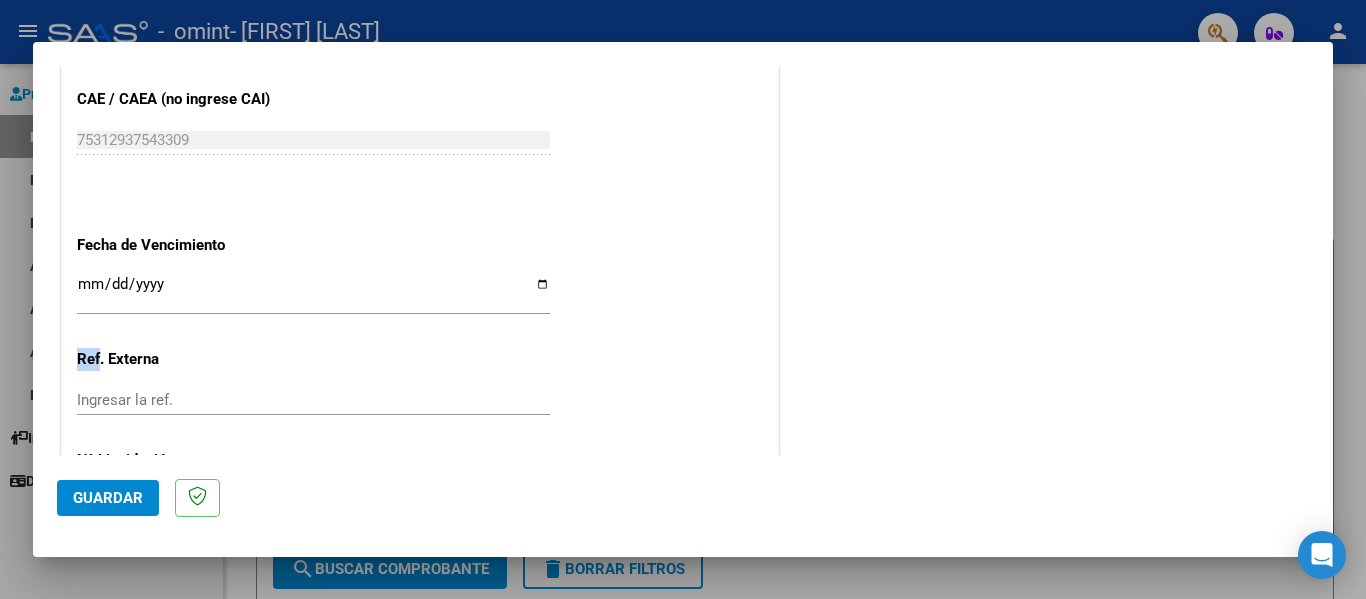 click on "CUIT  *   27-41215854-2 Ingresar CUIT  ANALISIS PRESTADOR  Area destinado * Integración Seleccionar Area Luego de guardar debe preaprobar la factura asociandola a un legajo de integración y subir la documentación respaldatoria (planilla de asistencia o ddjj para período de aislamiento)  Período de Prestación (Ej: 202305 para Mayo 2023    202507 Ingrese el Período de Prestación como indica el ejemplo   Comprobante Tipo * Factura C Seleccionar Tipo Punto de Venta  *   1 Ingresar el Nro.  Número  *   78 Ingresar el Nro.  Monto  *   $ 98.964,88 Ingresar el monto  Fecha del Cpbt.  *   2025-08-04 Ingresar la fecha  CAE / CAEA (no ingrese CAI)    75312937543309 Ingresar el CAE o CAEA (no ingrese CAI)  Fecha de Vencimiento    Ingresar la fecha  Ref. Externa    Ingresar la ref.  N° Liquidación    Ingresar el N° Liquidación" at bounding box center (420, -184) 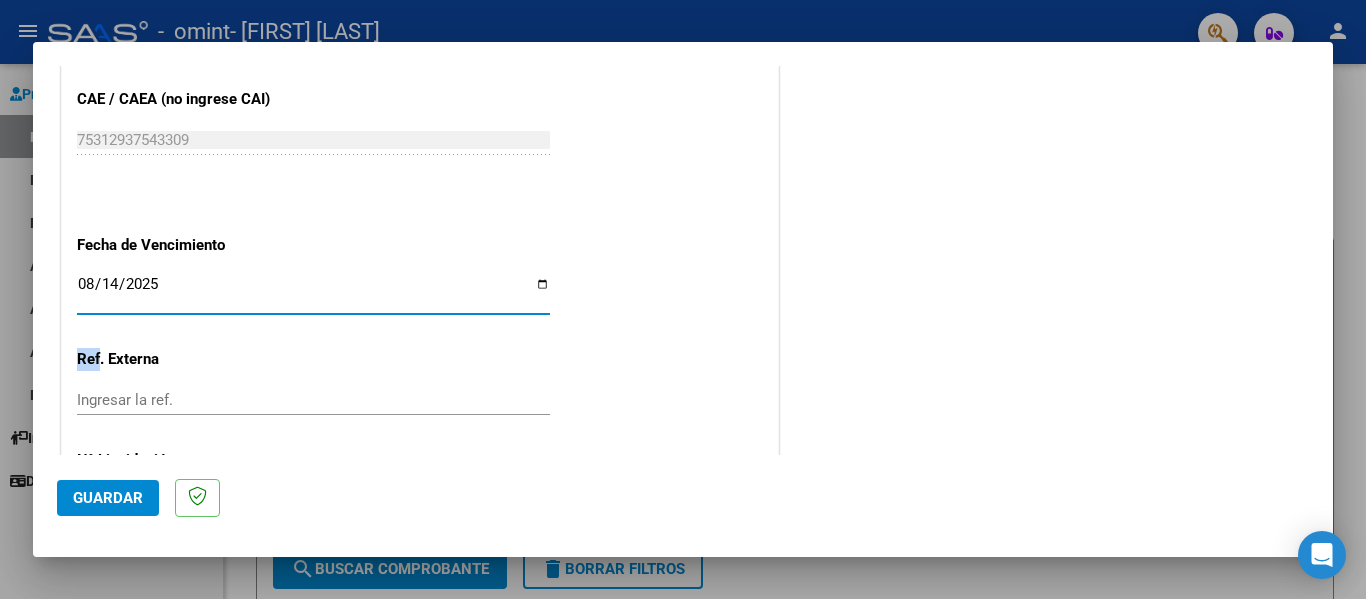 type on "2025-08-14" 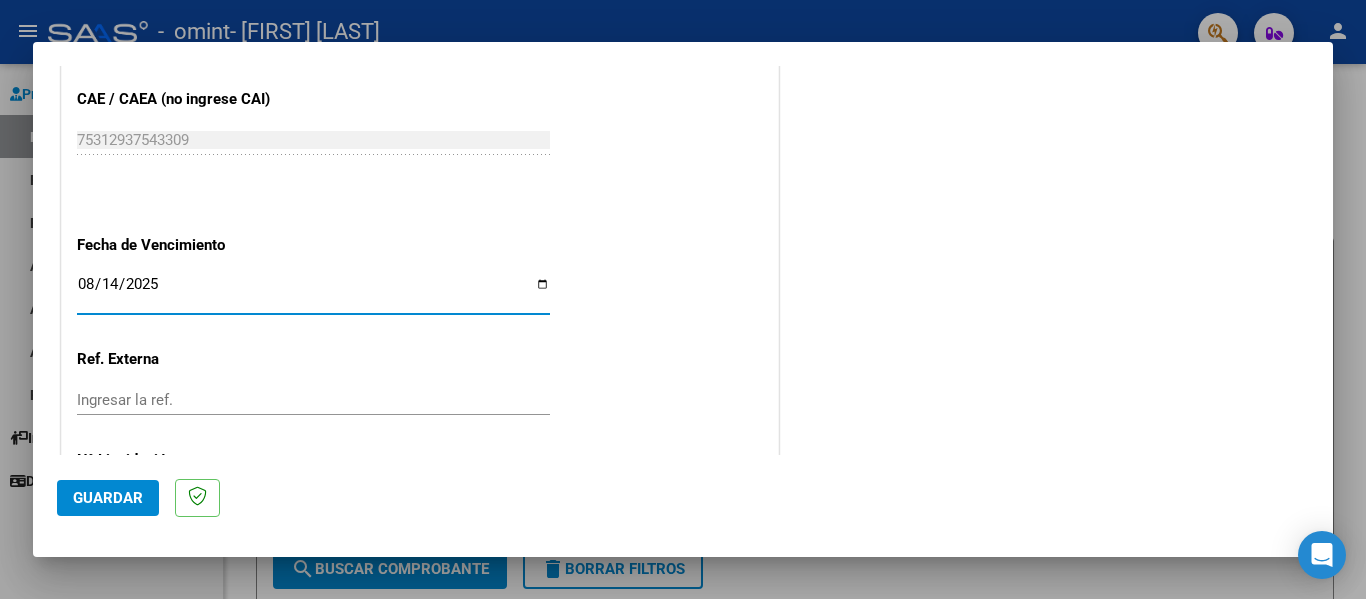 click on "CUIT  *   27-41215854-2 Ingresar CUIT  ANALISIS PRESTADOR  Area destinado * Integración Seleccionar Area Luego de guardar debe preaprobar la factura asociandola a un legajo de integración y subir la documentación respaldatoria (planilla de asistencia o ddjj para período de aislamiento)  Período de Prestación (Ej: 202305 para Mayo 2023    202507 Ingrese el Período de Prestación como indica el ejemplo   Comprobante Tipo * Factura C Seleccionar Tipo Punto de Venta  *   1 Ingresar el Nro.  Número  *   78 Ingresar el Nro.  Monto  *   $ 98.964,88 Ingresar el monto  Fecha del Cpbt.  *   2025-08-04 Ingresar la fecha  CAE / CAEA (no ingrese CAI)    75312937543309 Ingresar el CAE o CAEA (no ingrese CAI)  Fecha de Vencimiento    2025-08-14 Ingresar la fecha  Ref. Externa    Ingresar la ref.  N° Liquidación    Ingresar el N° Liquidación" at bounding box center (420, -184) 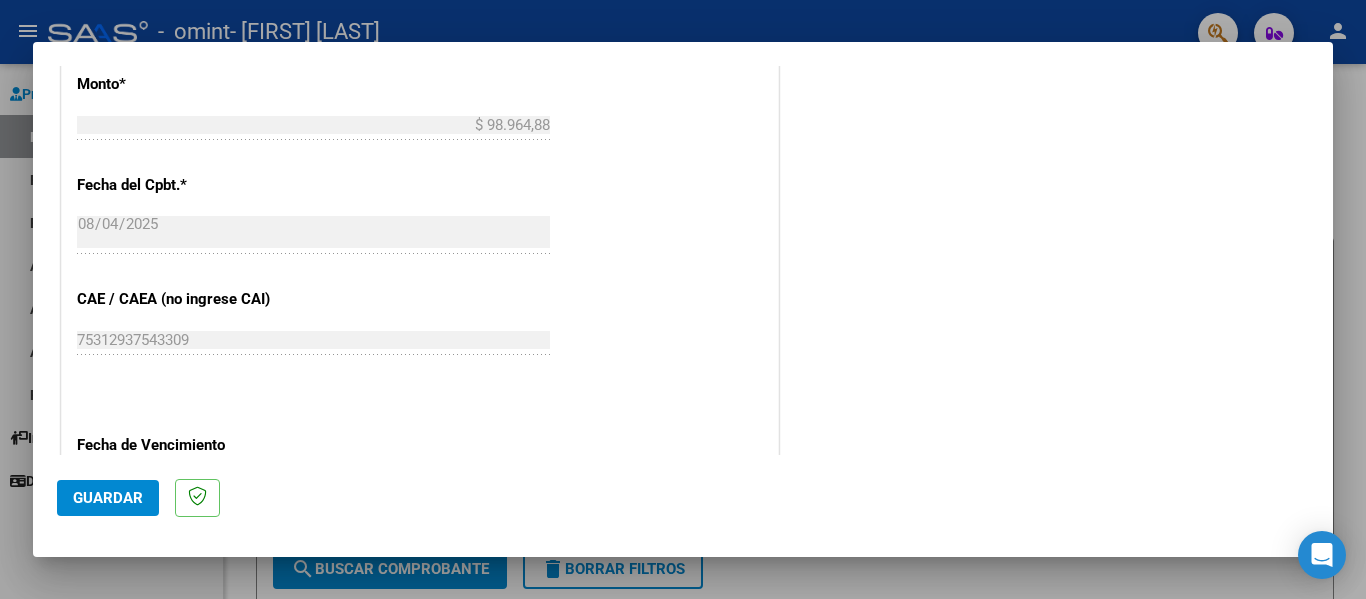 scroll, scrollTop: 1333, scrollLeft: 0, axis: vertical 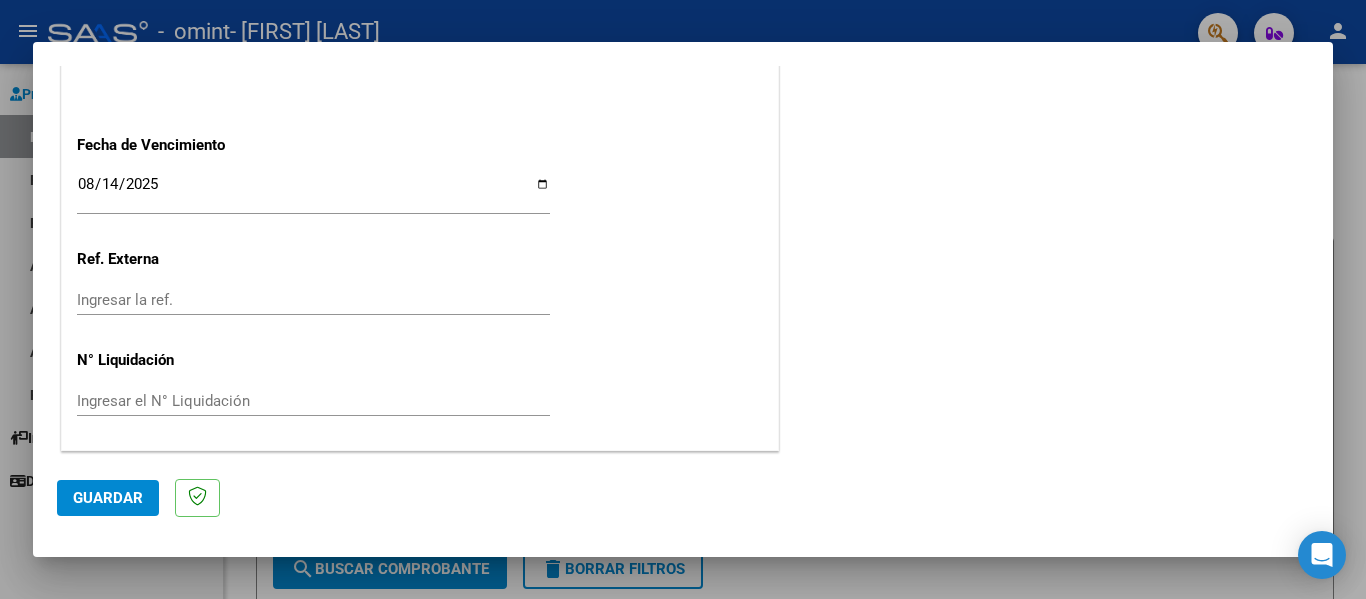 click on "Guardar" 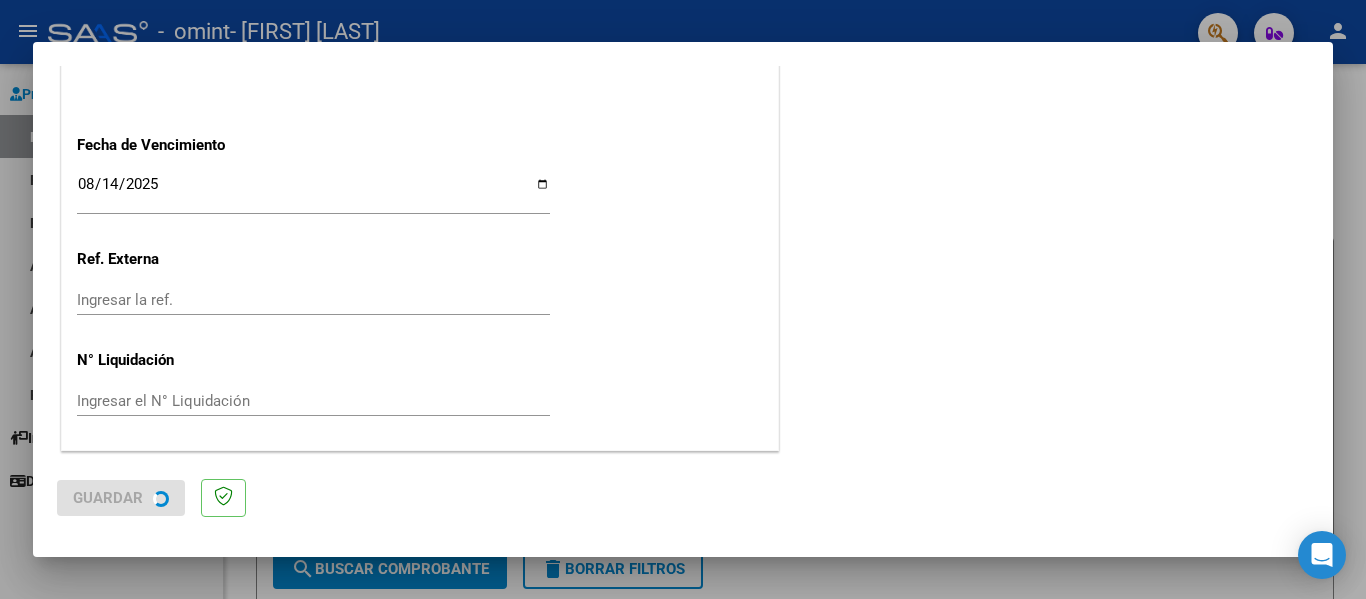 scroll, scrollTop: 0, scrollLeft: 0, axis: both 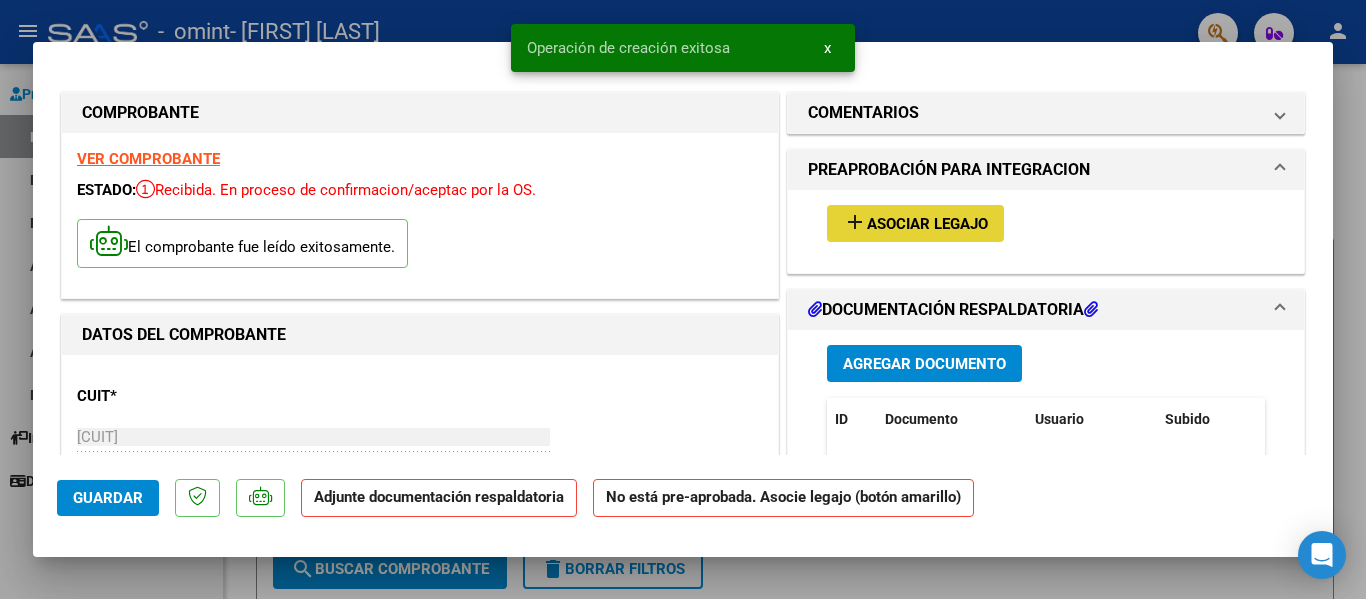 click on "Asociar Legajo" at bounding box center (927, 224) 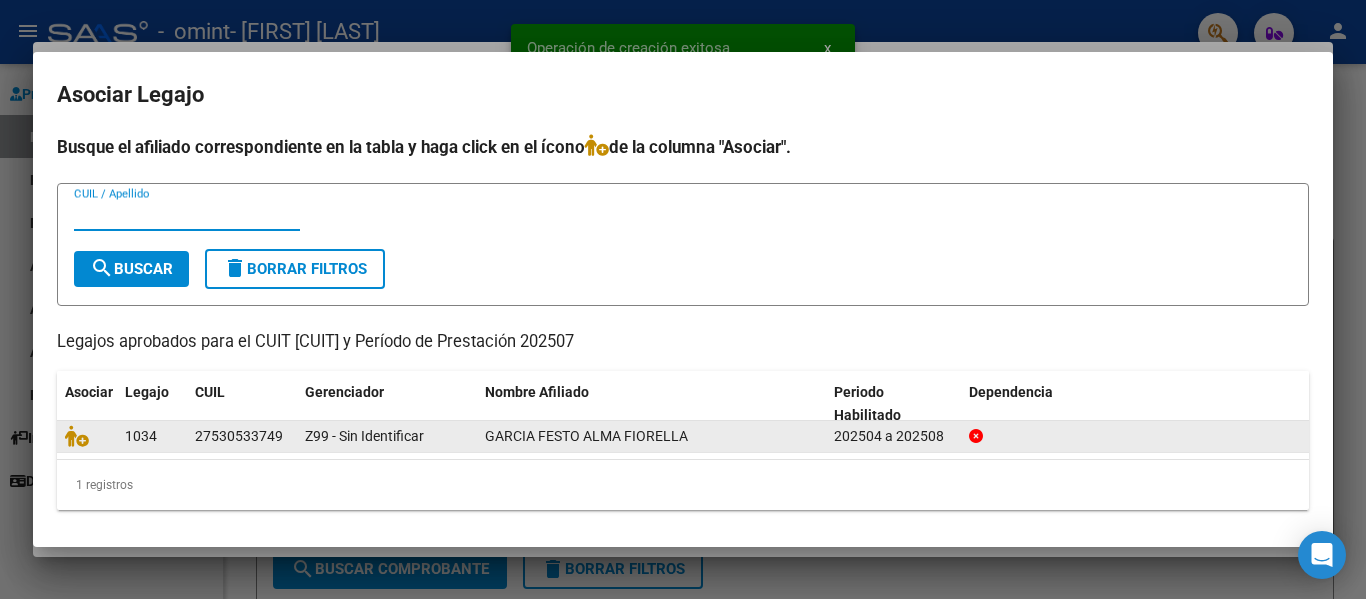 scroll, scrollTop: 4, scrollLeft: 0, axis: vertical 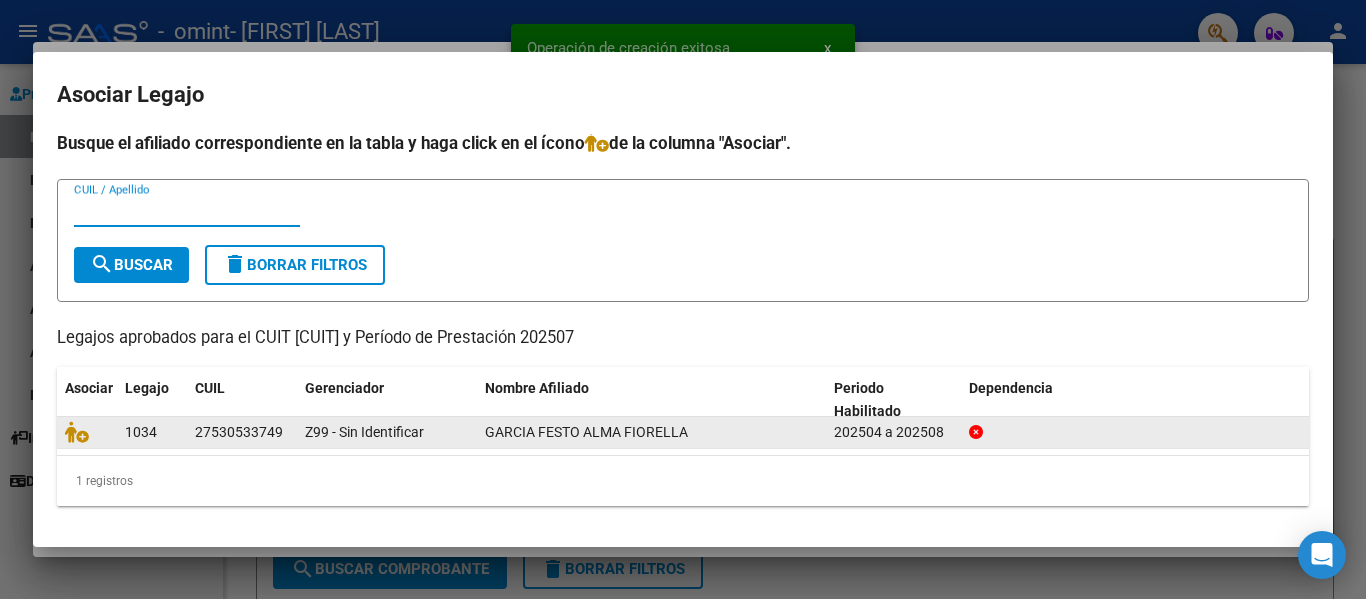 click 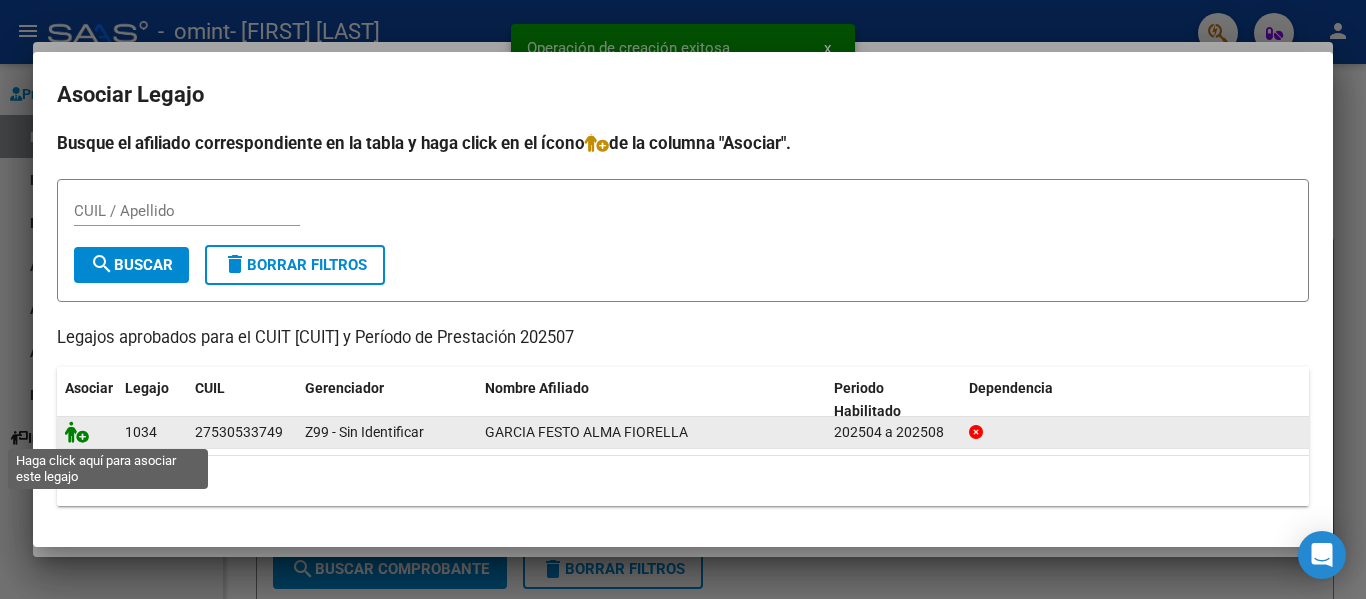 click 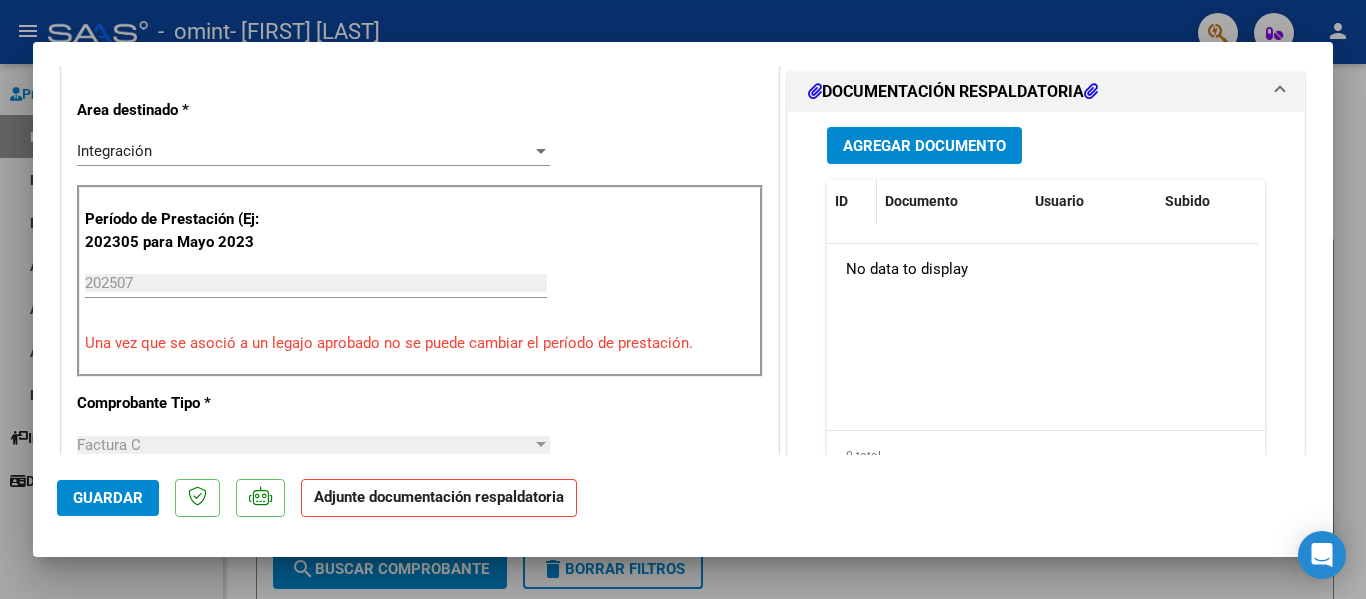 scroll, scrollTop: 500, scrollLeft: 0, axis: vertical 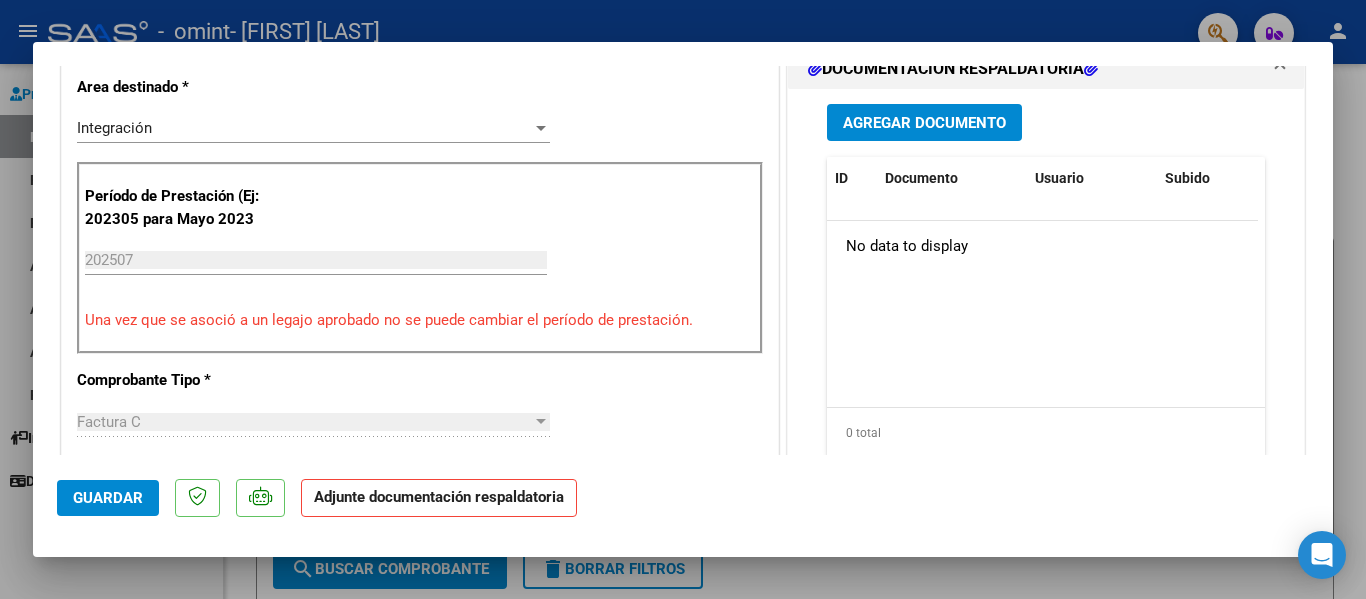 click on "Agregar Documento" at bounding box center [924, 123] 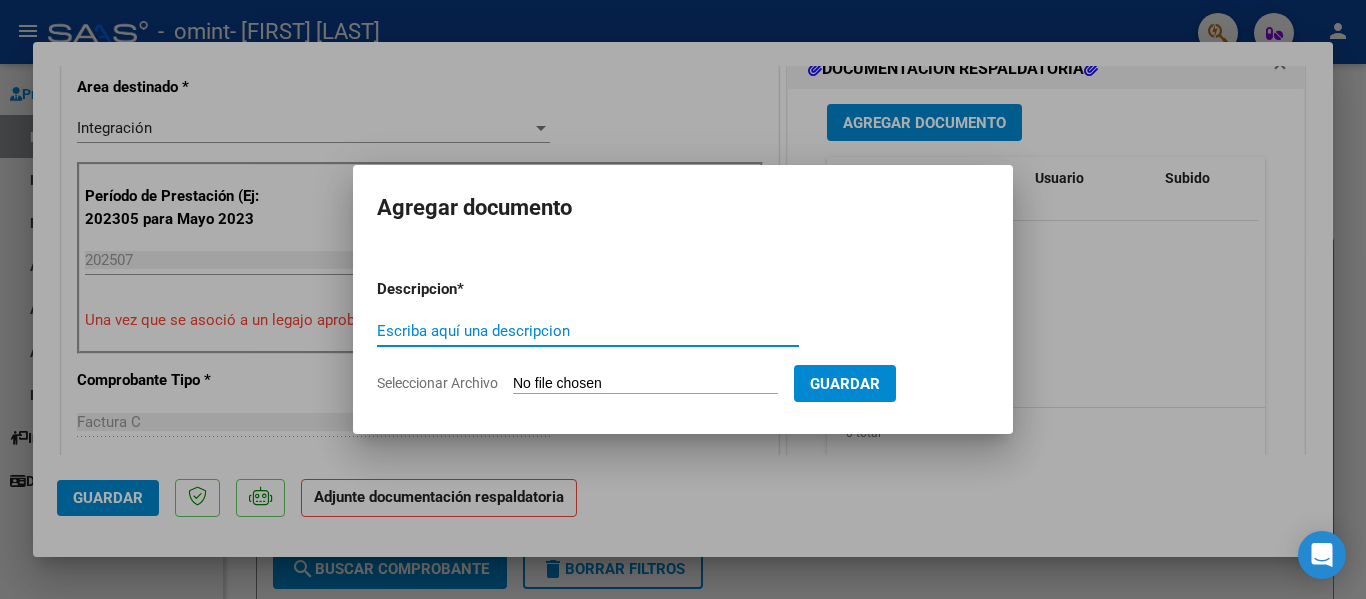 click on "Seleccionar Archivo" at bounding box center [645, 384] 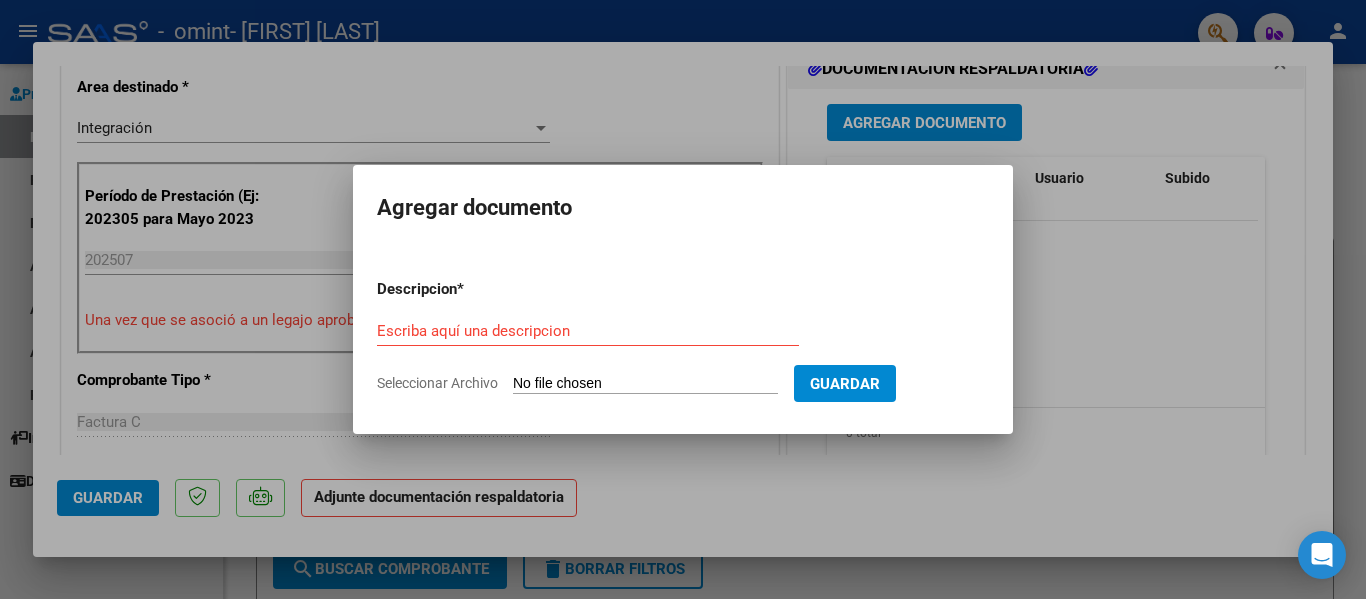 type on "C:\fakepath\Garcia Festo Alma - Giudice Julieta.pdf" 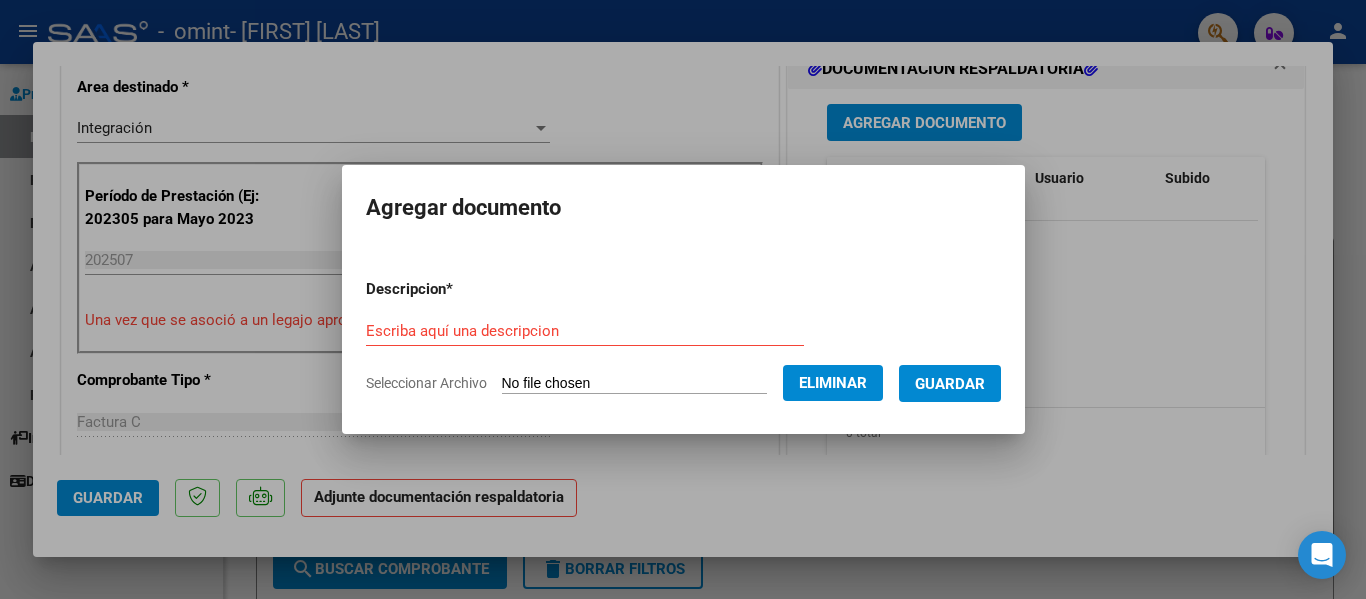 click on "Escriba aquí una descripcion" at bounding box center [585, 331] 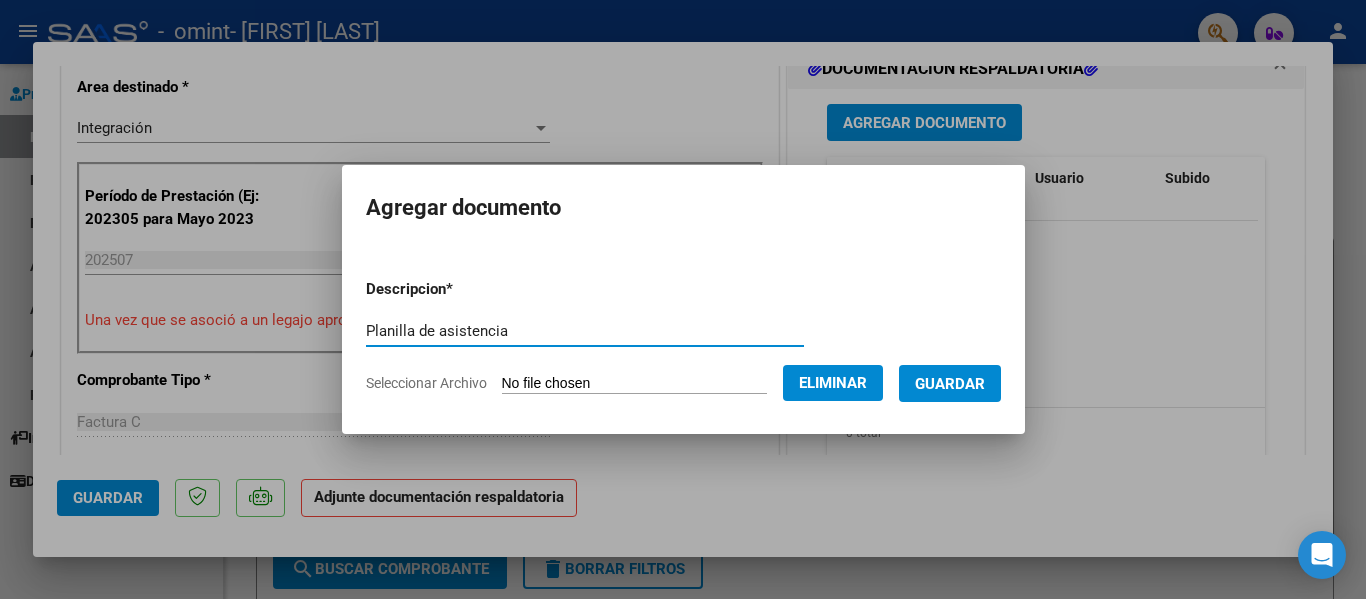 type on "Planilla de asistencia" 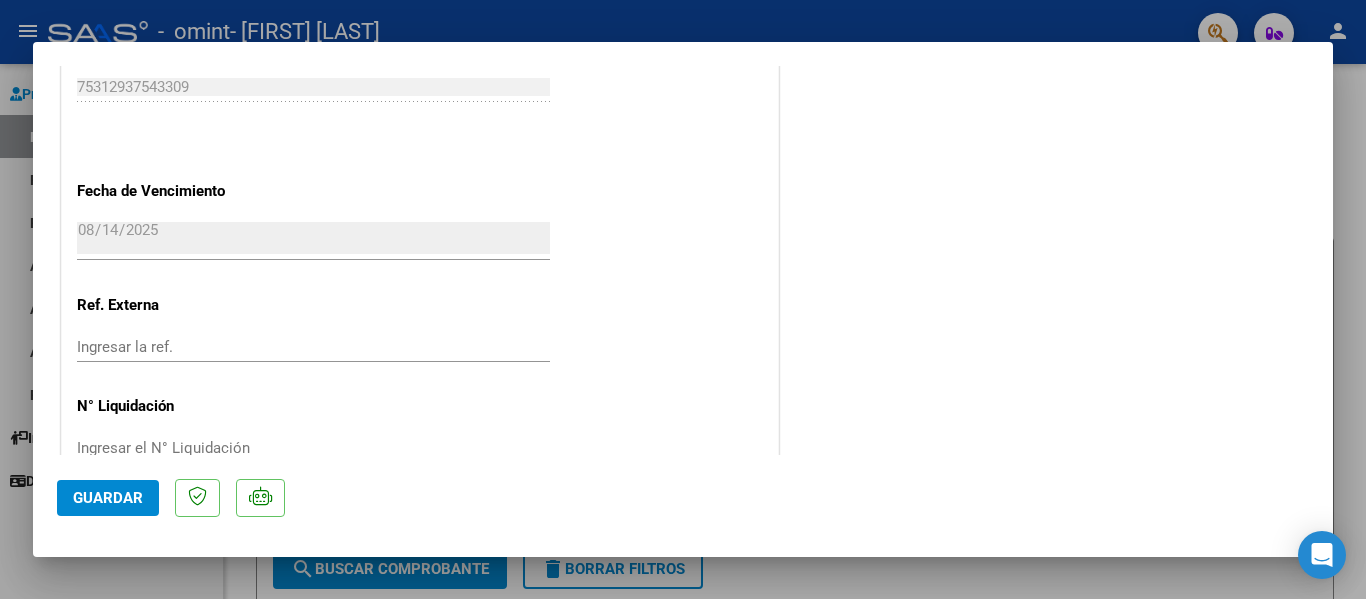 scroll, scrollTop: 1401, scrollLeft: 0, axis: vertical 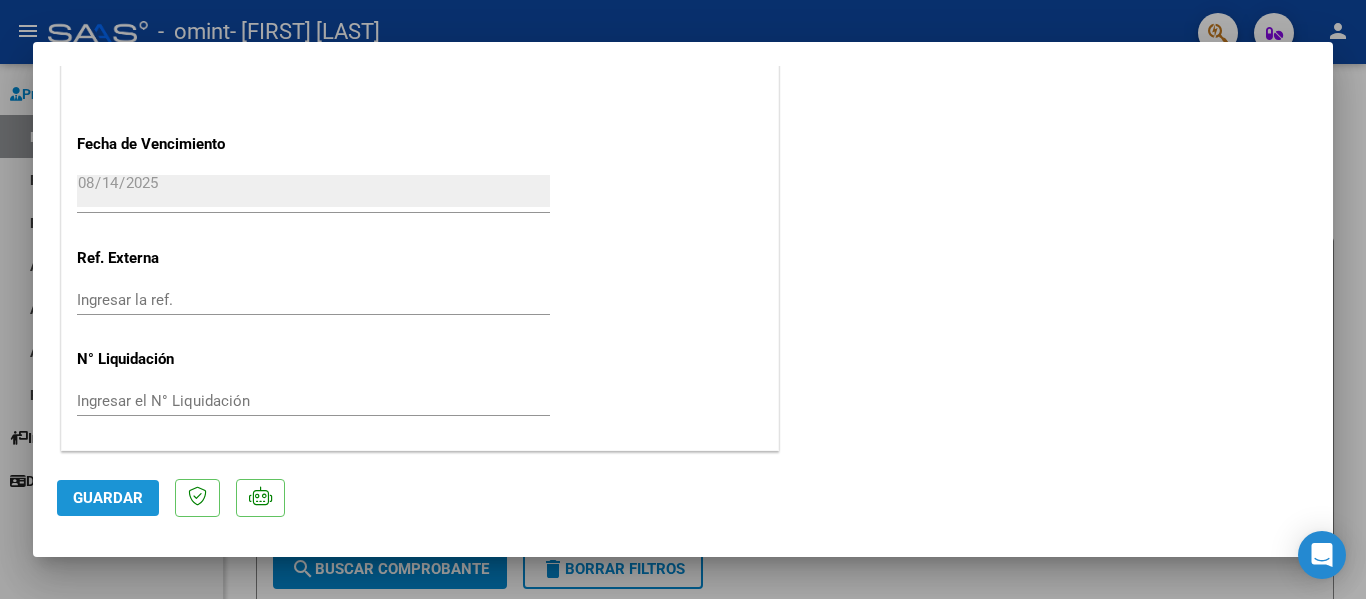 click on "Guardar" 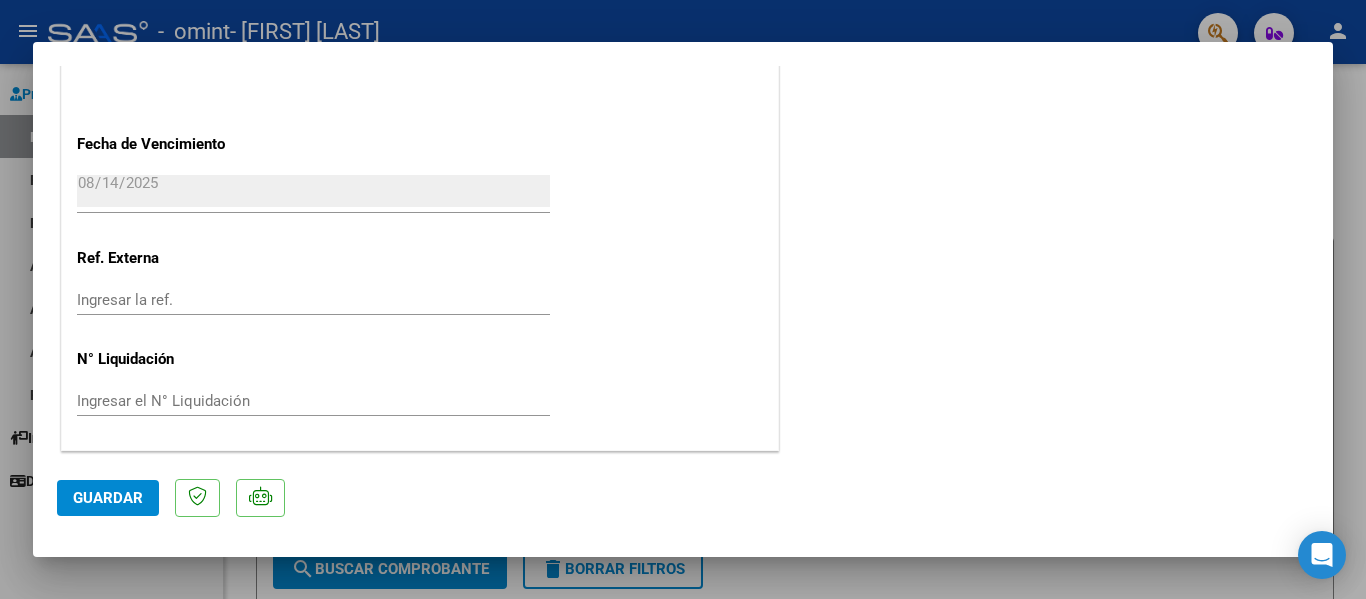 click at bounding box center (683, 299) 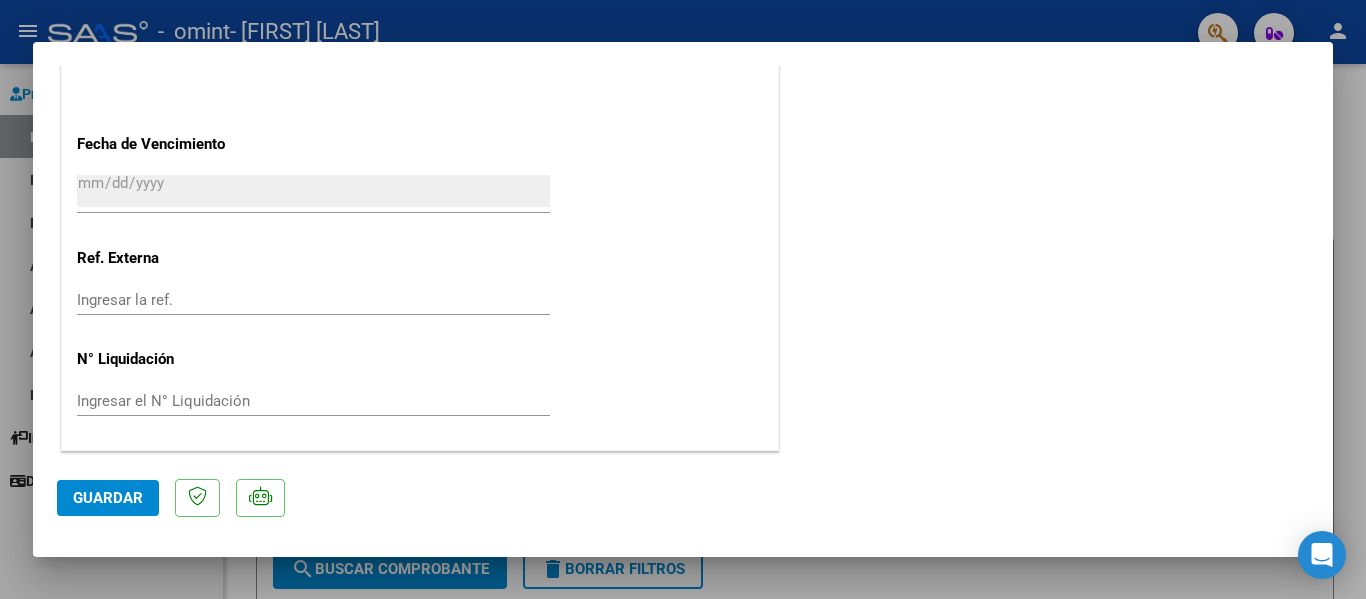scroll, scrollTop: 0, scrollLeft: 0, axis: both 